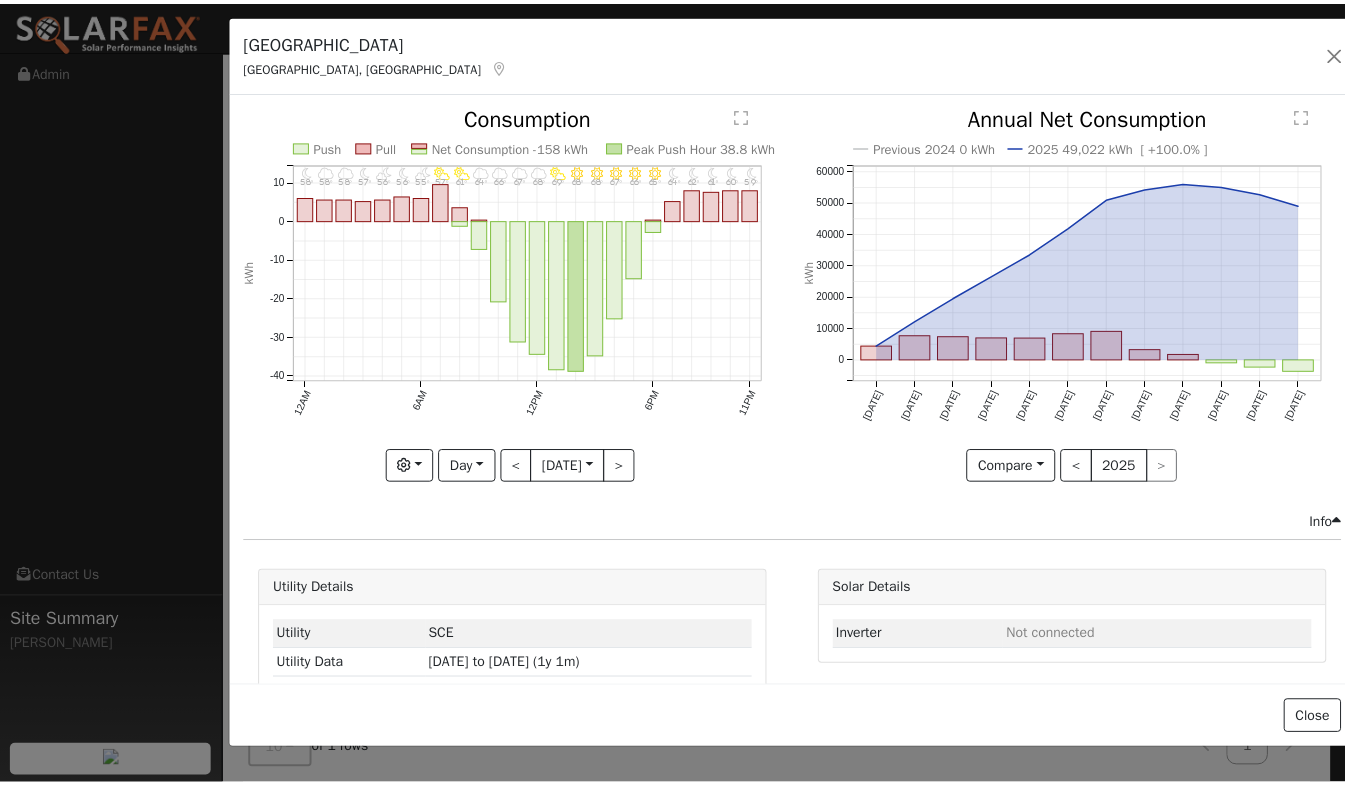 scroll, scrollTop: 0, scrollLeft: 0, axis: both 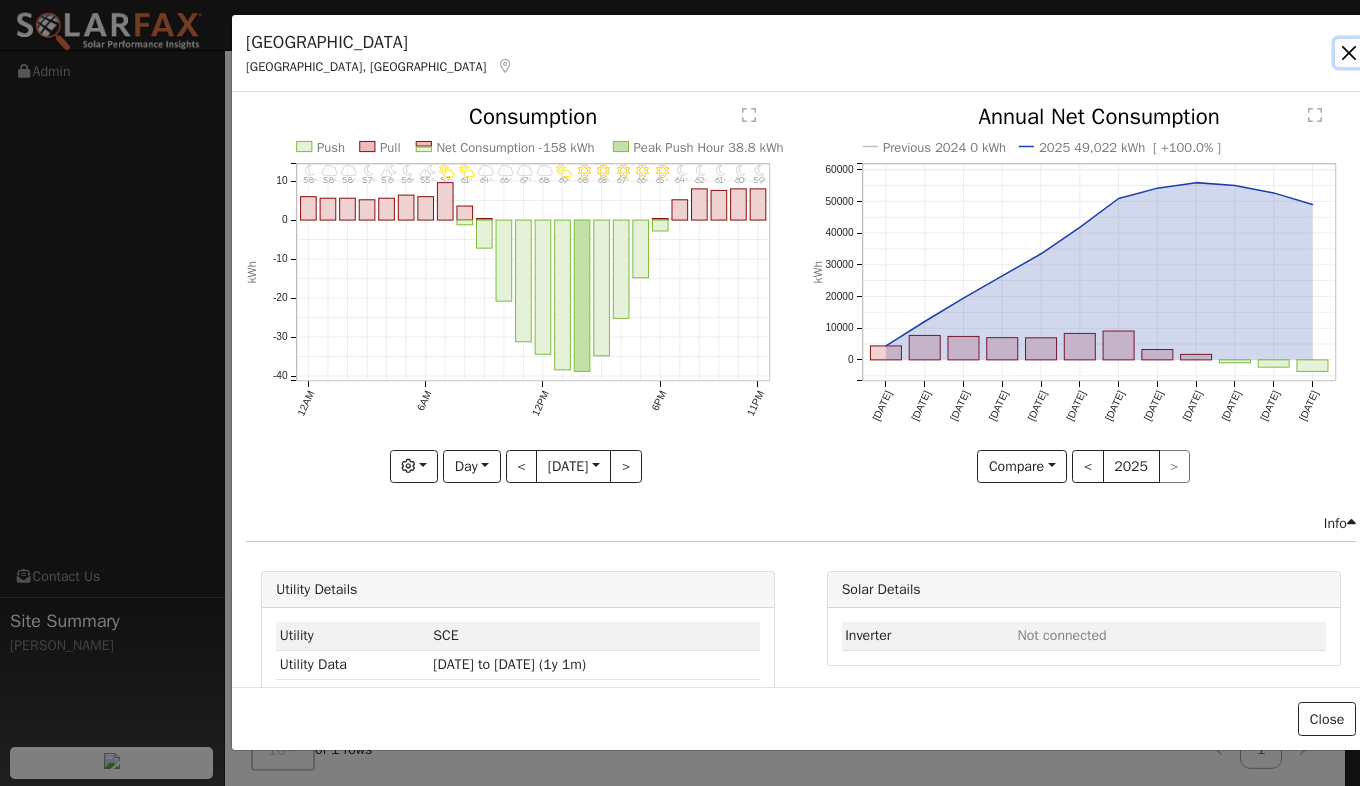 click at bounding box center (1349, 53) 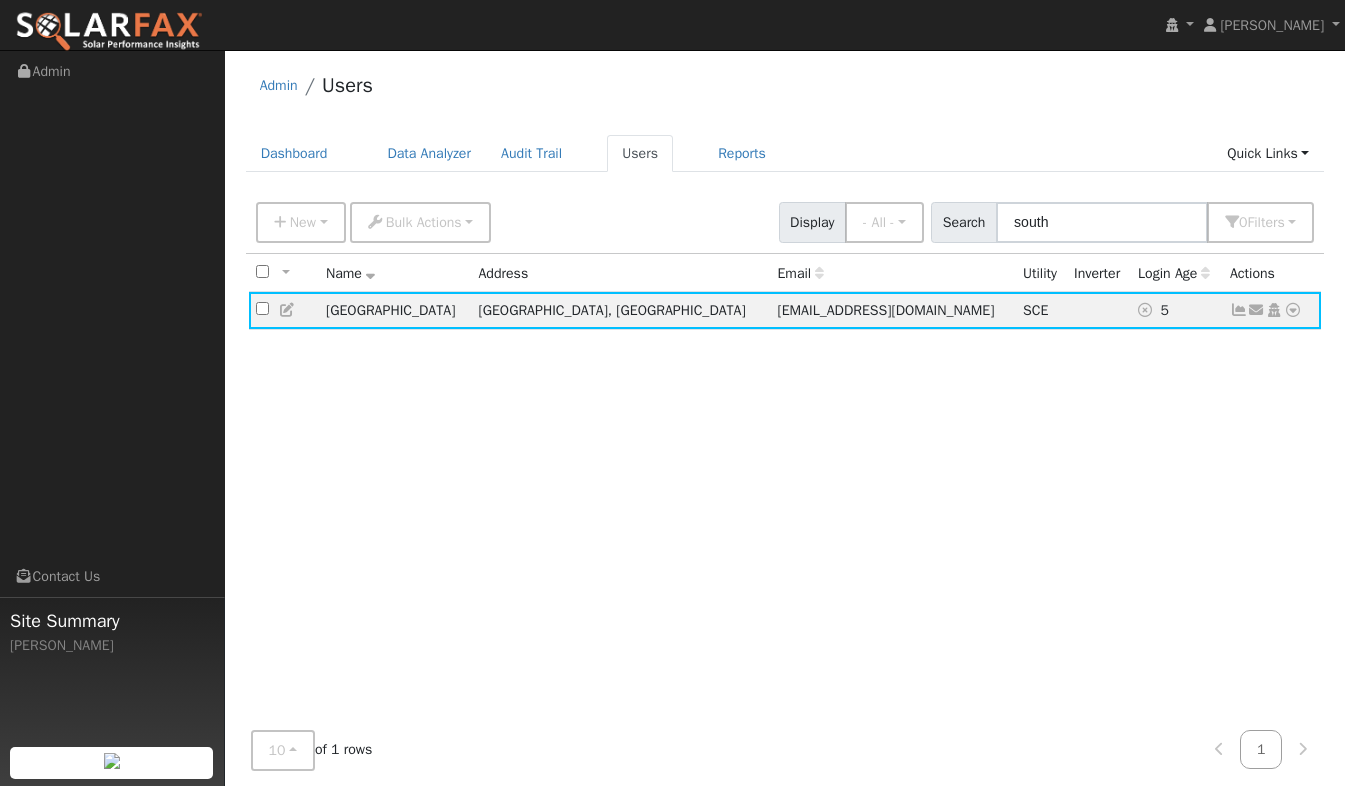 click on "Users" at bounding box center (640, 153) 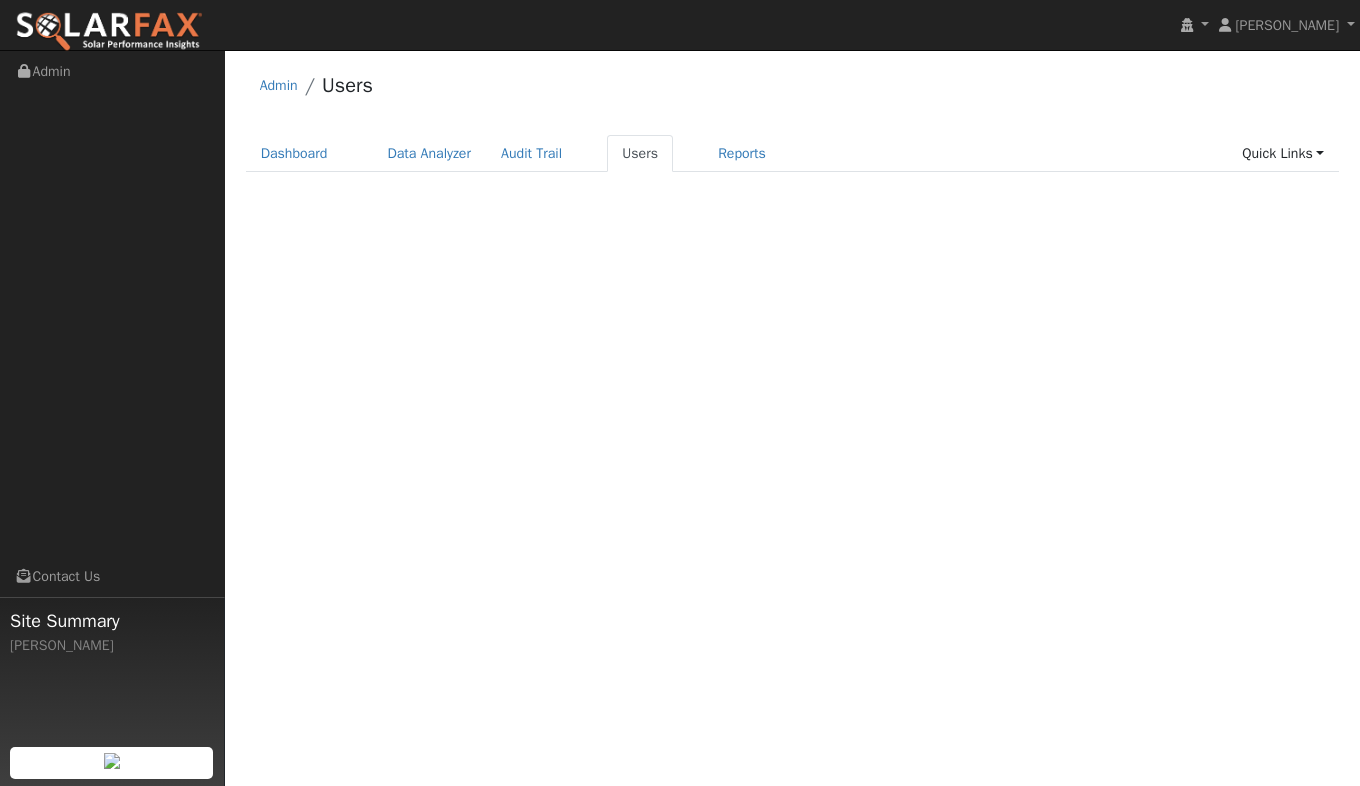 scroll, scrollTop: 0, scrollLeft: 0, axis: both 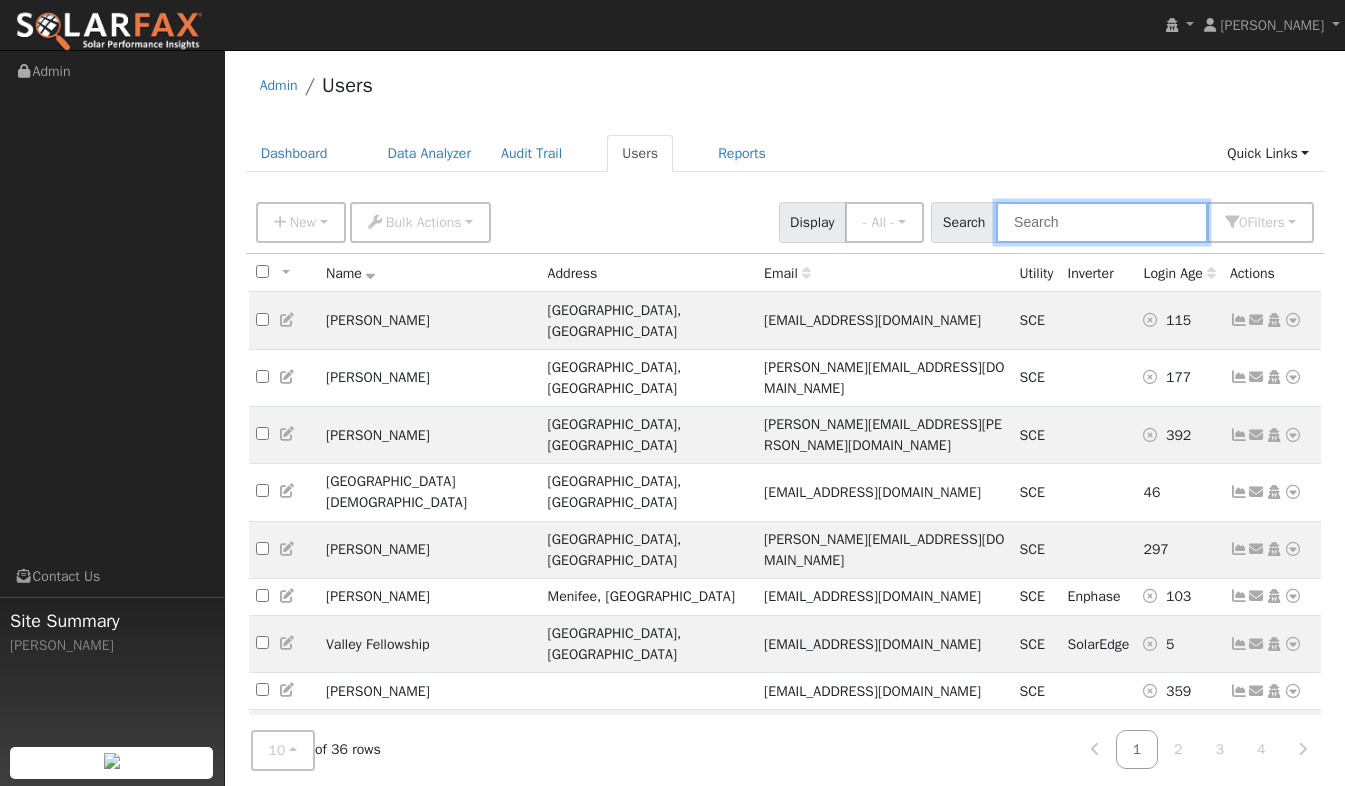drag, startPoint x: 1027, startPoint y: 227, endPoint x: 1037, endPoint y: 222, distance: 11.18034 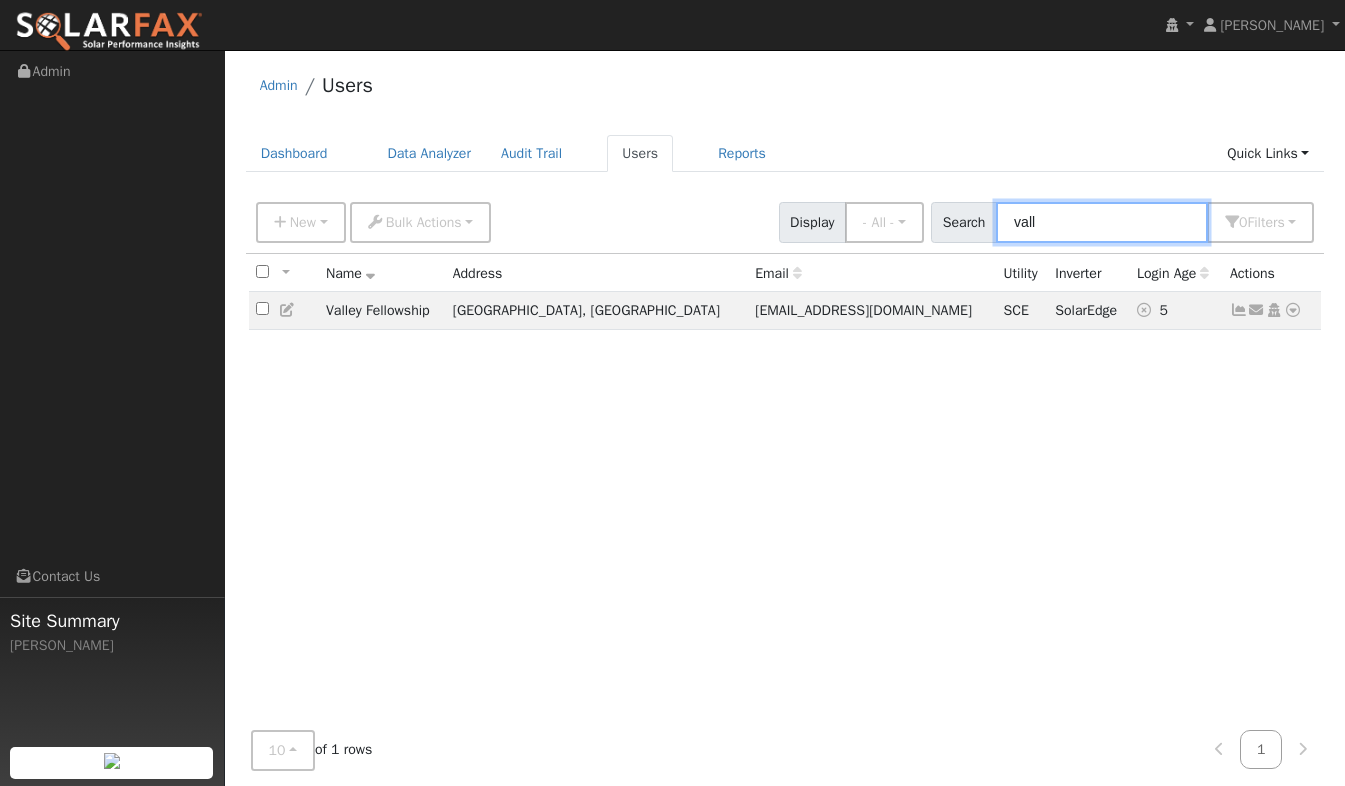 type on "vall" 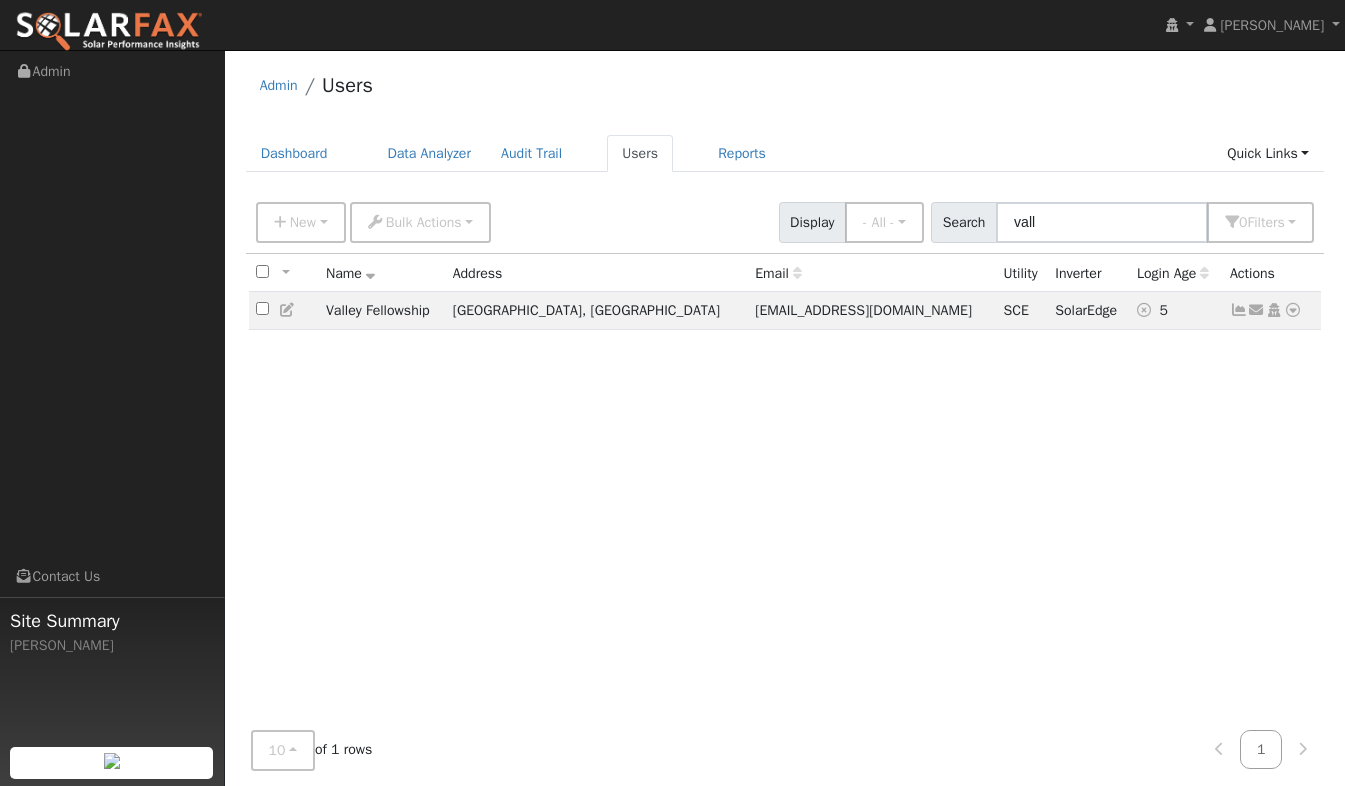 click at bounding box center (1239, 310) 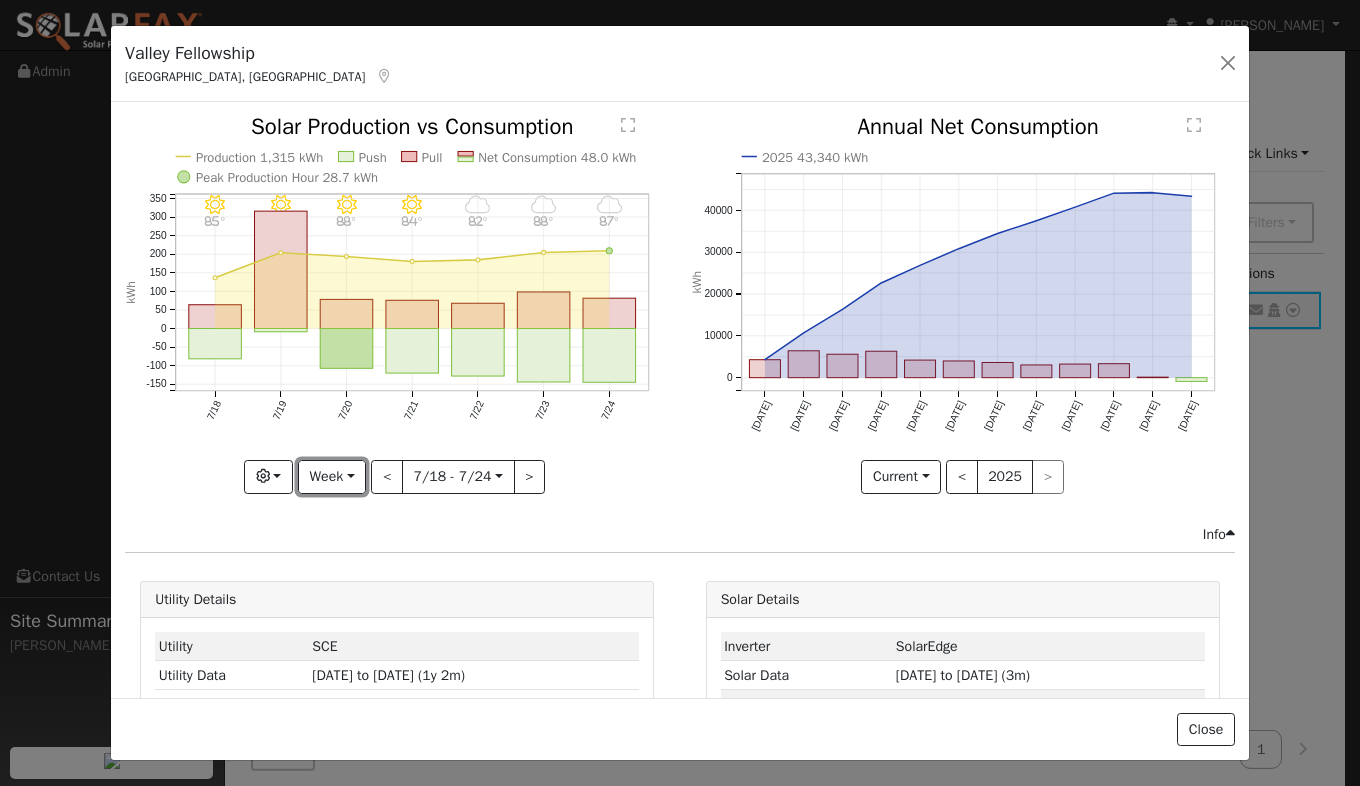 click on "Week" at bounding box center (332, 477) 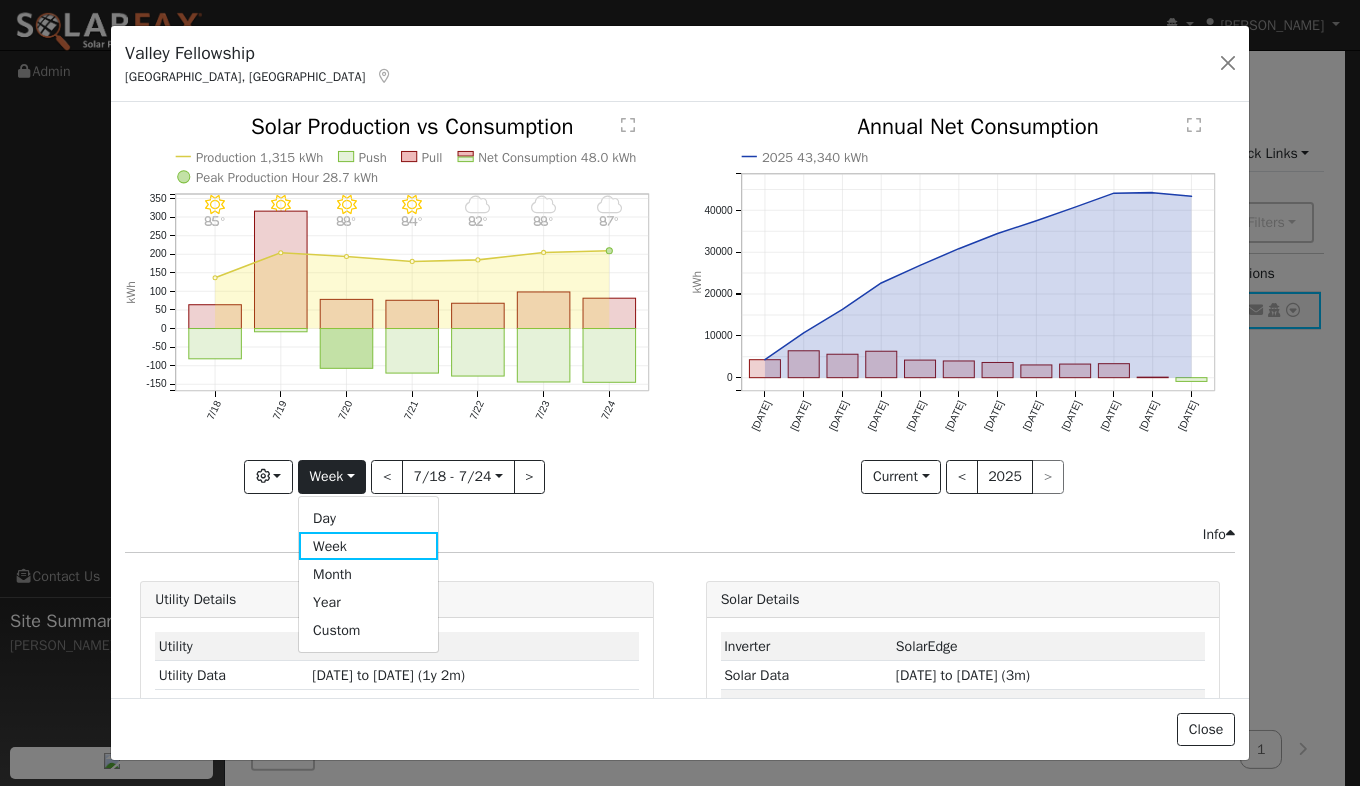 click on "Day" at bounding box center (368, 518) 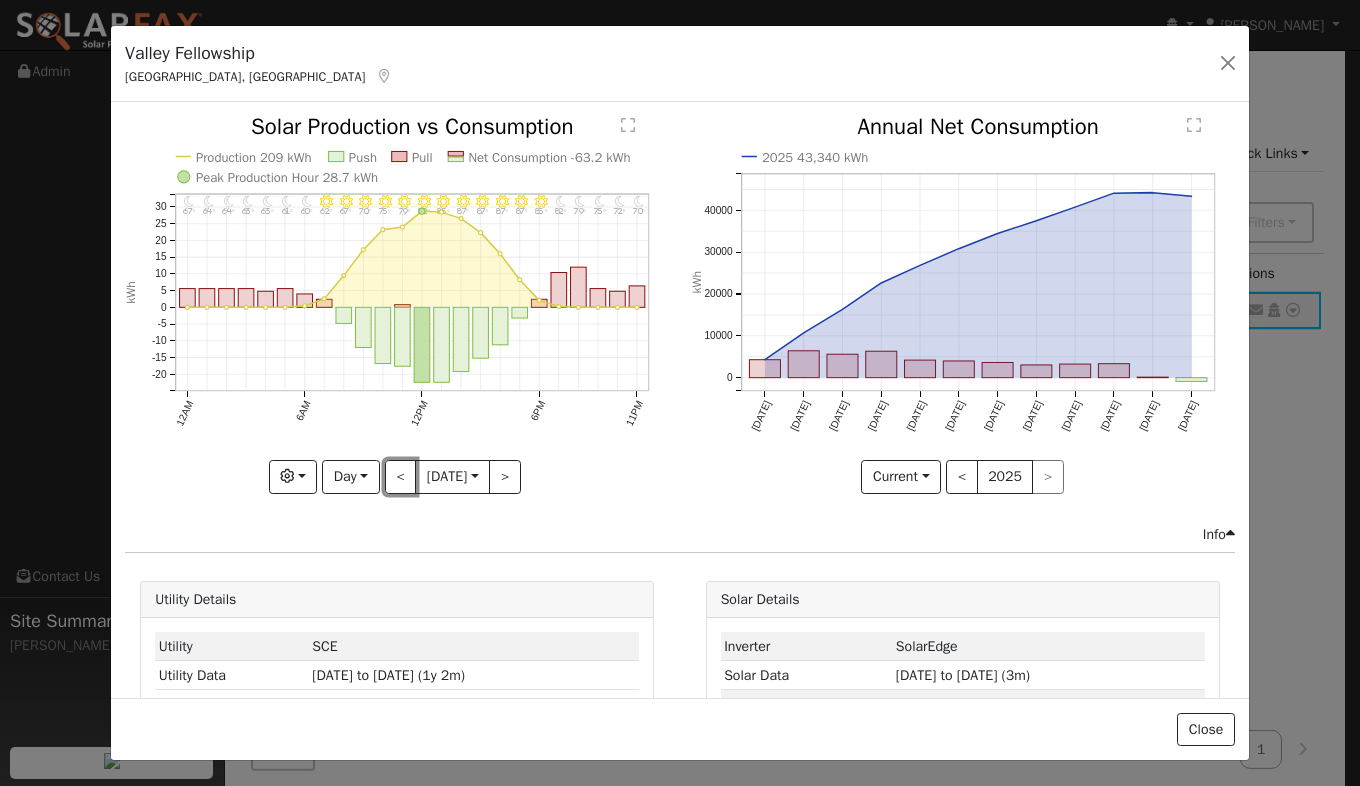 click on "<" at bounding box center [401, 477] 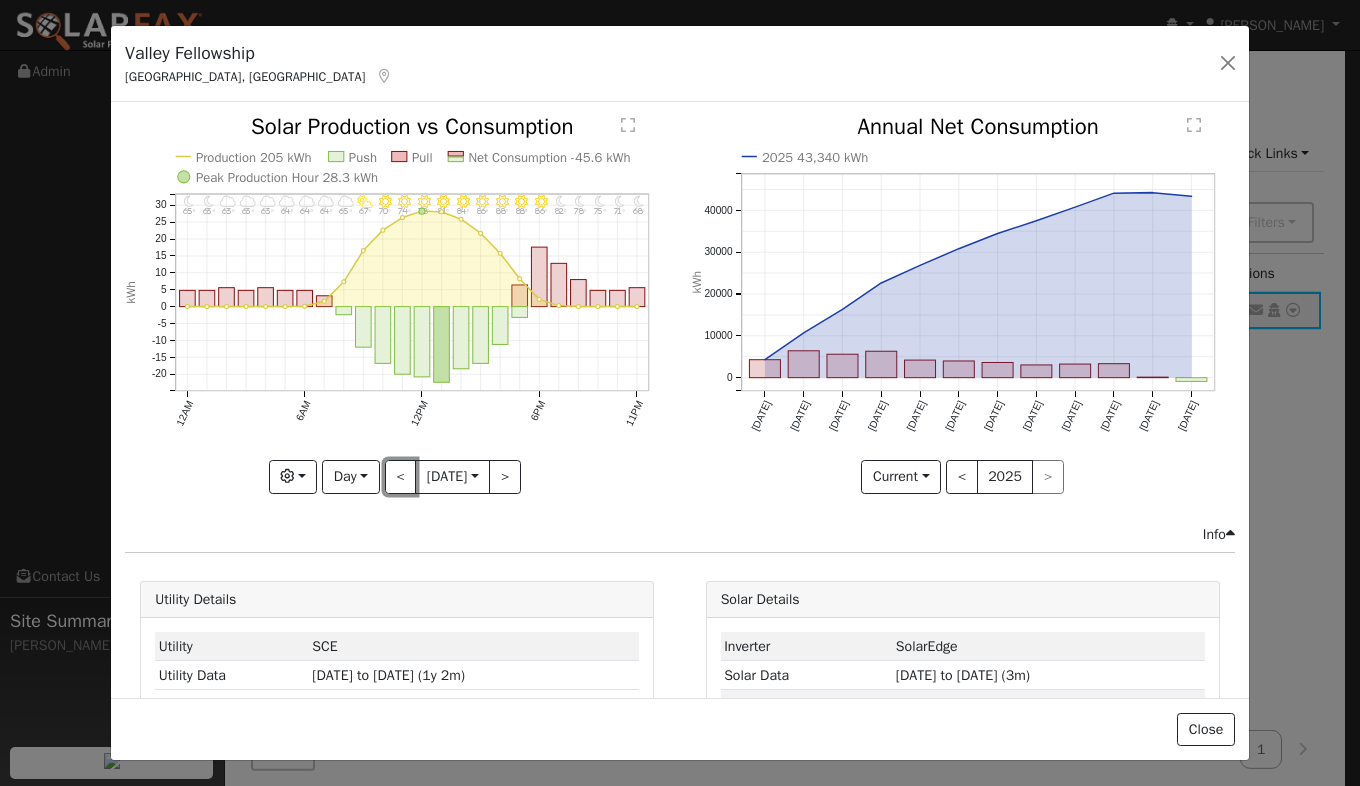 click on "<" at bounding box center [401, 477] 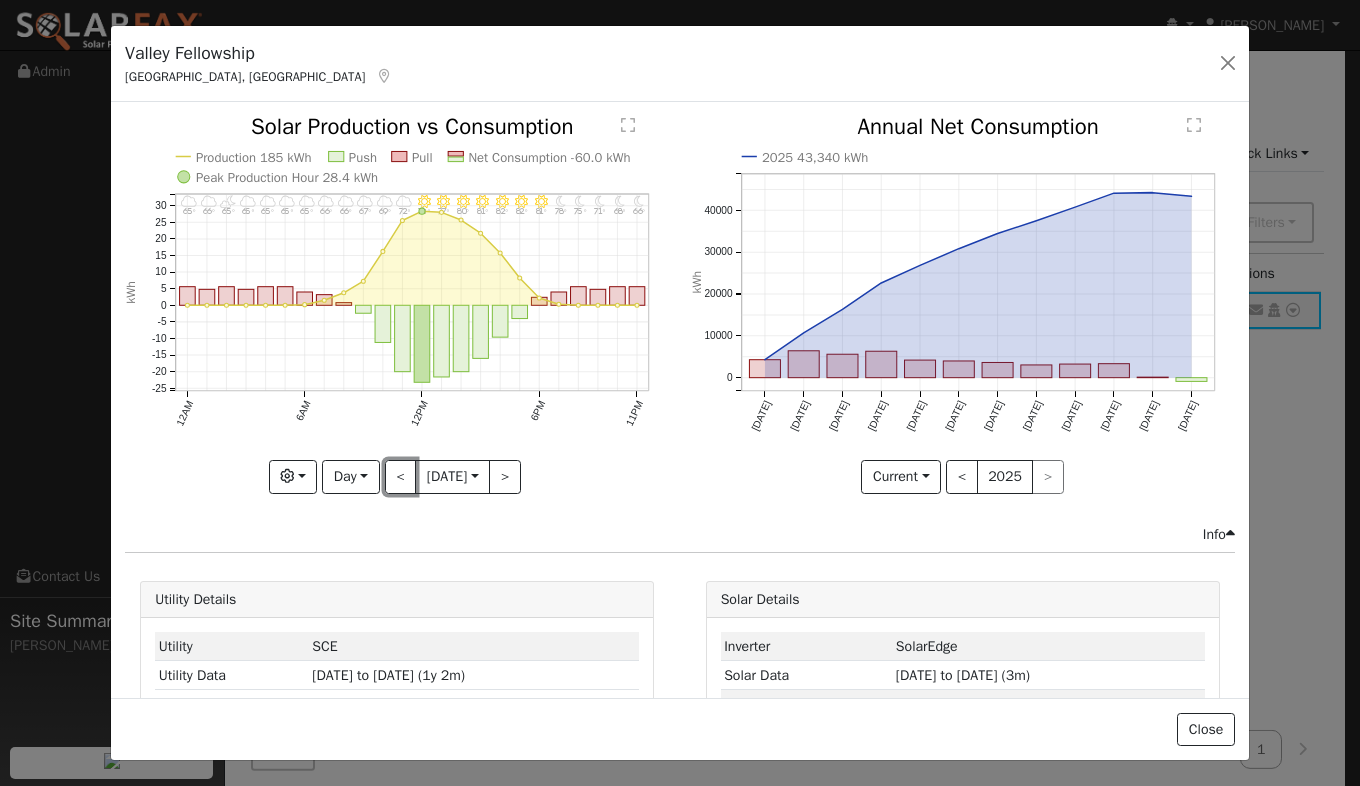 click on "<" at bounding box center (401, 477) 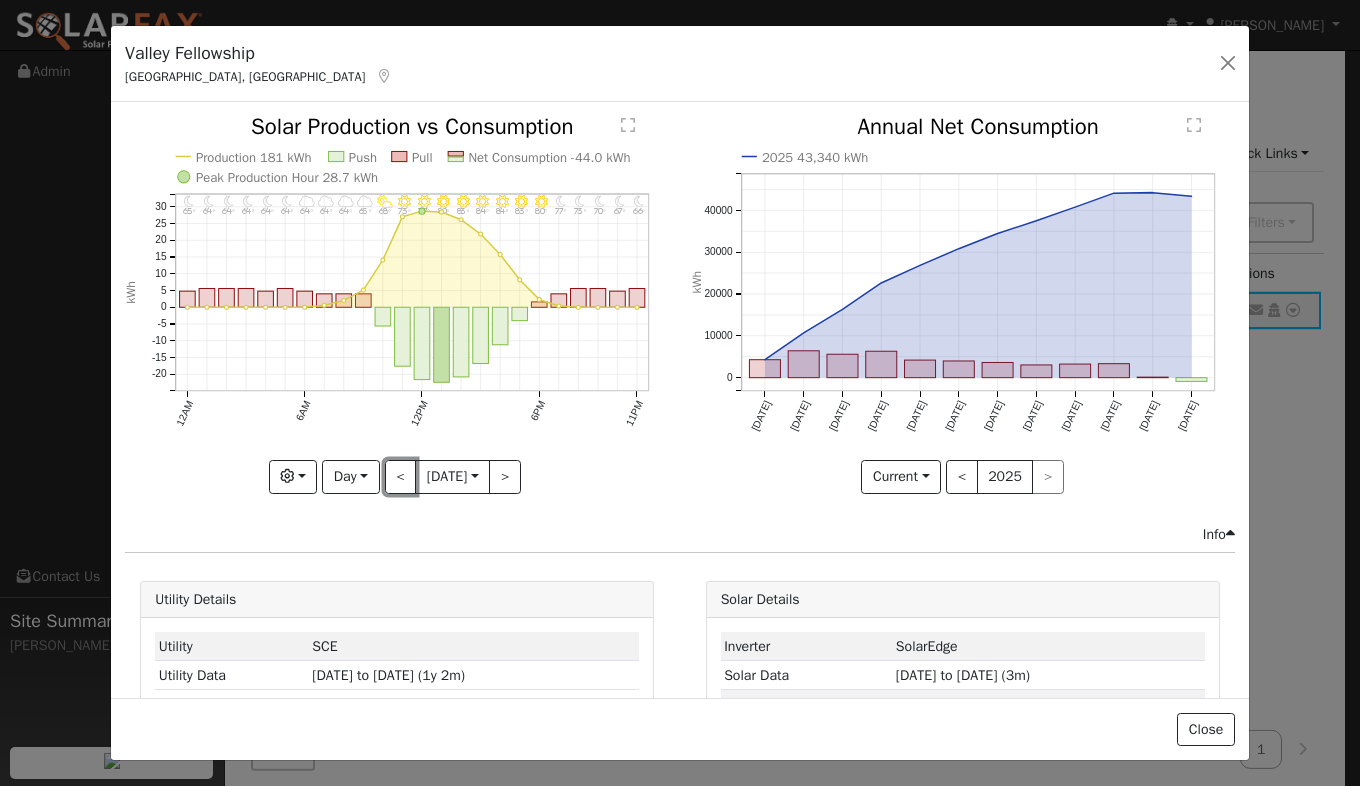click on "<" at bounding box center (401, 477) 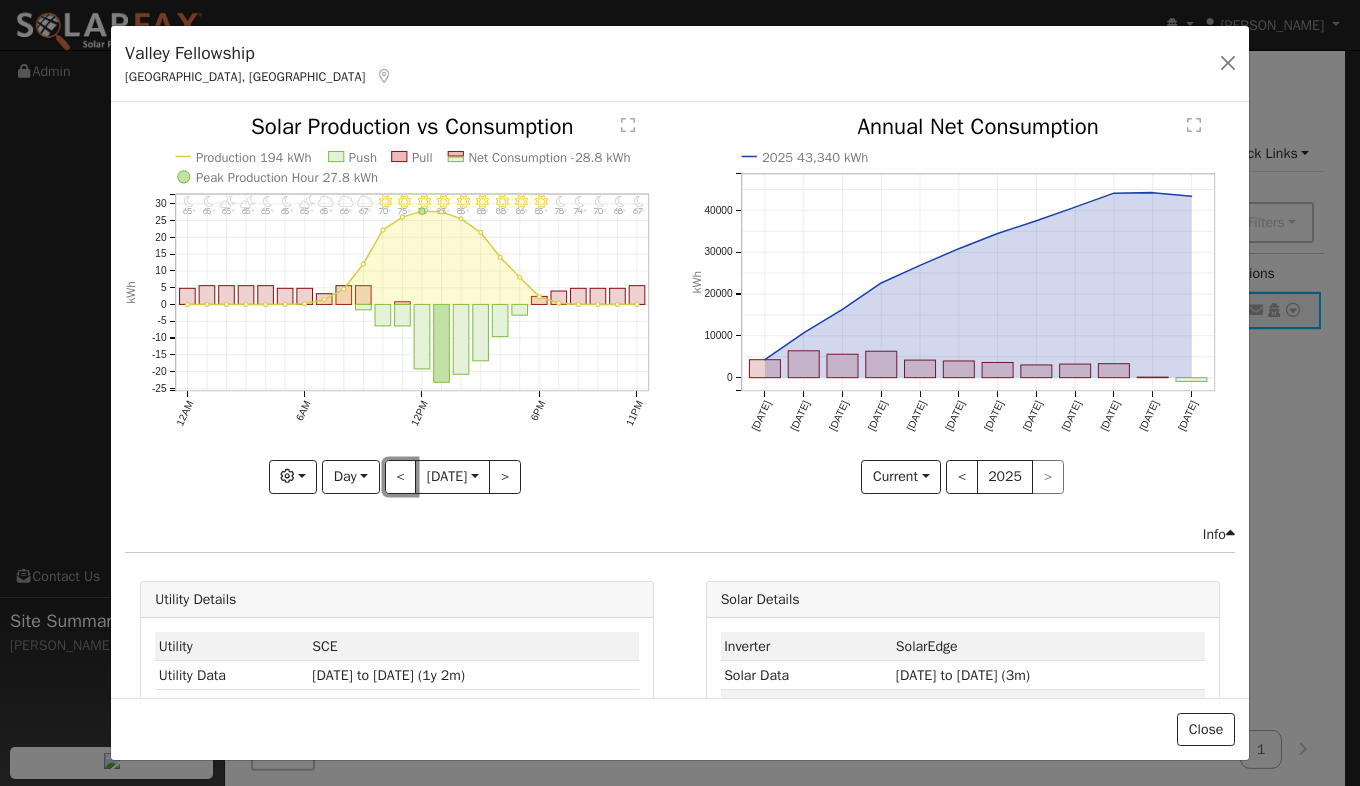 click on "<" at bounding box center [401, 477] 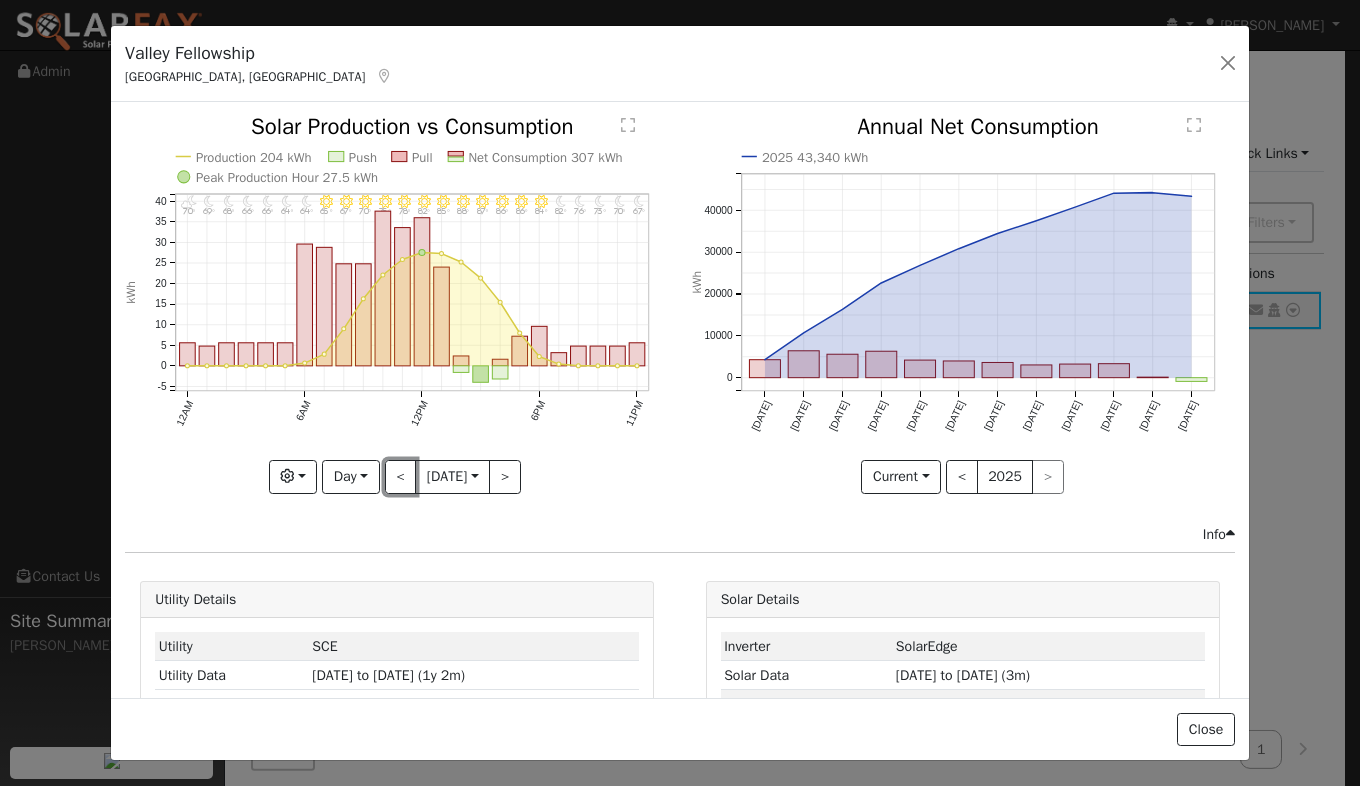 click on "<" at bounding box center (401, 477) 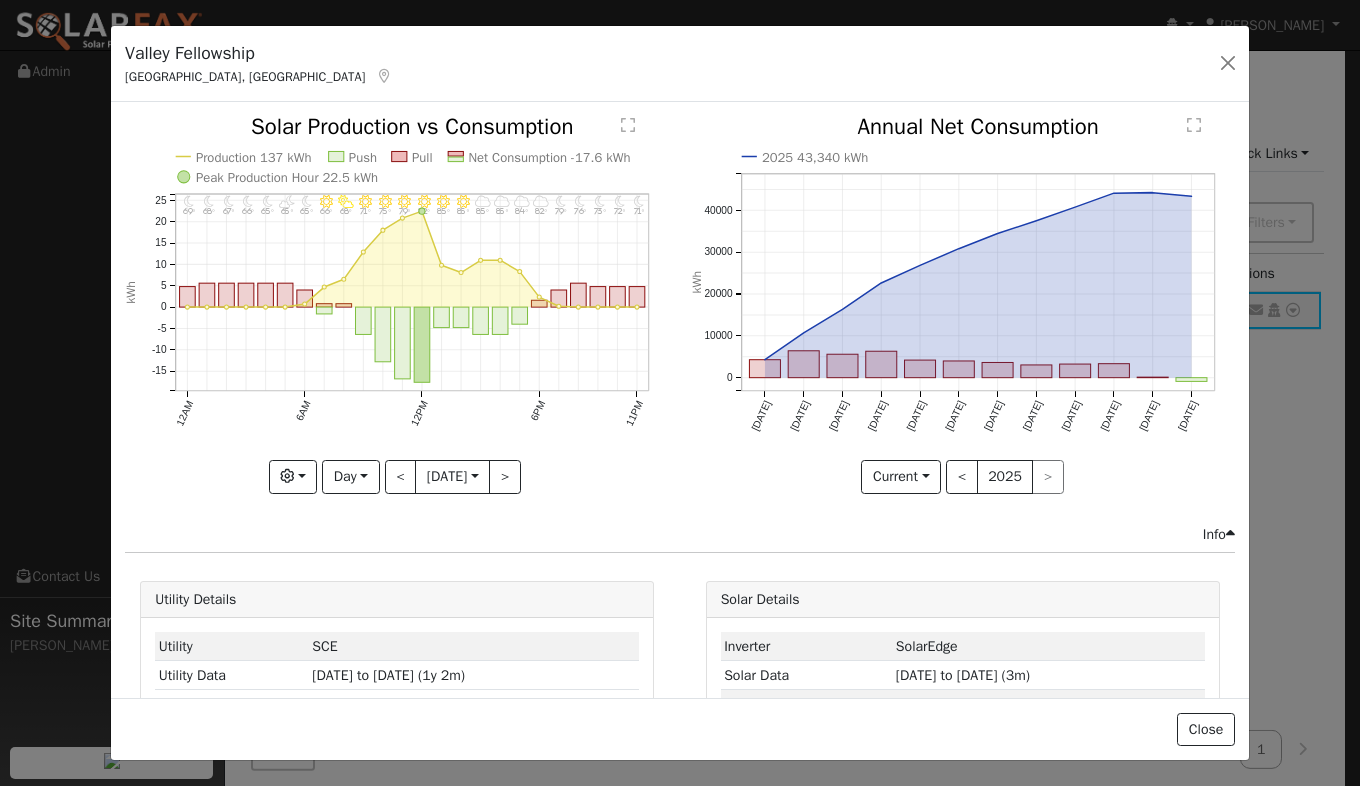 click on "11PM - MostlyClear 71° 10PM - MostlyClear 72° 9PM - Clear 73° 8PM - Clear 76° 7PM - Clear 79° 6PM - MostlyCloudy 82° 5PM - MostlyCloudy 84° 4PM - MostlyCloudy 85° 3PM - MostlyCloudy 85° 2PM - MostlyClear 85° 1PM - Clear 85° 12PM - MostlyClear 82° 11AM - Clear 79° 10AM - MostlyClear 75° 9AM - MostlyClear 71° 8AM - PartlyCloudy 68° 7AM - MostlyClear 66° 6AM - MostlyClear 65° 5AM - PartlyCloudy 65° 4AM - MostlyClear 65° 3AM - MostlyClear 66° 2AM - MostlyClear 67° 1AM - MostlyClear 68° 12AM - MostlyClear 69° Production 137 kWh Push Pull Net Consumption -17.6 kWh Peak Production Hour 22.5 kWh 12AM 6AM 12PM 6PM 11PM -15 -10 -5 0 5 10 15 20 25  Solar Production vs Consumption kWh onclick="" onclick="" onclick="" onclick="" onclick="" onclick="" onclick="" onclick="" onclick="" onclick="" onclick="" onclick="" onclick="" onclick="" onclick="" onclick="" onclick="" onclick="" onclick="" onclick="" onclick="" onclick="" onclick="" onclick="" onclick="" onclick="" onclick="" onclick="" Graphs" 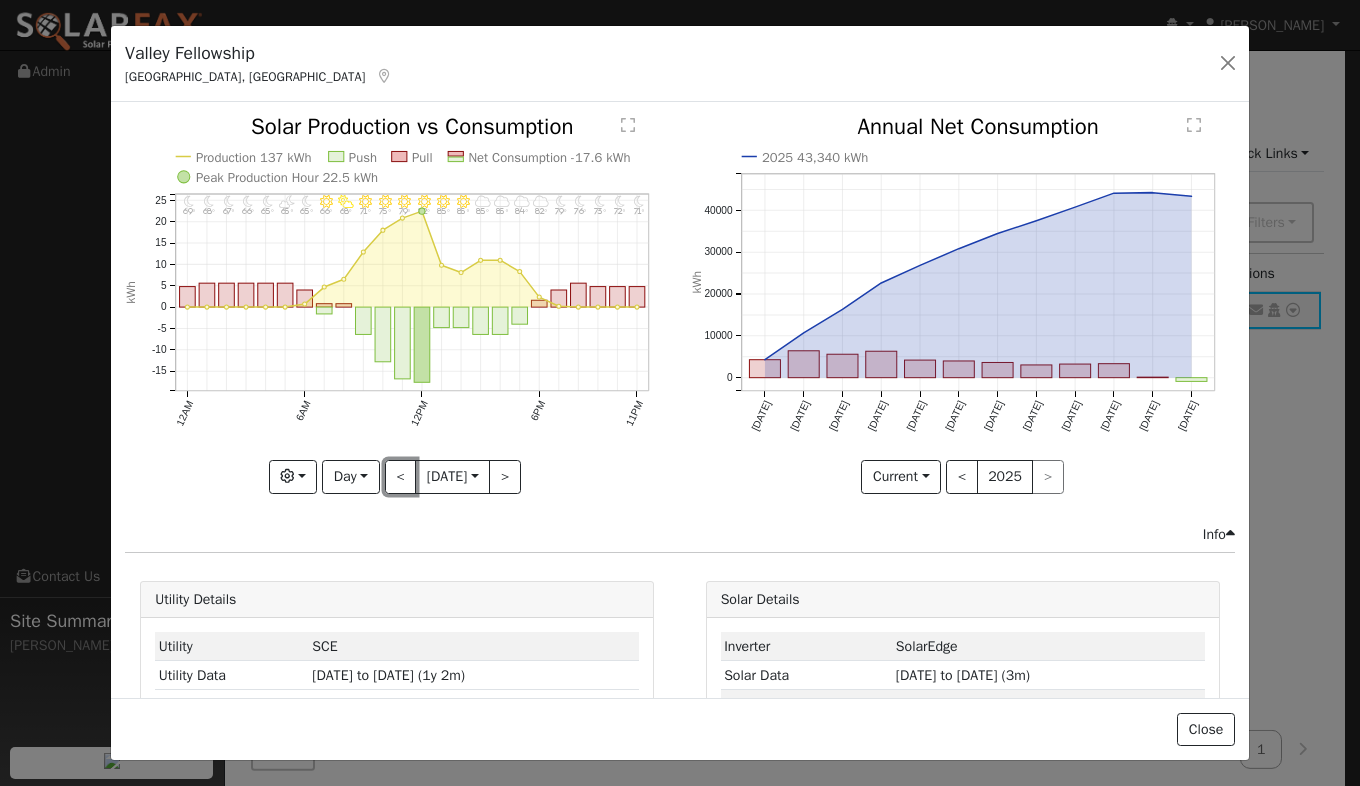 click on "<" at bounding box center (401, 477) 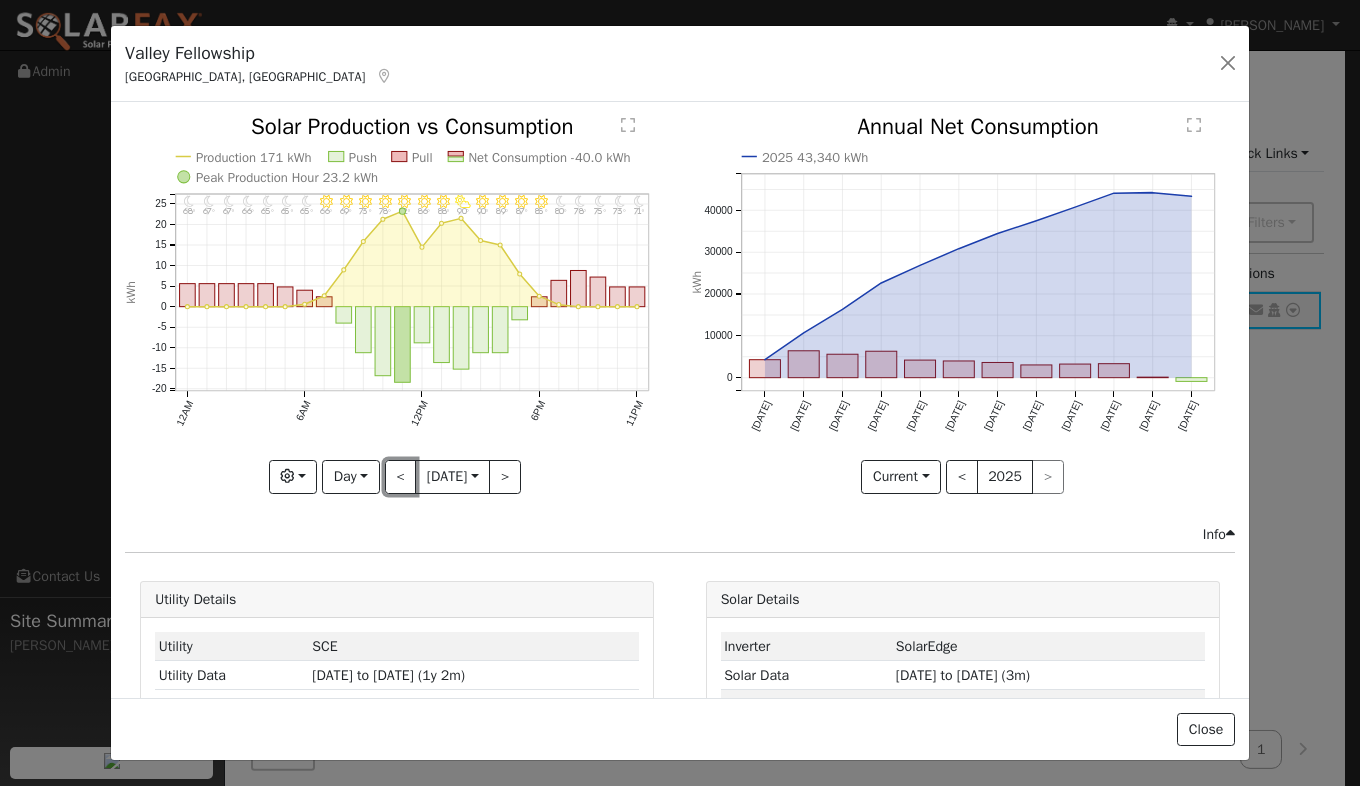 click on "<" at bounding box center [401, 477] 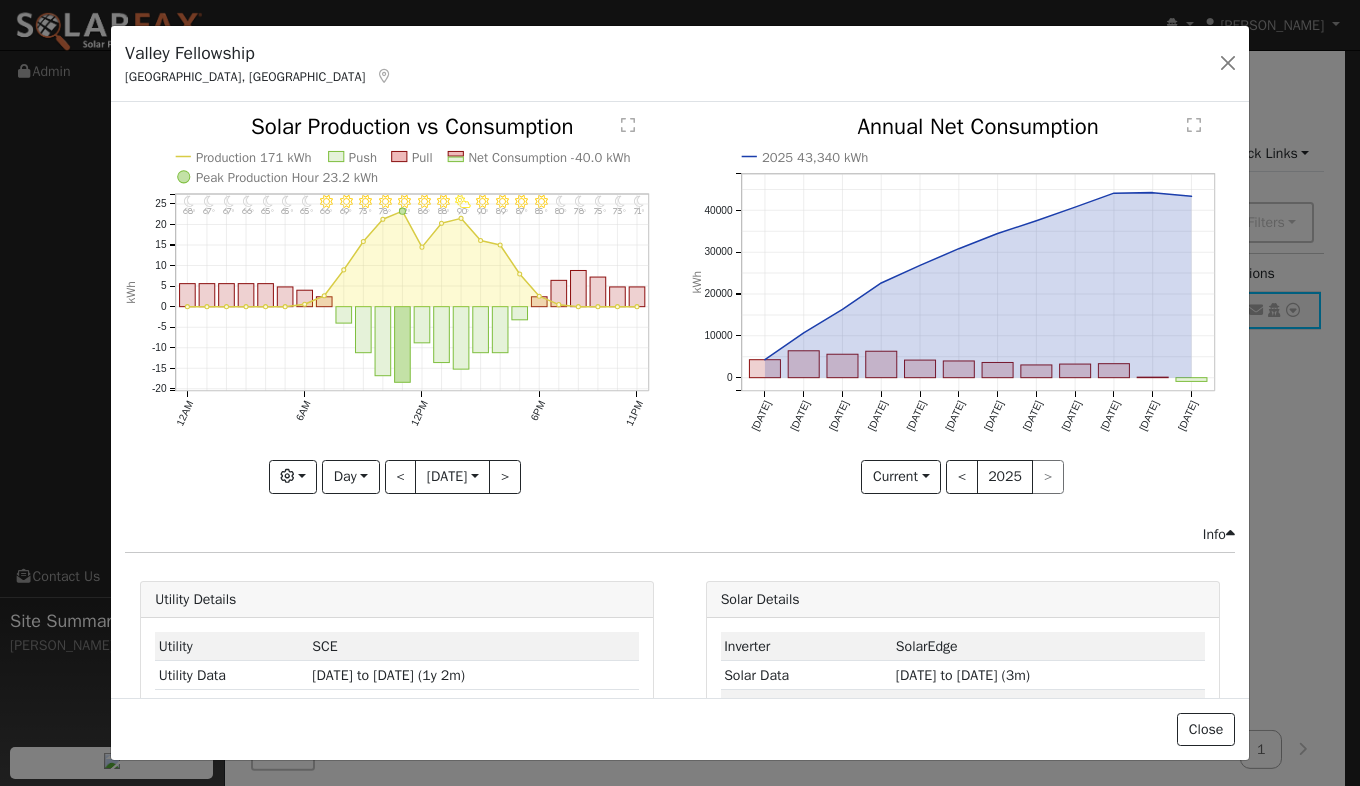 click at bounding box center [0, 0] 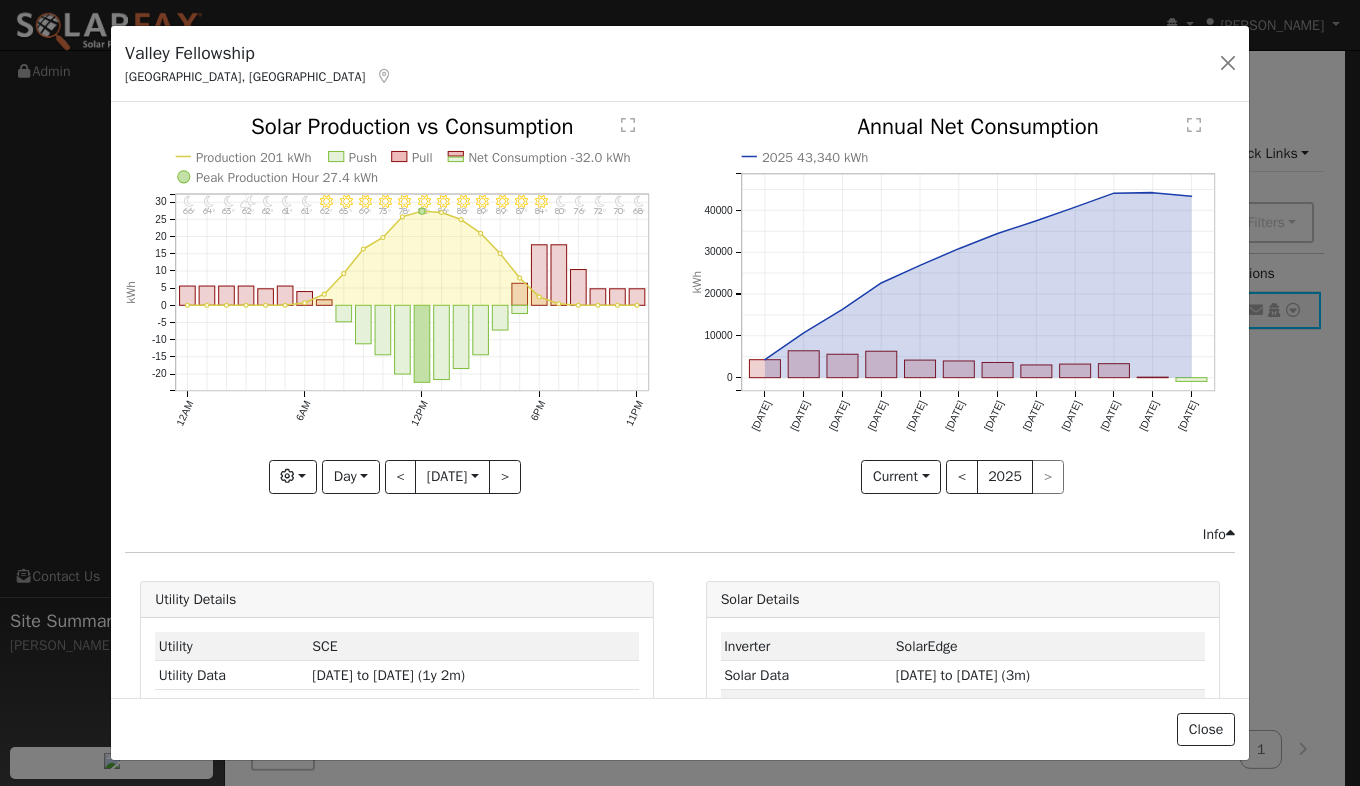click at bounding box center [397, 304] 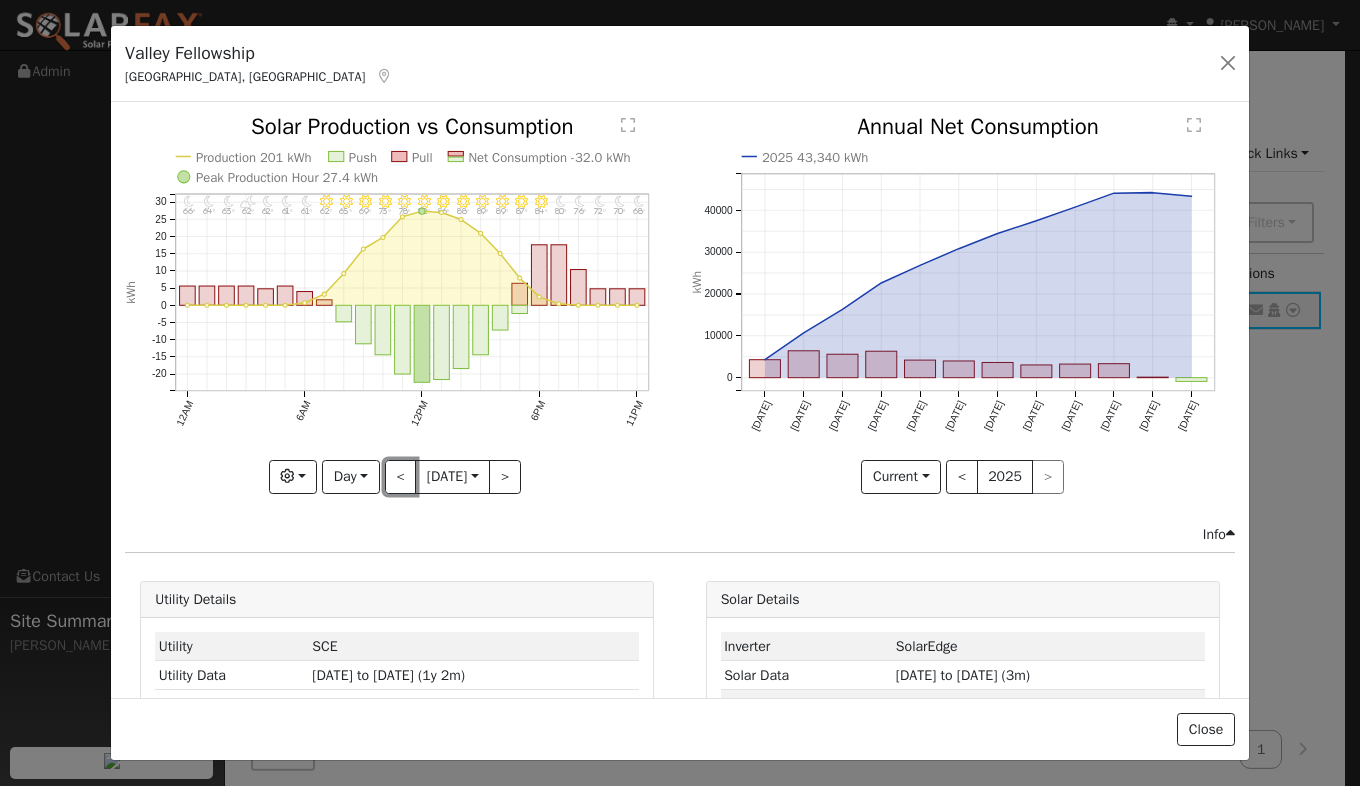 click on "<" at bounding box center [401, 477] 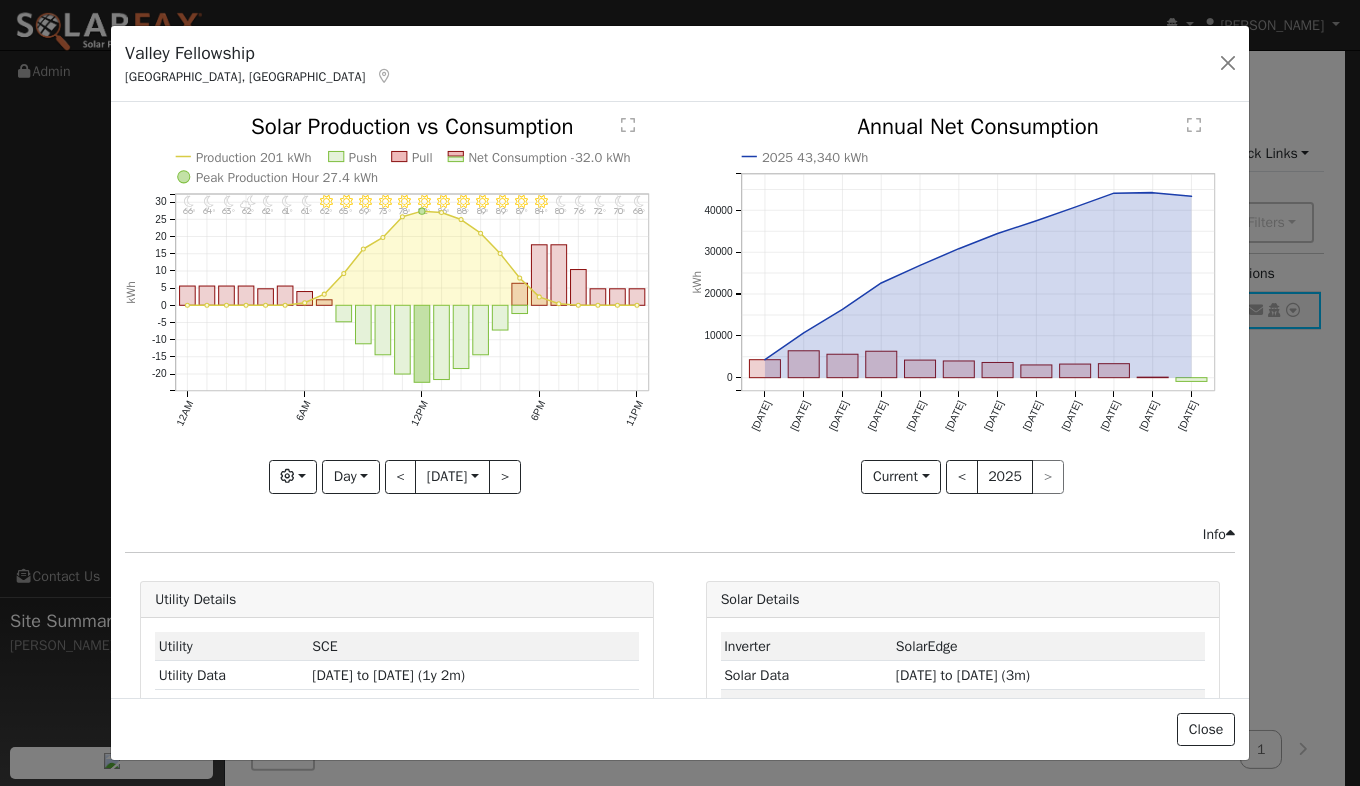 click at bounding box center (0, 0) 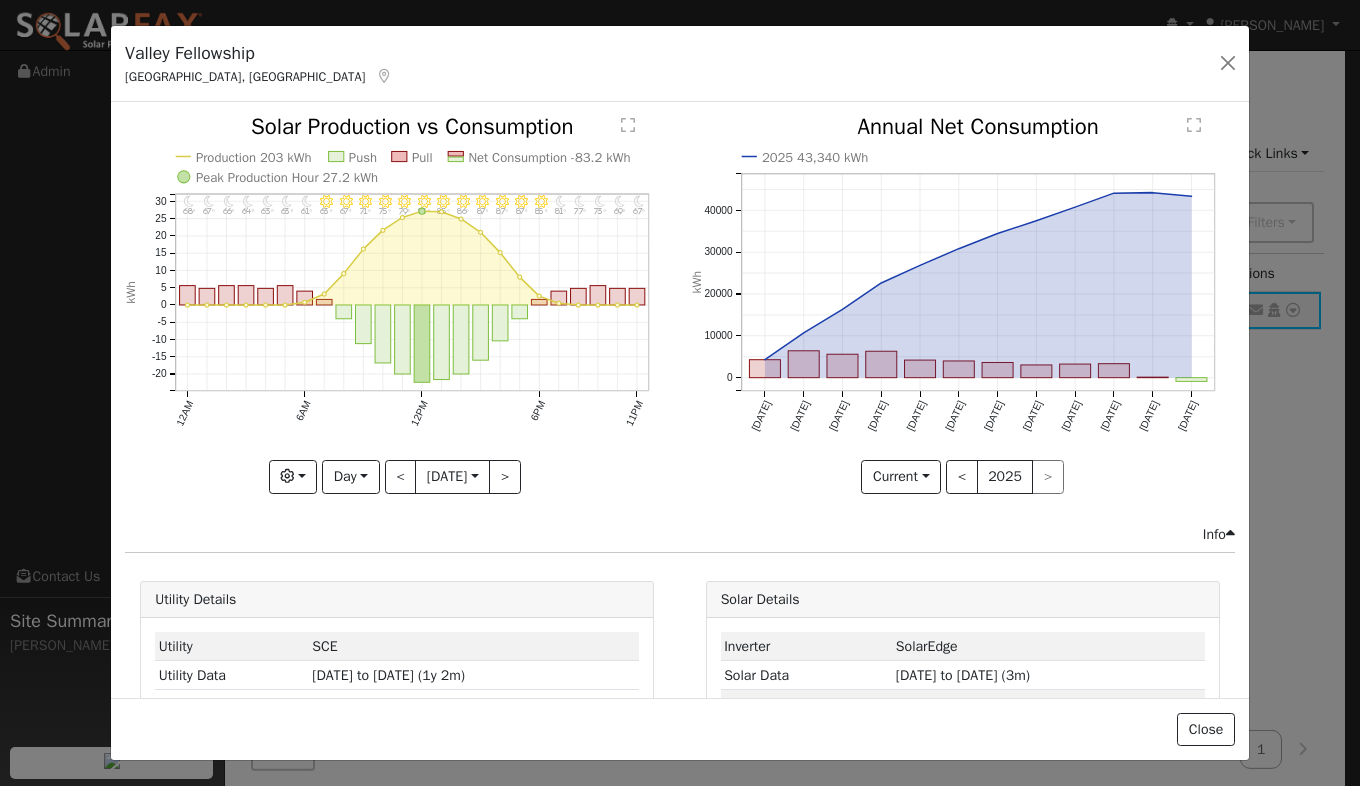 click at bounding box center [397, 304] 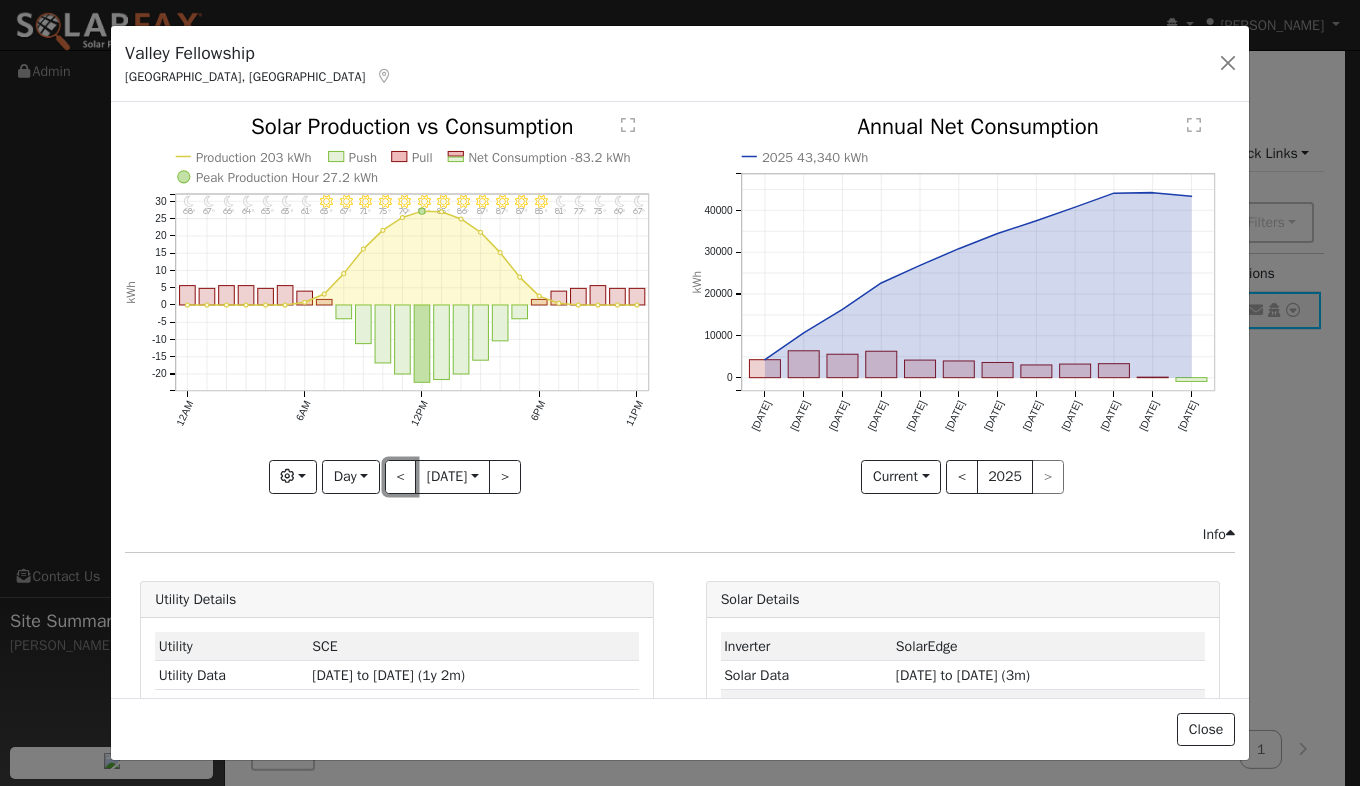 click on "<" at bounding box center (401, 477) 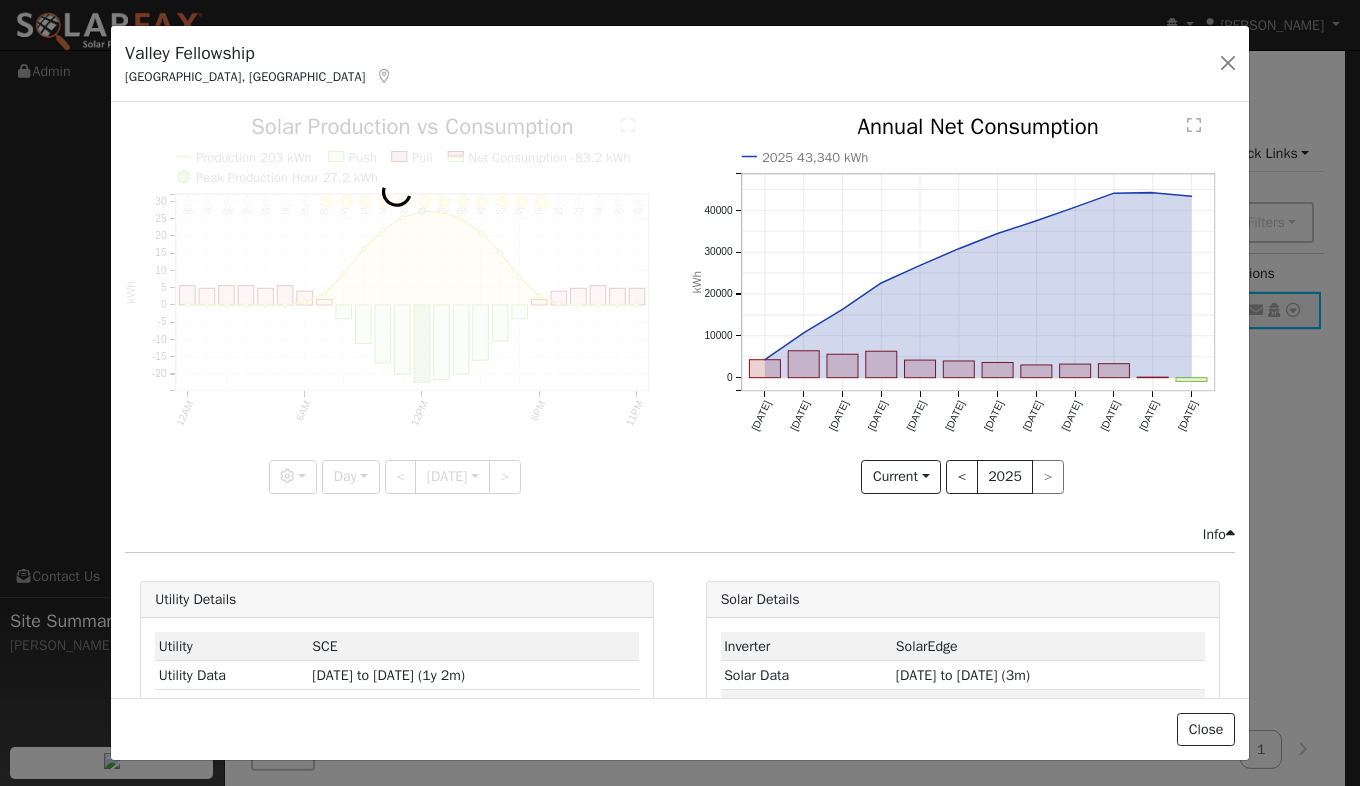 click at bounding box center [397, 304] 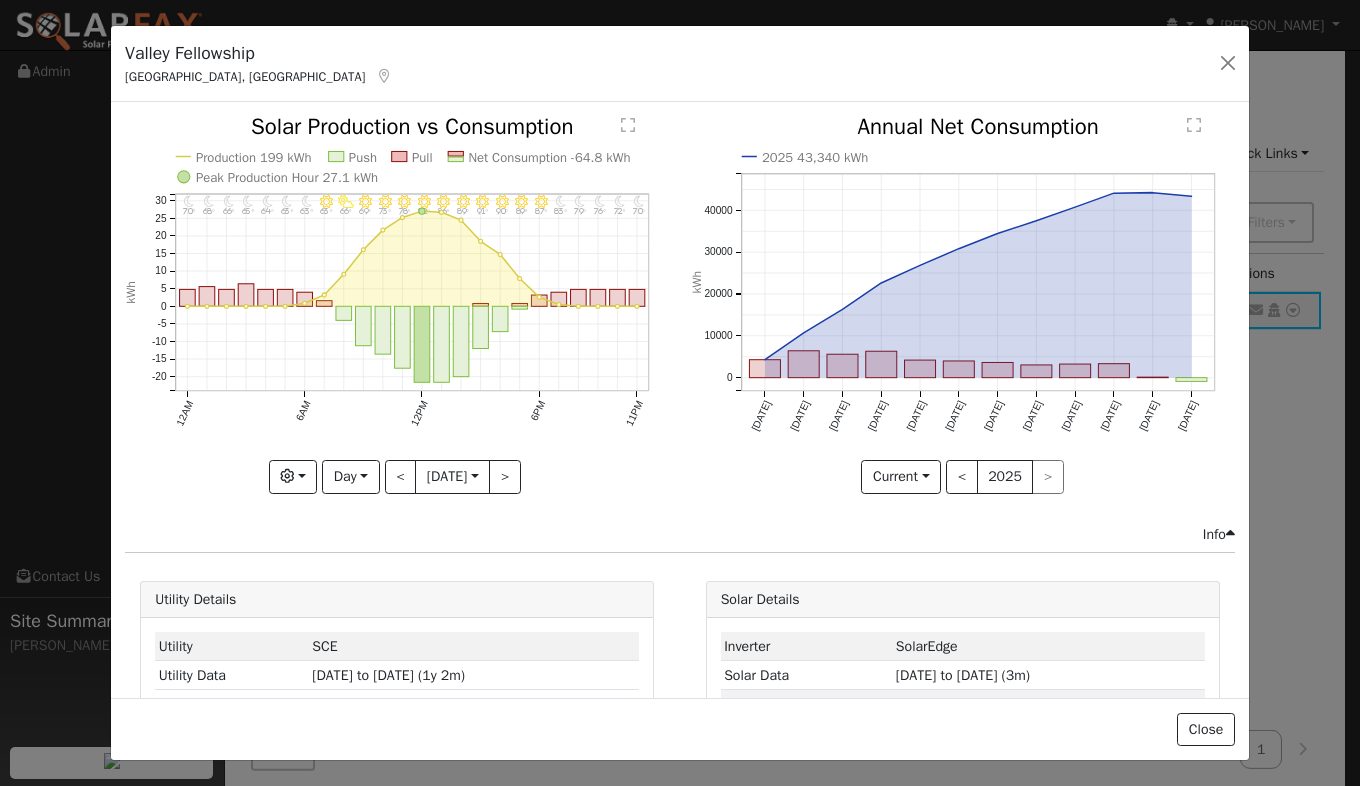 click at bounding box center (397, 304) 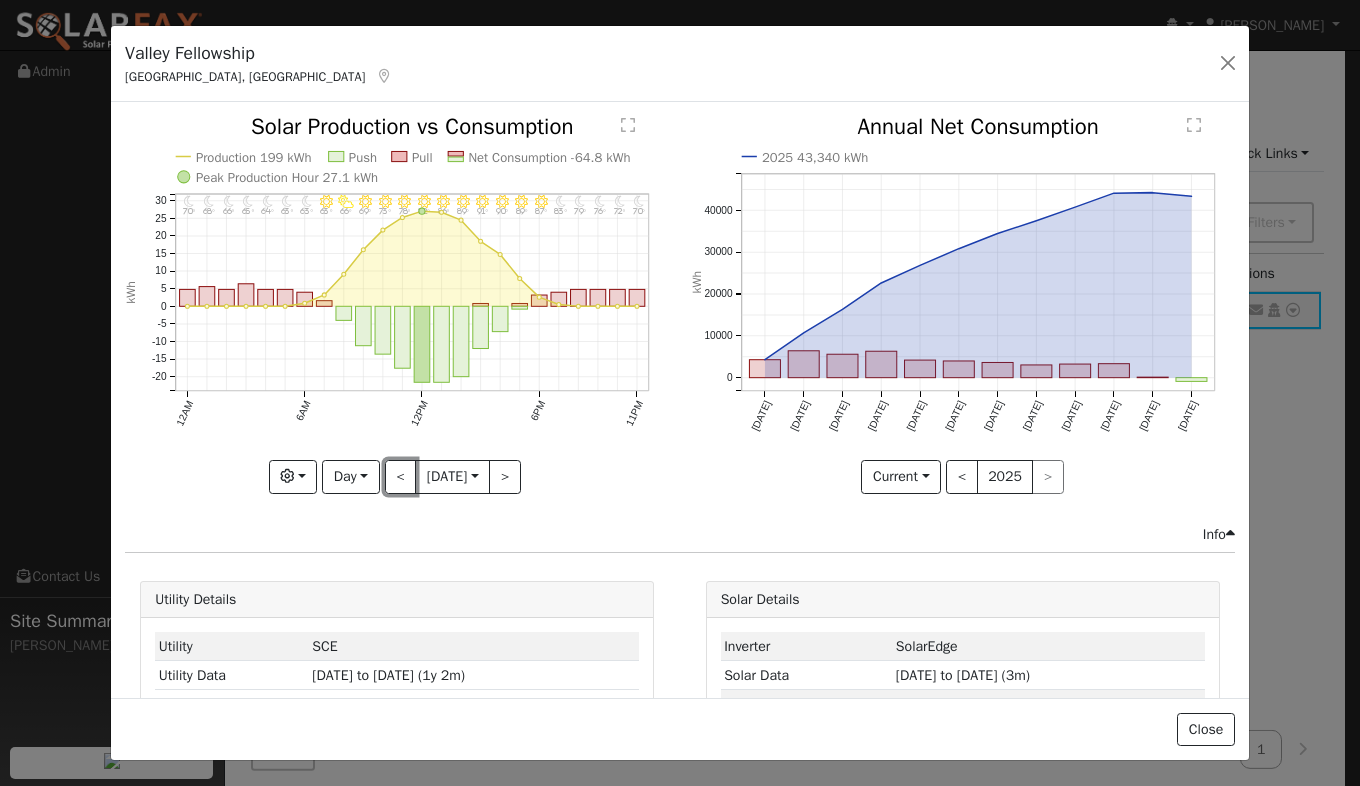 click on "<" at bounding box center [401, 477] 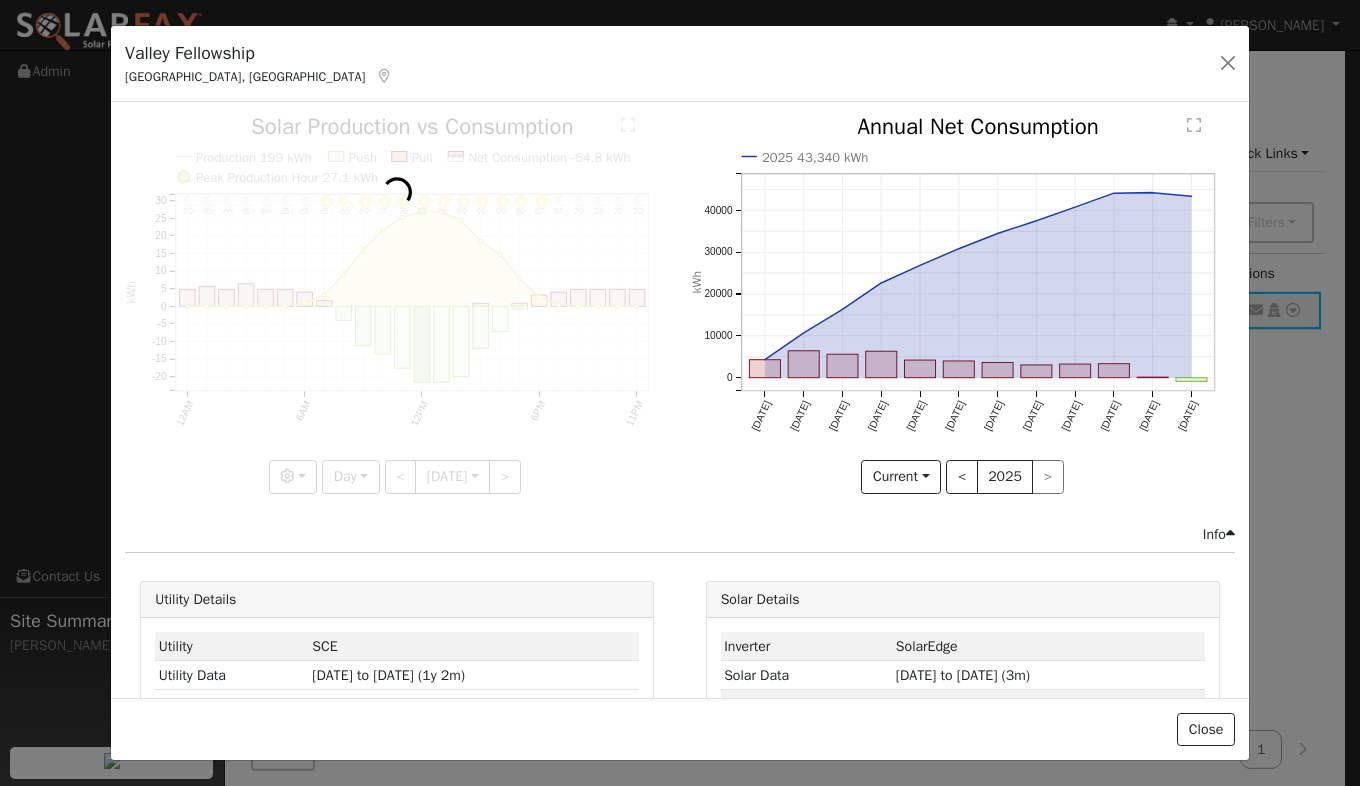click at bounding box center [397, 304] 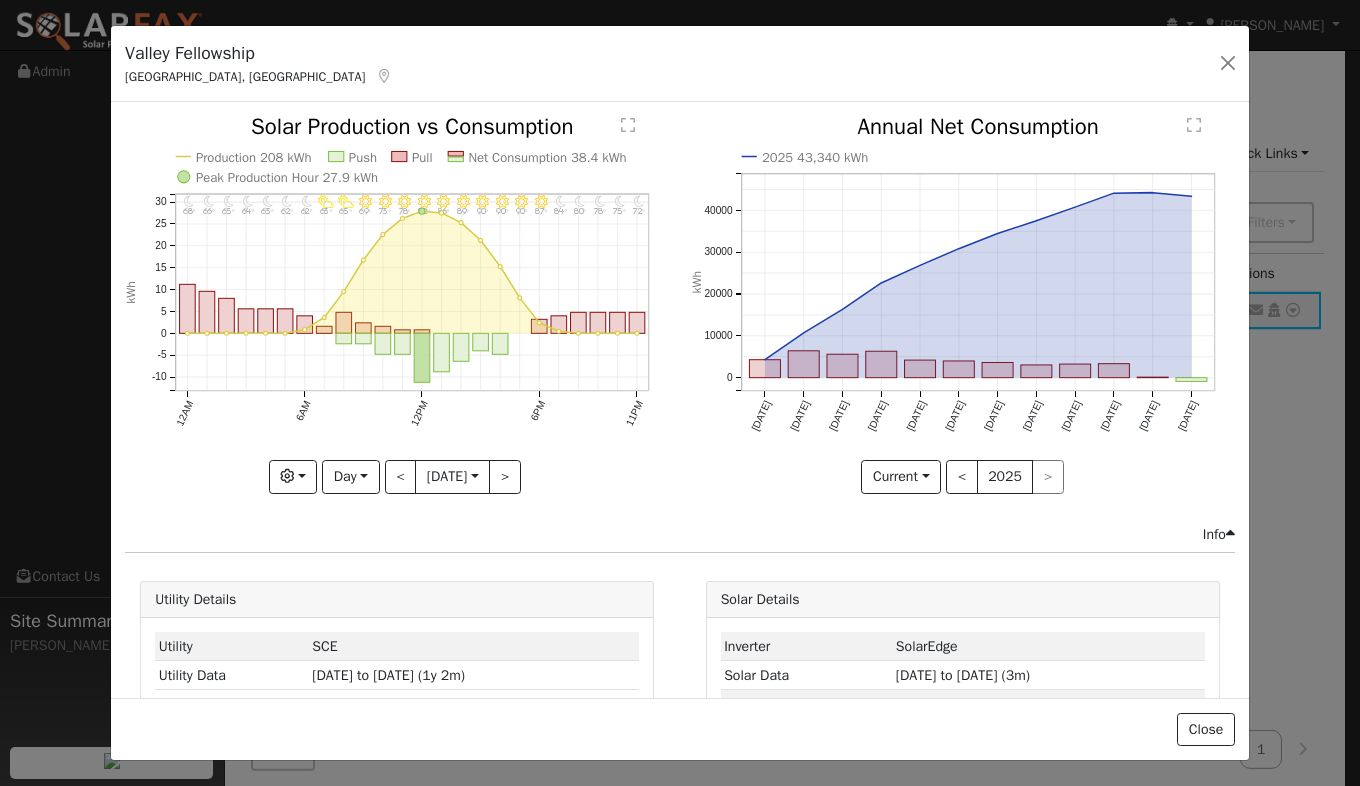 click at bounding box center [397, 304] 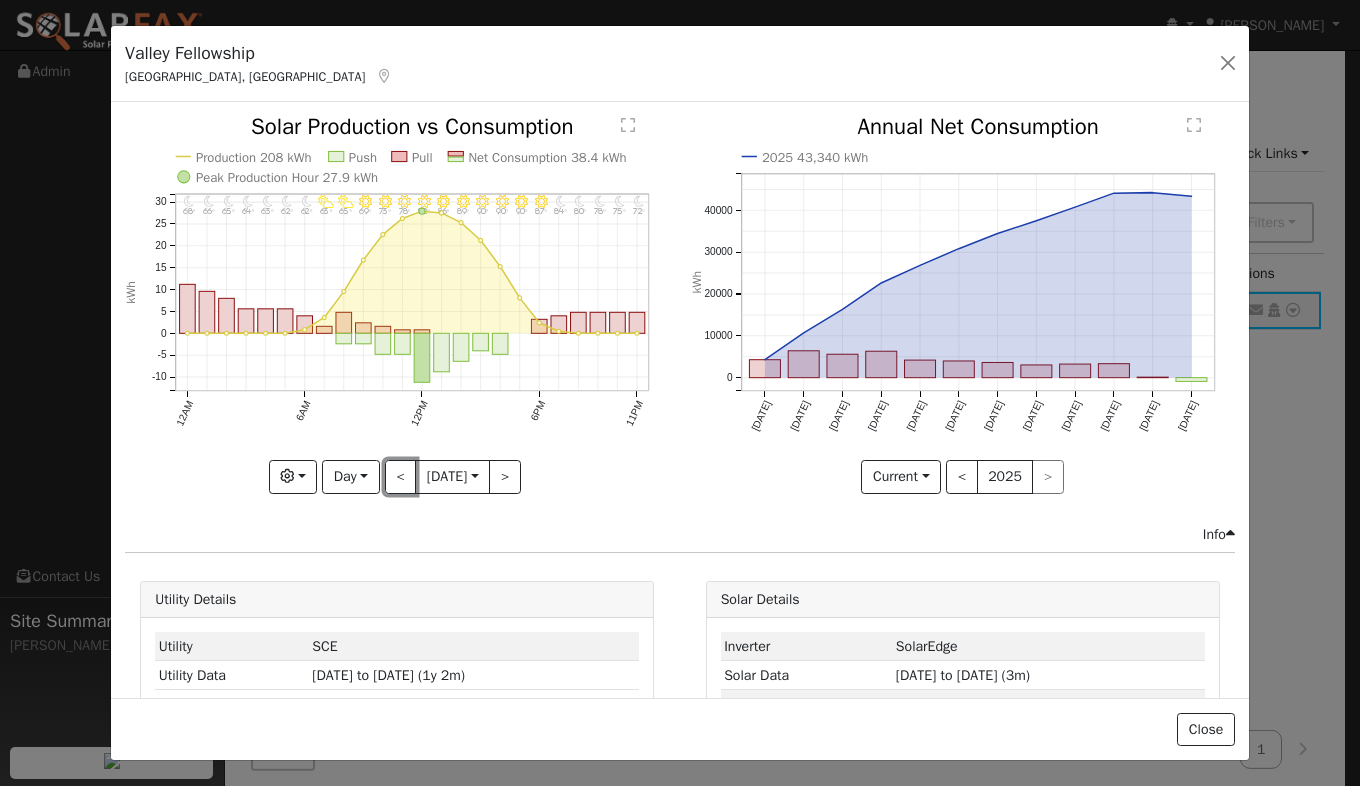 click on "<" at bounding box center (401, 477) 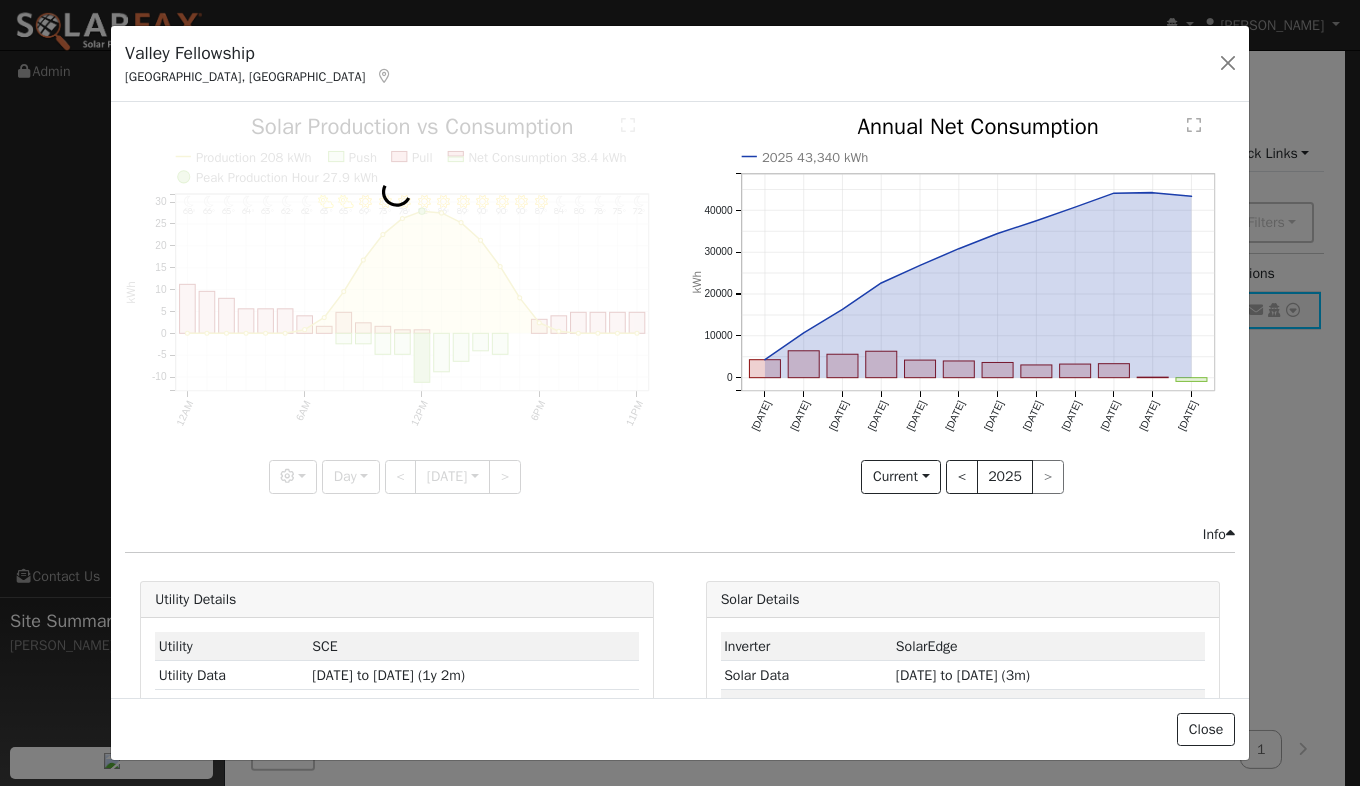 click at bounding box center [397, 304] 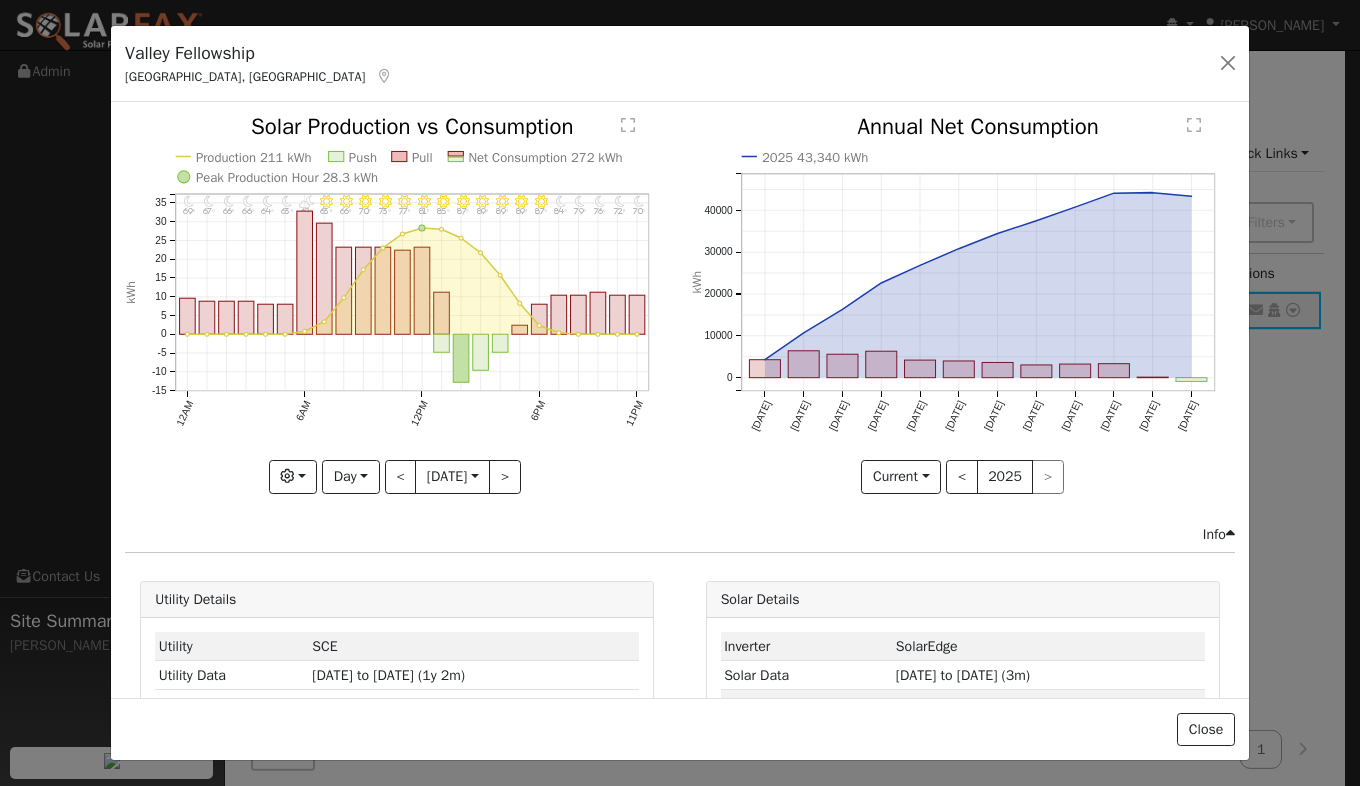 click at bounding box center (397, 304) 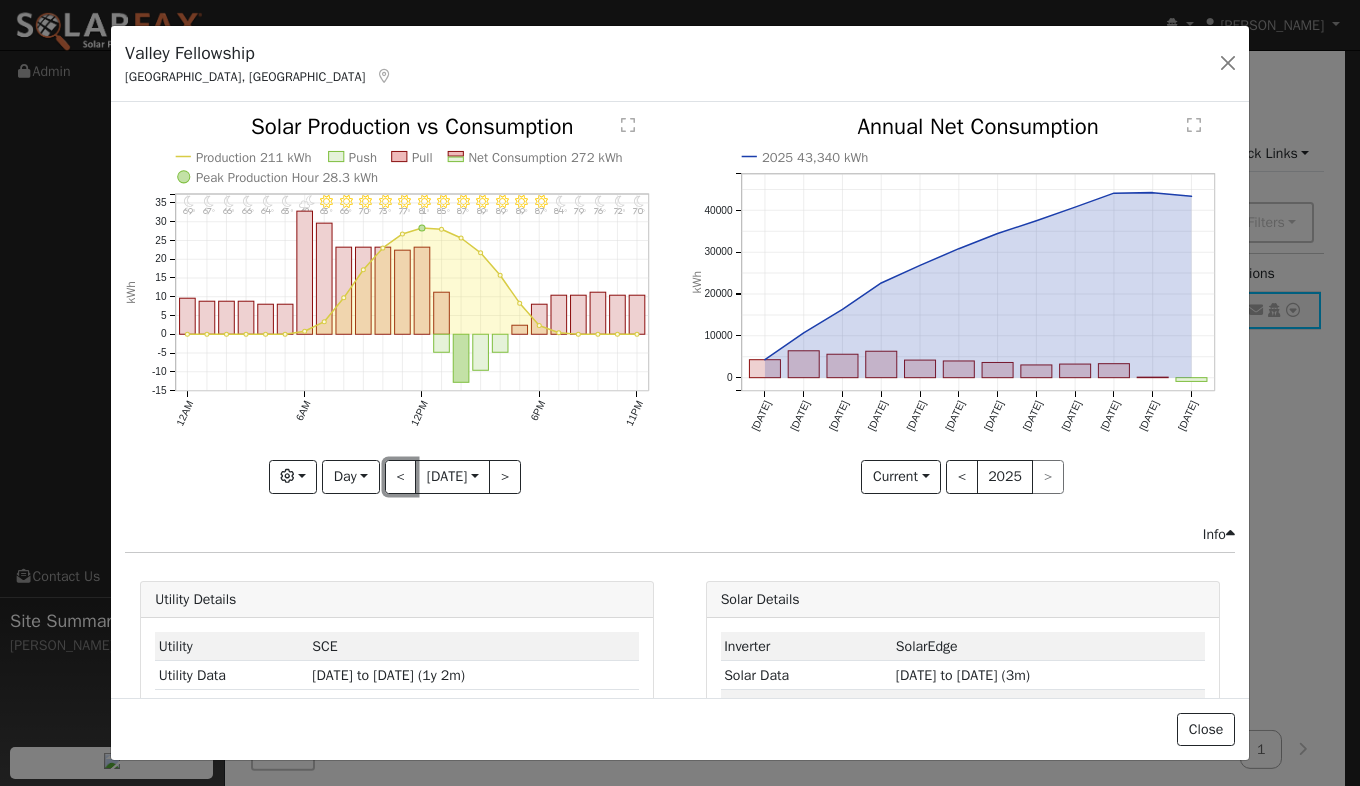 click on "<" at bounding box center (401, 477) 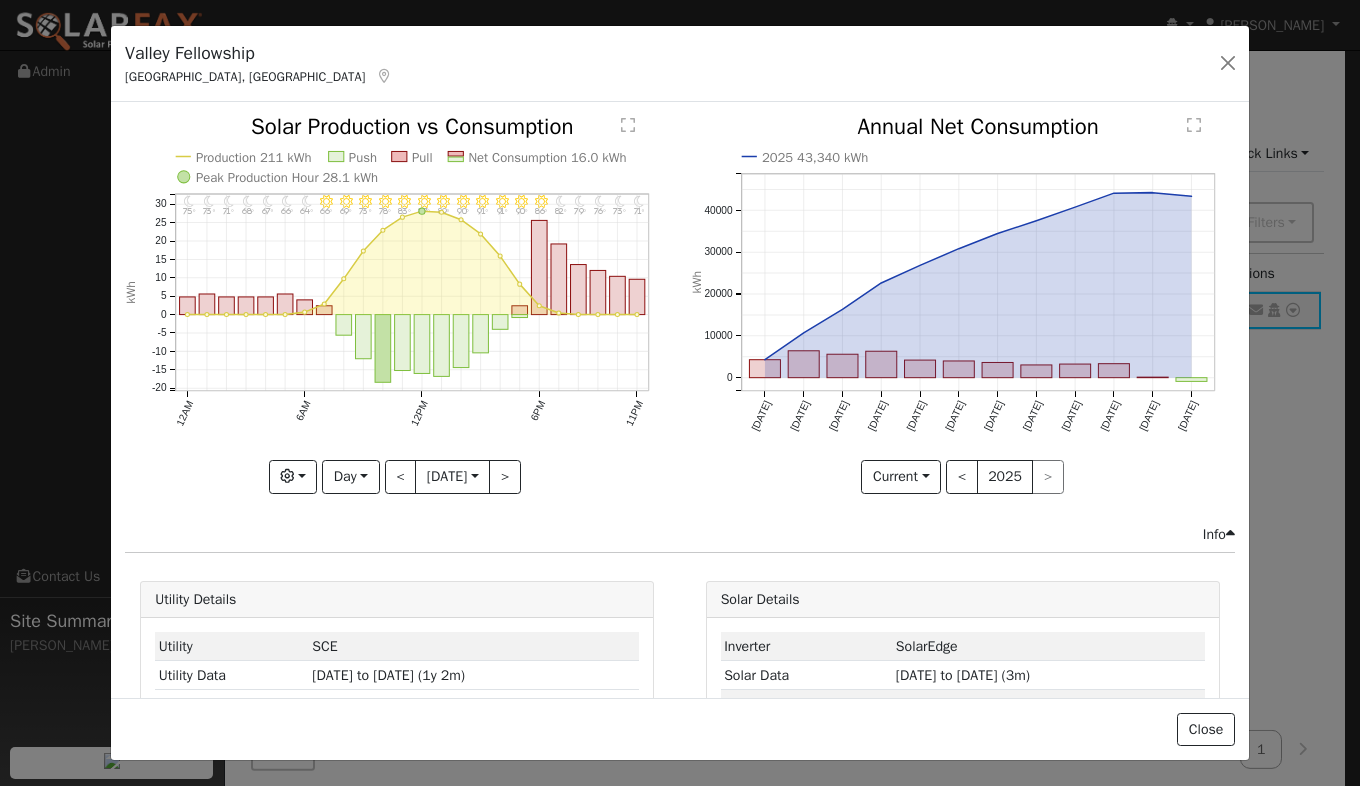 click at bounding box center (397, 304) 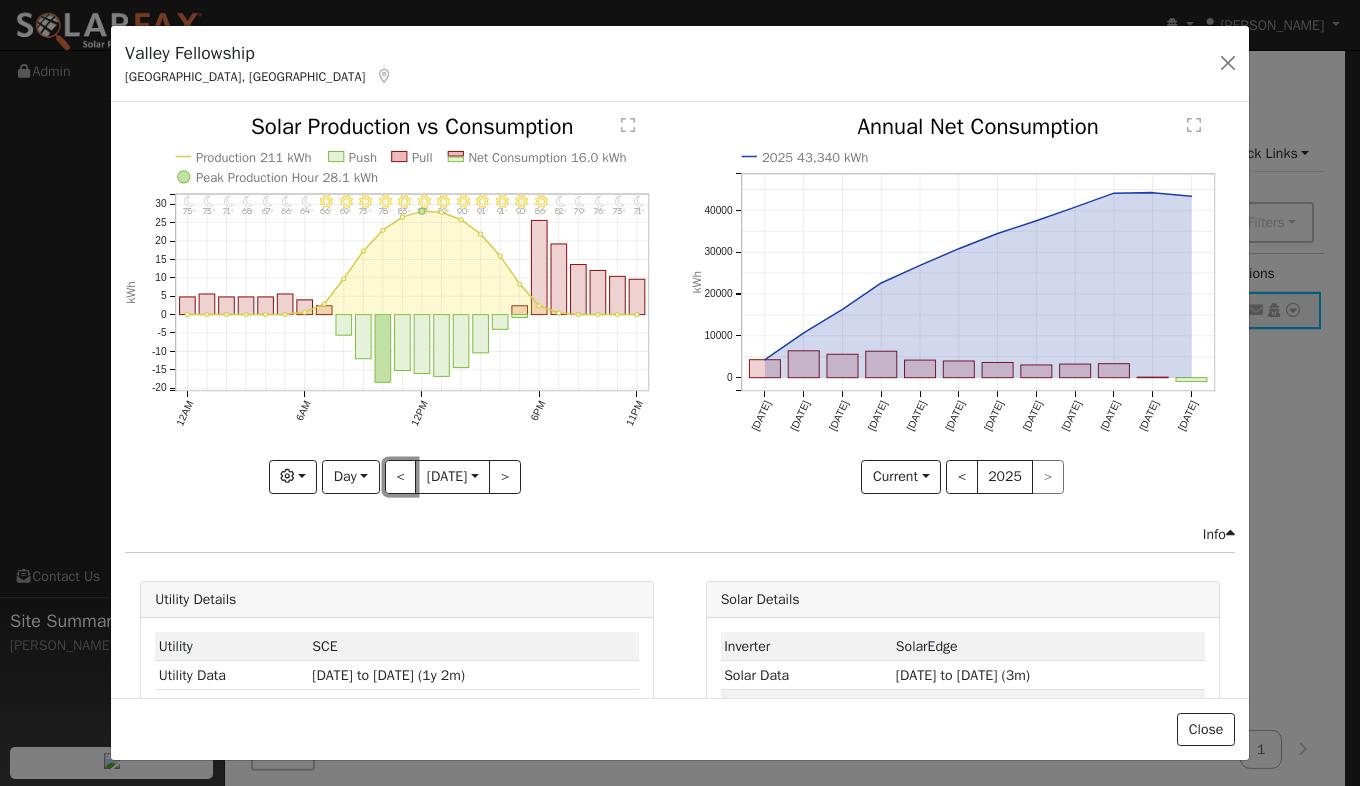 click on "<" at bounding box center [401, 477] 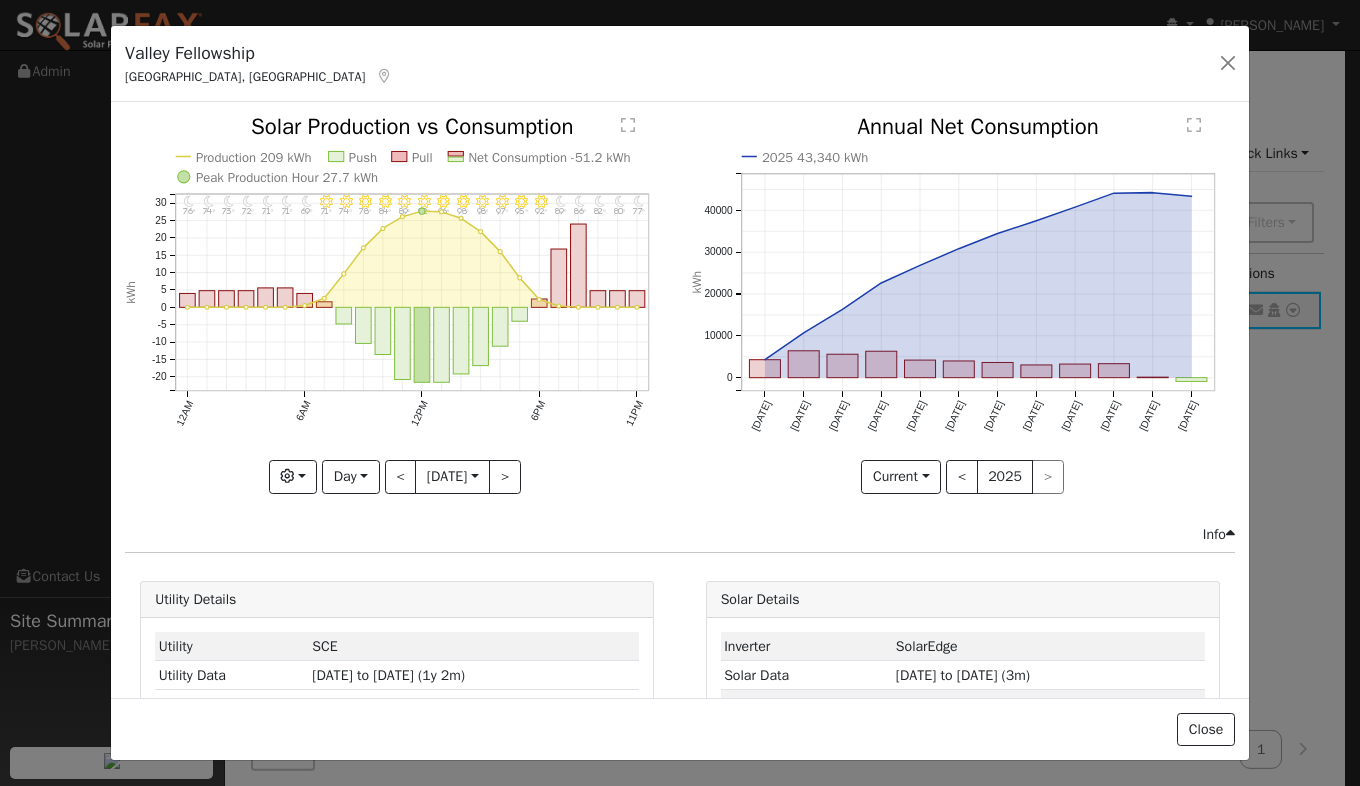 click at bounding box center (397, 304) 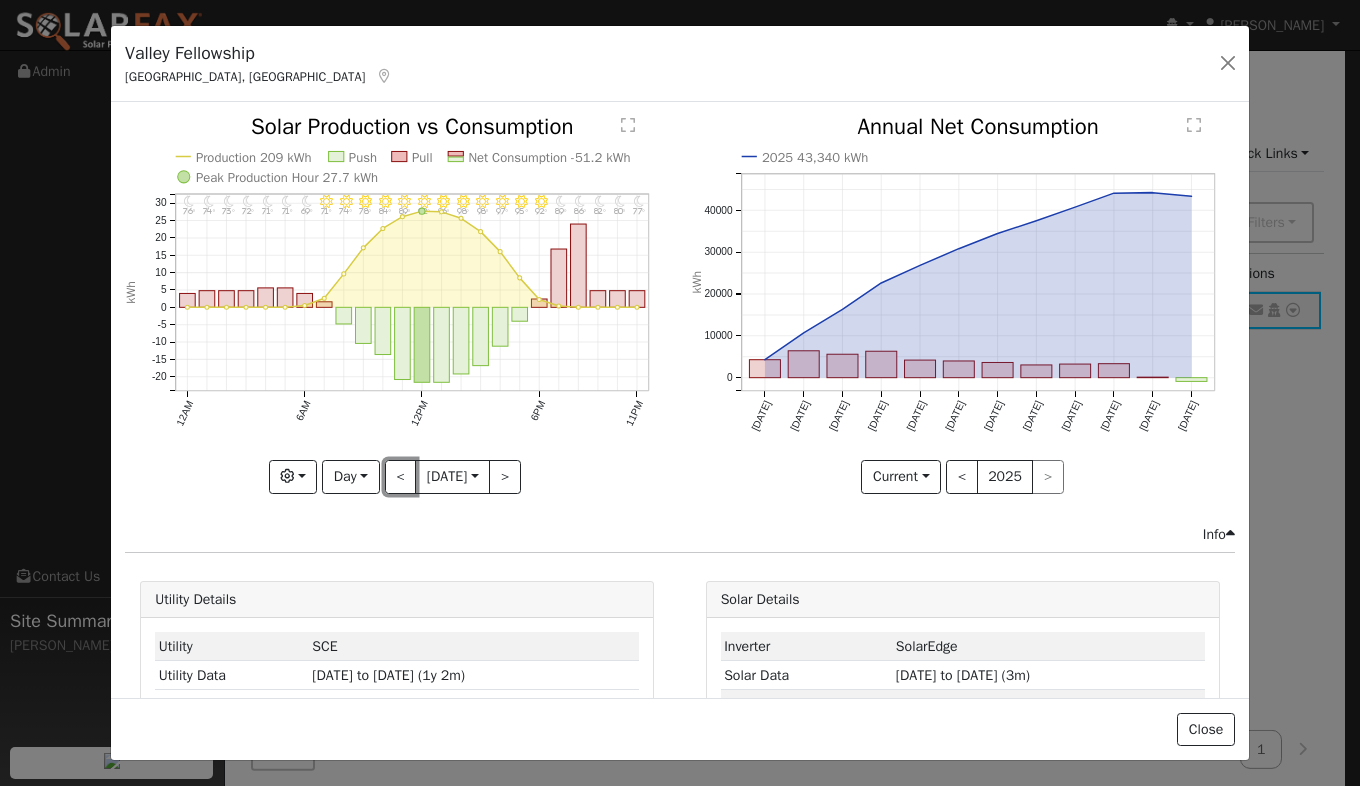 click on "<" at bounding box center (401, 477) 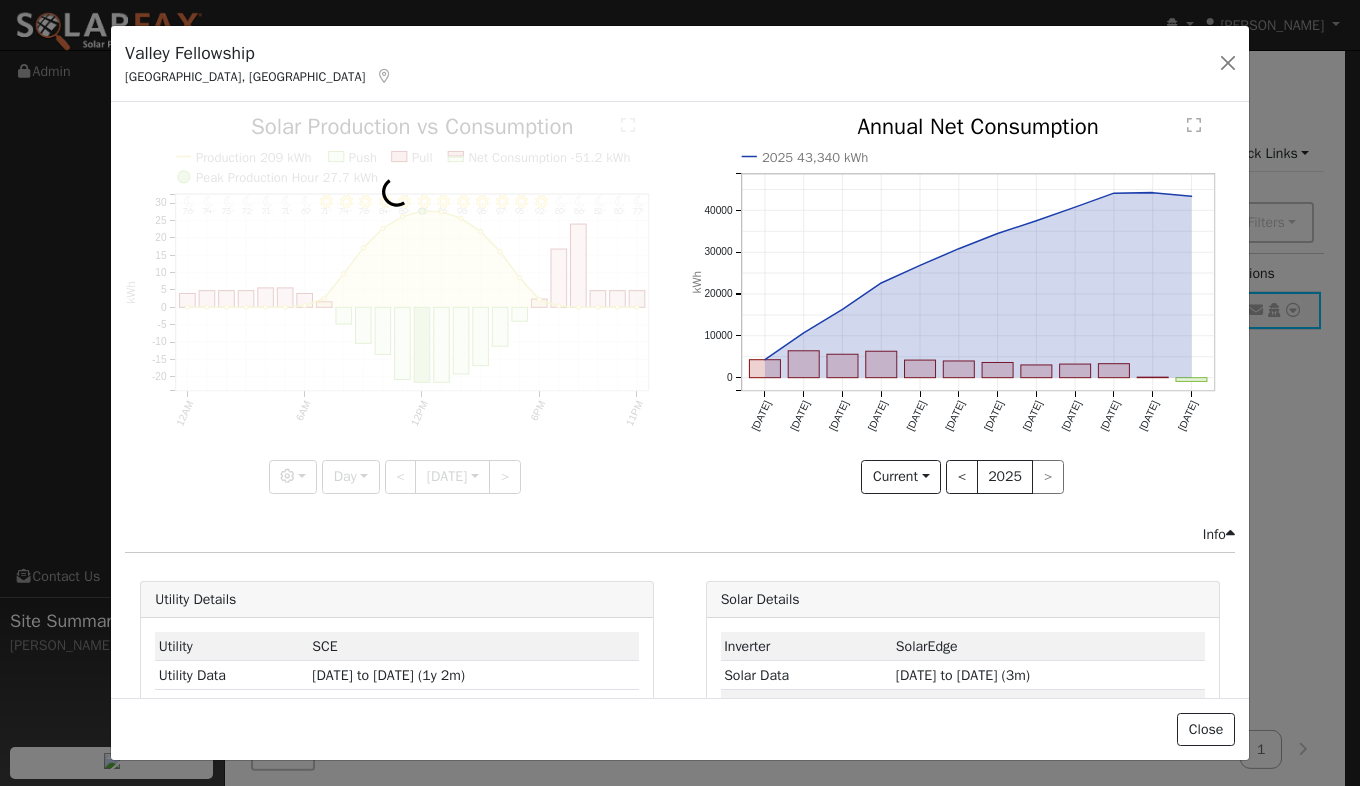 click at bounding box center (397, 304) 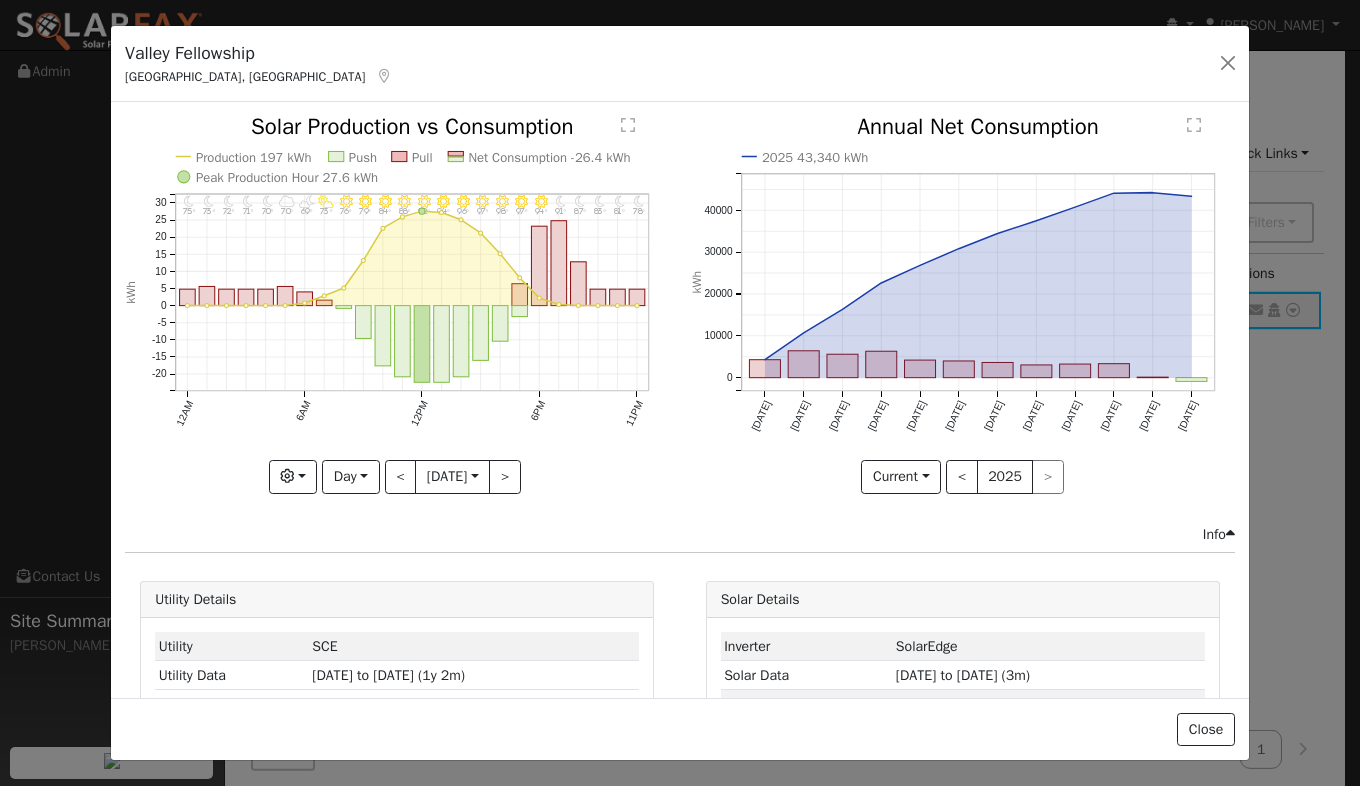 click on "11PM - Clear 78° 10PM - Clear 81° 9PM - Clear 83° 8PM - Clear 87° 7PM - Clear 91° 6PM - Clear 94° 5PM - Clear 97° 4PM - Clear 98° 3PM - Clear 97° 2PM - Clear 96° 1PM - Clear 94° 12PM - Clear 92° 11AM - Clear 88° 10AM - Clear 84° 9AM - Clear 79° 8AM - MostlyClear 76° 7AM - PartlyCloudy 73° 6AM - PartlyCloudy 69° 5AM - MostlyCloudy 70° 4AM - MostlyClear 70° 3AM - Clear 71° 2AM - Clear 72° 1AM - Clear 73° 12AM - Clear 75° Production 197 kWh Push Pull Net Consumption -26.4 kWh Peak Production Hour 27.6 kWh 12AM 6AM 12PM 6PM 11PM -20 -15 -10 -5 0 5 10 15 20 25 30  Solar Production vs Consumption kWh onclick="" onclick="" onclick="" onclick="" onclick="" onclick="" onclick="" onclick="" onclick="" onclick="" onclick="" onclick="" onclick="" onclick="" onclick="" onclick="" onclick="" onclick="" onclick="" onclick="" onclick="" onclick="" onclick="" onclick="" onclick="" onclick="" onclick="" onclick="" onclick="" onclick="" onclick="" onclick="" onclick="" onclick="" onclick="" onclick=""" 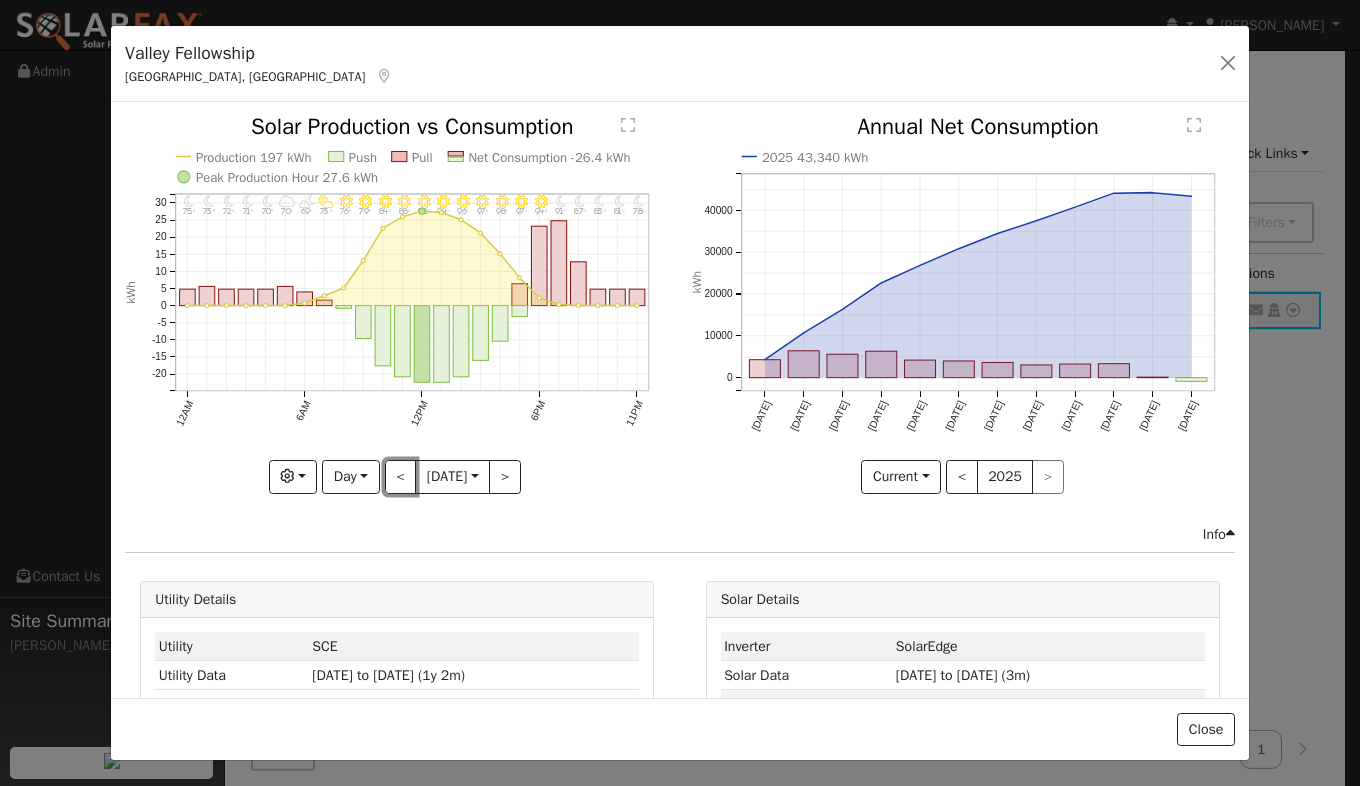 click on "<" at bounding box center (401, 477) 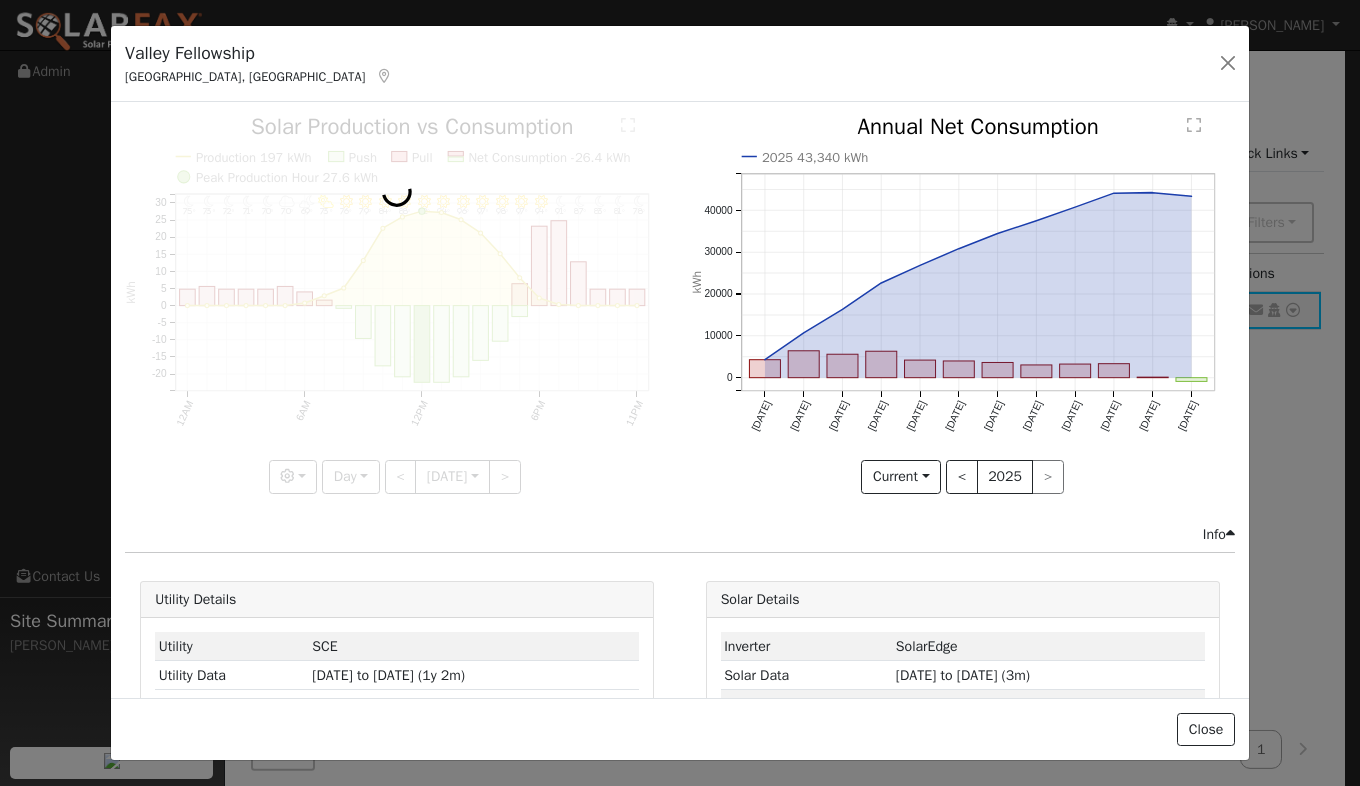 click at bounding box center [397, 304] 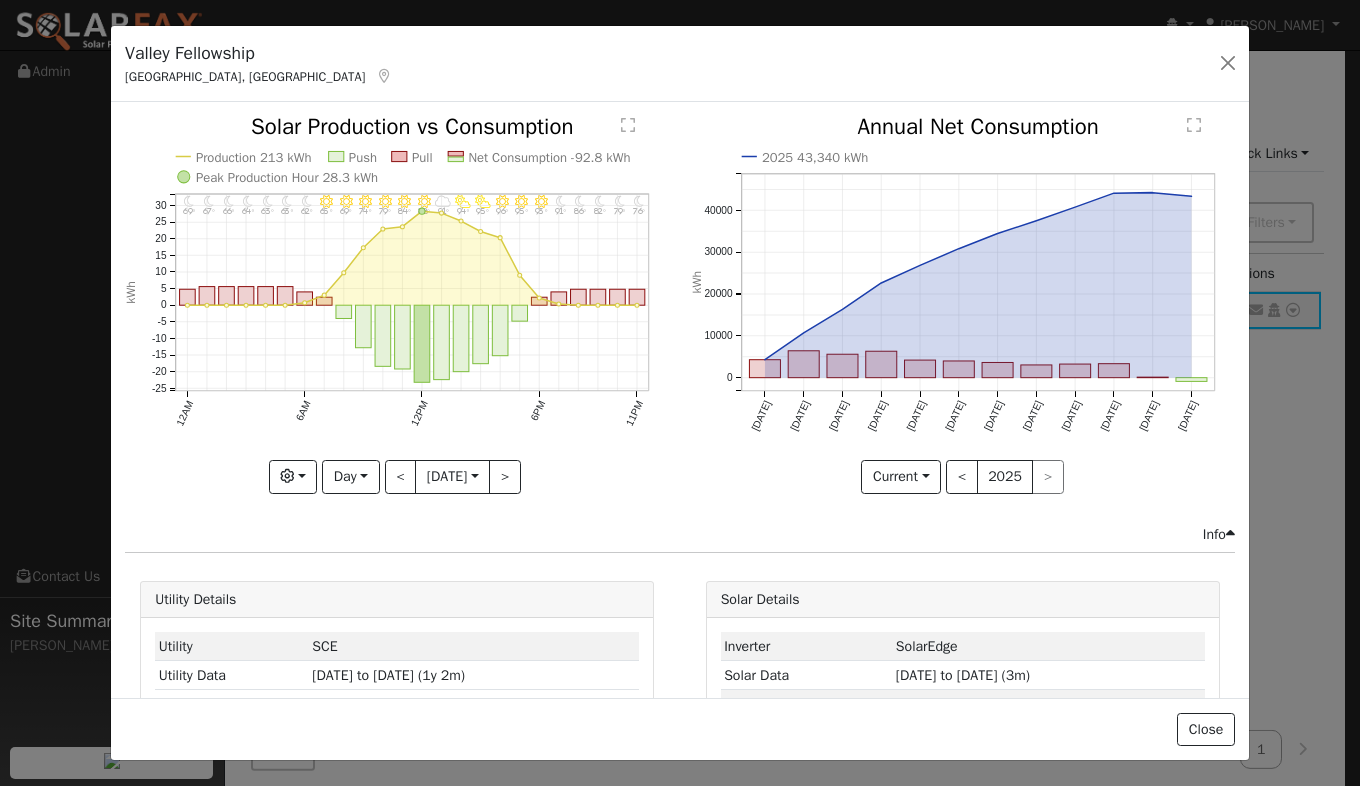 click on "11PM - Clear 76° 10PM - Clear 79° 9PM - Clear 82° 8PM - Clear 86° 7PM - Clear 91° 6PM - Clear 93° 5PM - MostlyClear 95° 4PM - Clear 96° 3PM - PartlyCloudy 95° 2PM - PartlyCloudy 94° 1PM - MostlyCloudy 91° 12PM - Clear 88° 11AM - MostlyClear 84° 10AM - Clear 79° 9AM - Clear 74° 8AM - Clear 69° 7AM - Clear 65° 6AM - Clear 62° 5AM - Clear 63° 4AM - Clear 63° 3AM - Clear 64° 2AM - Clear 66° 1AM - Clear 67° 12AM - Clear 69° Production 213 kWh Push Pull Net Consumption -92.8 kWh Peak Production Hour 28.3 kWh 12AM 6AM 12PM 6PM 11PM -25 -20 -15 -10 -5 0 5 10 15 20 25 30  Solar Production vs Consumption kWh onclick="" onclick="" onclick="" onclick="" onclick="" onclick="" onclick="" onclick="" onclick="" onclick="" onclick="" onclick="" onclick="" onclick="" onclick="" onclick="" onclick="" onclick="" onclick="" onclick="" onclick="" onclick="" onclick="" onclick="" onclick="" onclick="" onclick="" onclick="" onclick="" onclick="" onclick="" onclick="" onclick="" onclick="" onclick="" Graphs" 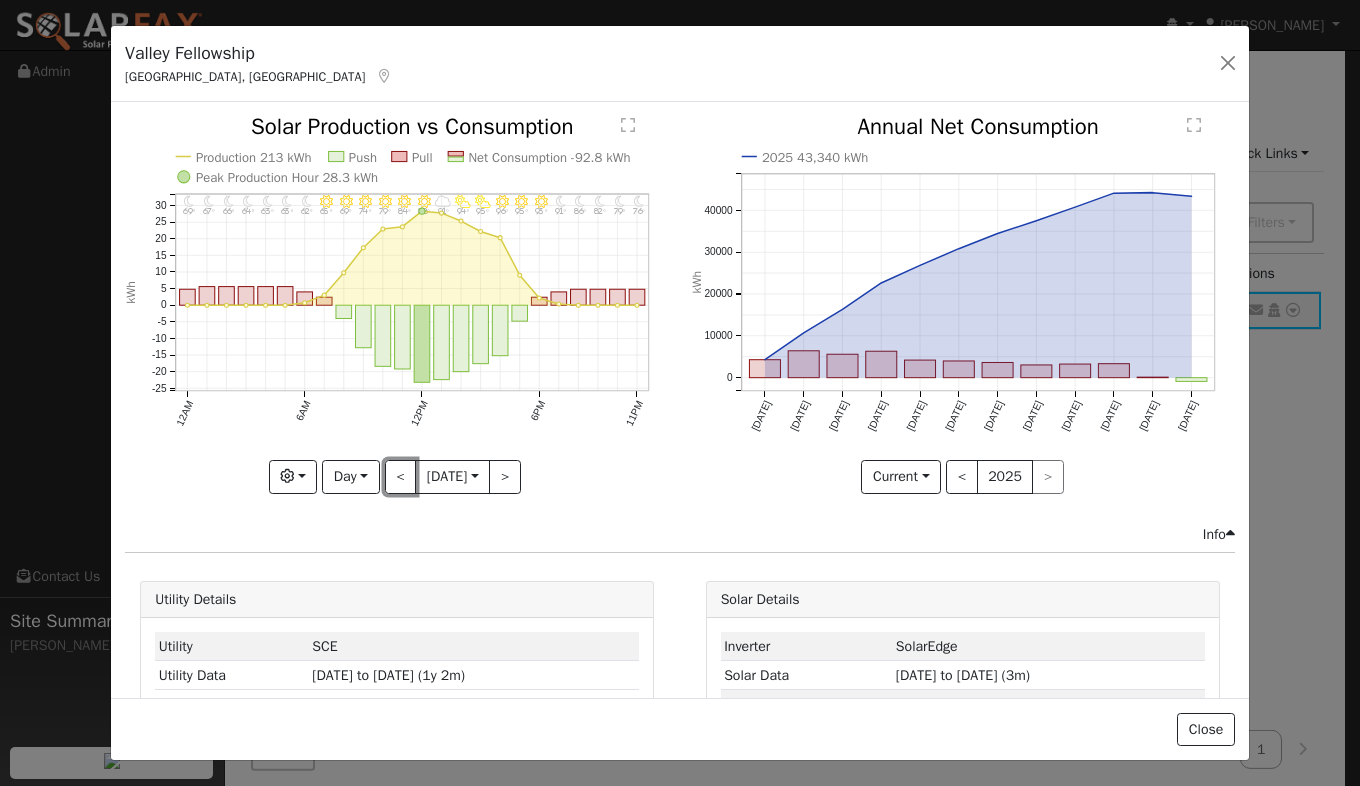 click on "<" at bounding box center [401, 477] 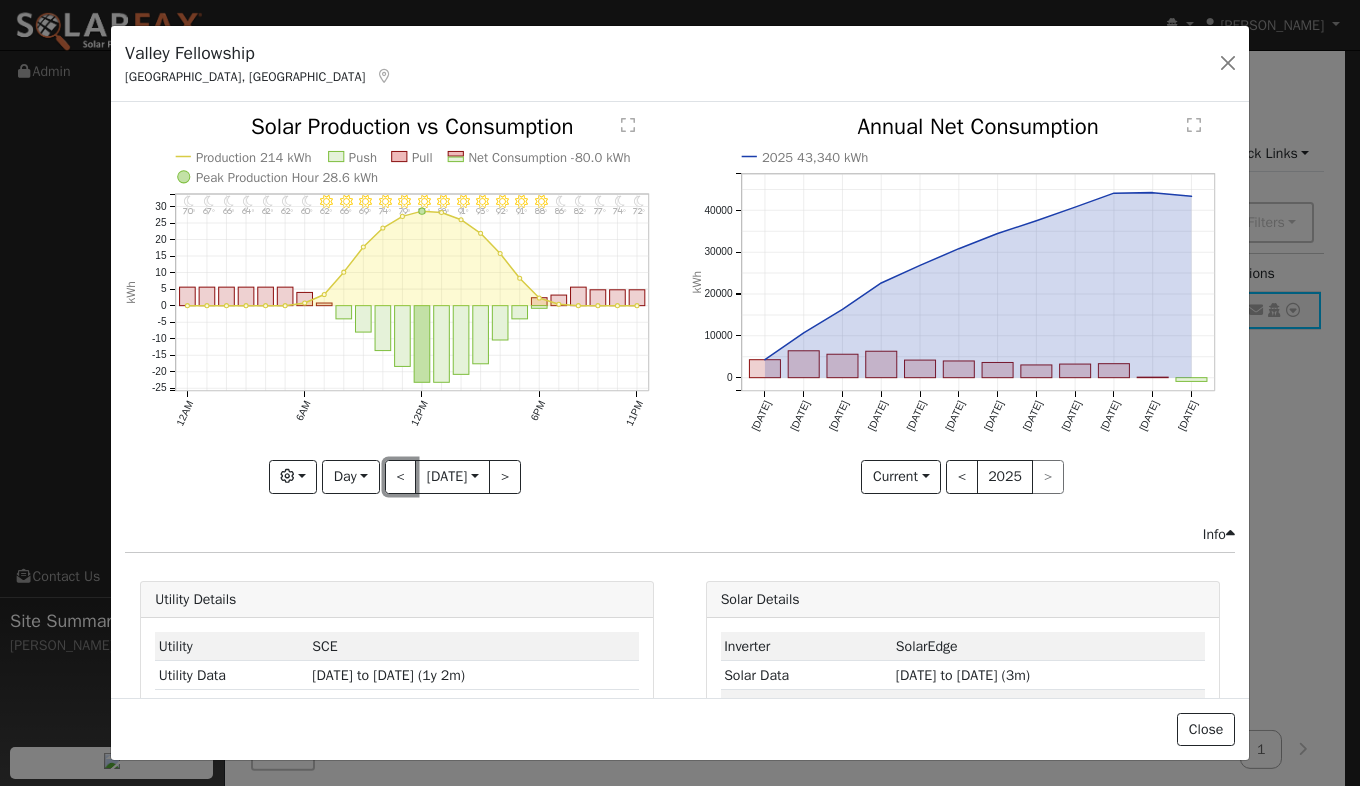 click on "<" at bounding box center (401, 477) 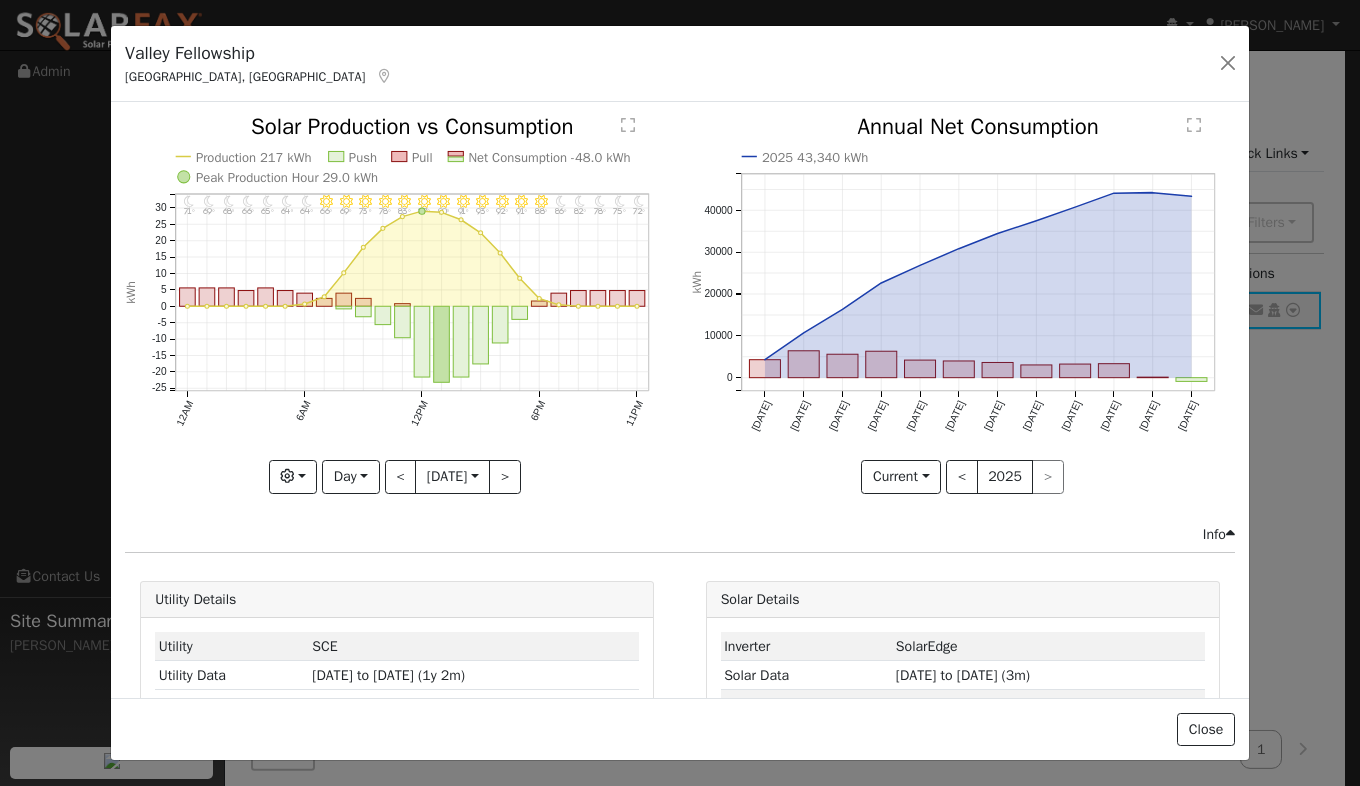 click on "11PM - Clear 72° 10PM - Clear 75° 9PM - Clear 78° 8PM - Clear 82° 7PM - Clear 86° 6PM - Clear 88° 5PM - Clear 91° 4PM - Clear 92° 3PM - Clear 93° 2PM - Clear 91° 1PM - Clear 90° 12PM - Clear 87° 11AM - Clear 83° 10AM - Clear 78° 9AM - Clear 73° 8AM - Clear 69° 7AM - Clear 66° 6AM - Clear 64° 5AM - Clear 64° 4AM - Clear 65° 3AM - Clear 66° 2AM - Clear 68° 1AM - Clear 69° 12AM - Clear 71° Production 217 kWh Push Pull Net Consumption -48.0 kWh Peak Production Hour 29.0 kWh 12AM 6AM 12PM 6PM 11PM -25 -20 -15 -10 -5 0 5 10 15 20 25 30  Solar Production vs Consumption kWh onclick="" onclick="" onclick="" onclick="" onclick="" onclick="" onclick="" onclick="" onclick="" onclick="" onclick="" onclick="" onclick="" onclick="" onclick="" onclick="" onclick="" onclick="" onclick="" onclick="" onclick="" onclick="" onclick="" onclick="" onclick="" onclick="" onclick="" onclick="" onclick="" onclick="" onclick="" onclick="" onclick="" onclick="" onclick="" onclick="" onclick="" onclick="" Graphs" 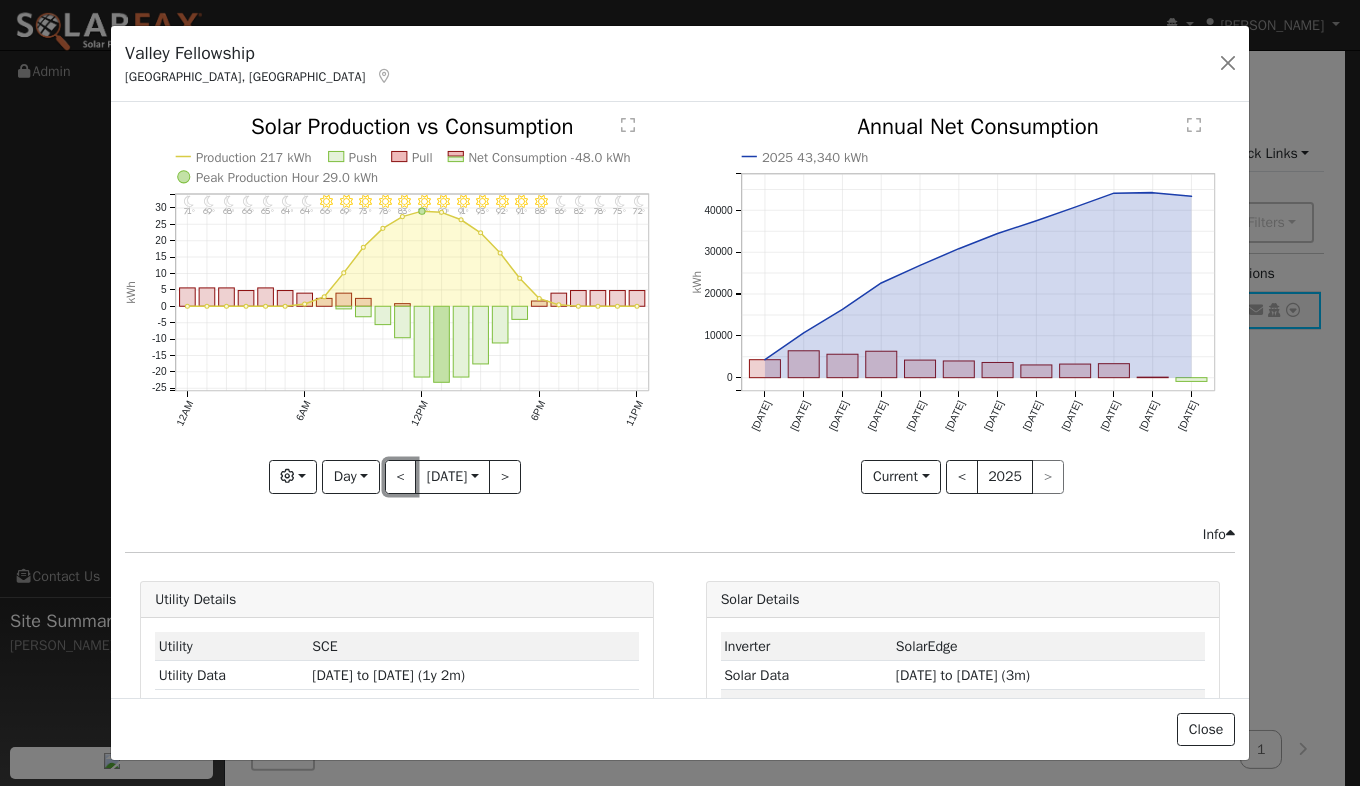 click on "<" at bounding box center (401, 477) 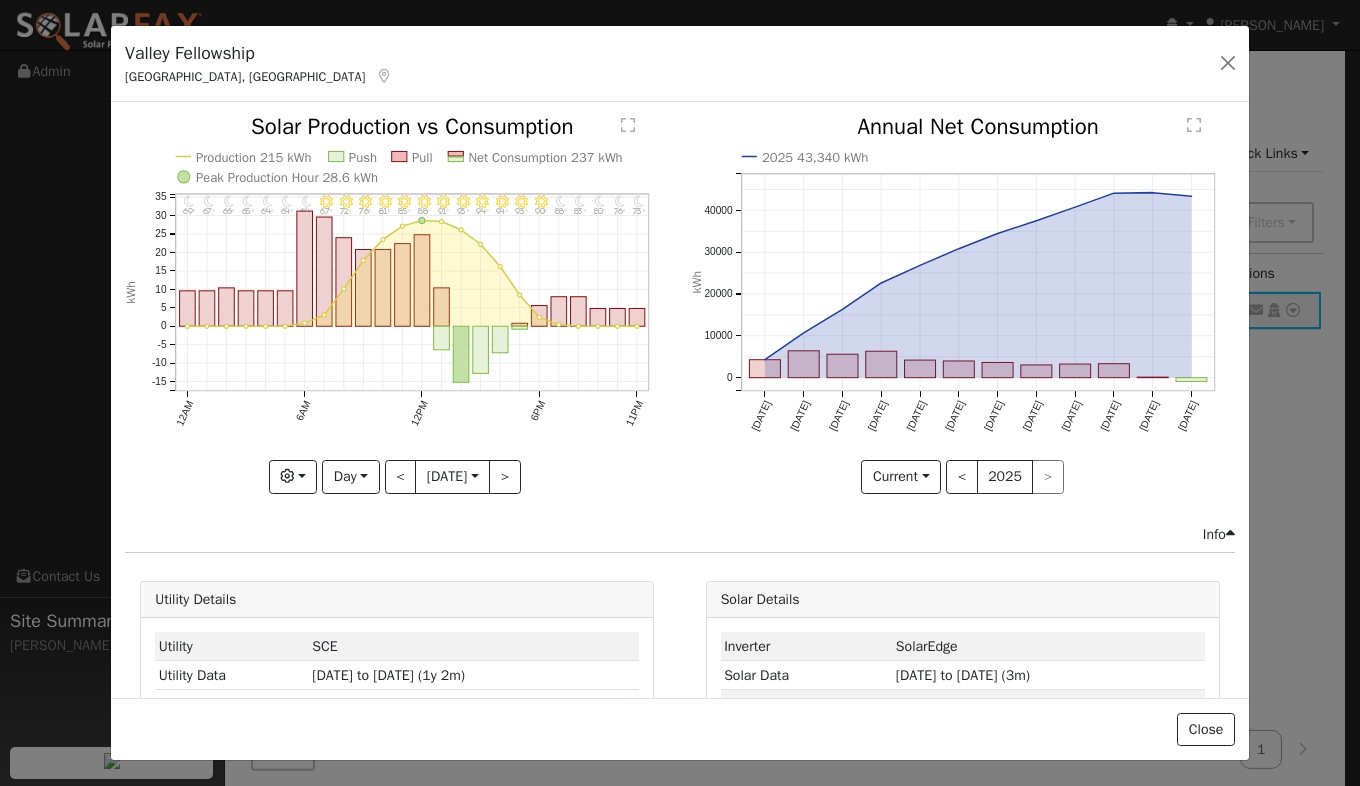 click on "11PM - Clear 73° 10PM - Clear 76° 9PM - Clear 80° 8PM - Clear 83° 7PM - Clear 88° 6PM - Clear 90° 5PM - Clear 93° 4PM - Clear 94° 3PM - Clear 94° 2PM - Clear 93° 1PM - Clear 91° 12PM - Clear 88° 11AM - Clear 85° 10AM - Clear 81° 9AM - Clear 76° 8AM - Clear 72° 7AM - Clear 67° 6AM - Clear 64° 5AM - Clear 64° 4AM - Clear 64° 3AM - Clear 65° 2AM - Clear 66° 1AM - Clear 67° 12AM - Clear 69° Production 215 kWh Push Pull Net Consumption 237 kWh Peak Production Hour 28.6 kWh 12AM 6AM 12PM 6PM 11PM -15 -10 -5 0 5 10 15 20 25 30 35  Solar Production vs Consumption kWh onclick="" onclick="" onclick="" onclick="" onclick="" onclick="" onclick="" onclick="" onclick="" onclick="" onclick="" onclick="" onclick="" onclick="" onclick="" onclick="" onclick="" onclick="" onclick="" onclick="" onclick="" onclick="" onclick="" onclick="" onclick="" onclick="" onclick="" onclick="" onclick="" onclick="" onclick="" onclick="" onclick="" onclick="" onclick="" onclick="" onclick="" onclick="" onclick="" $" 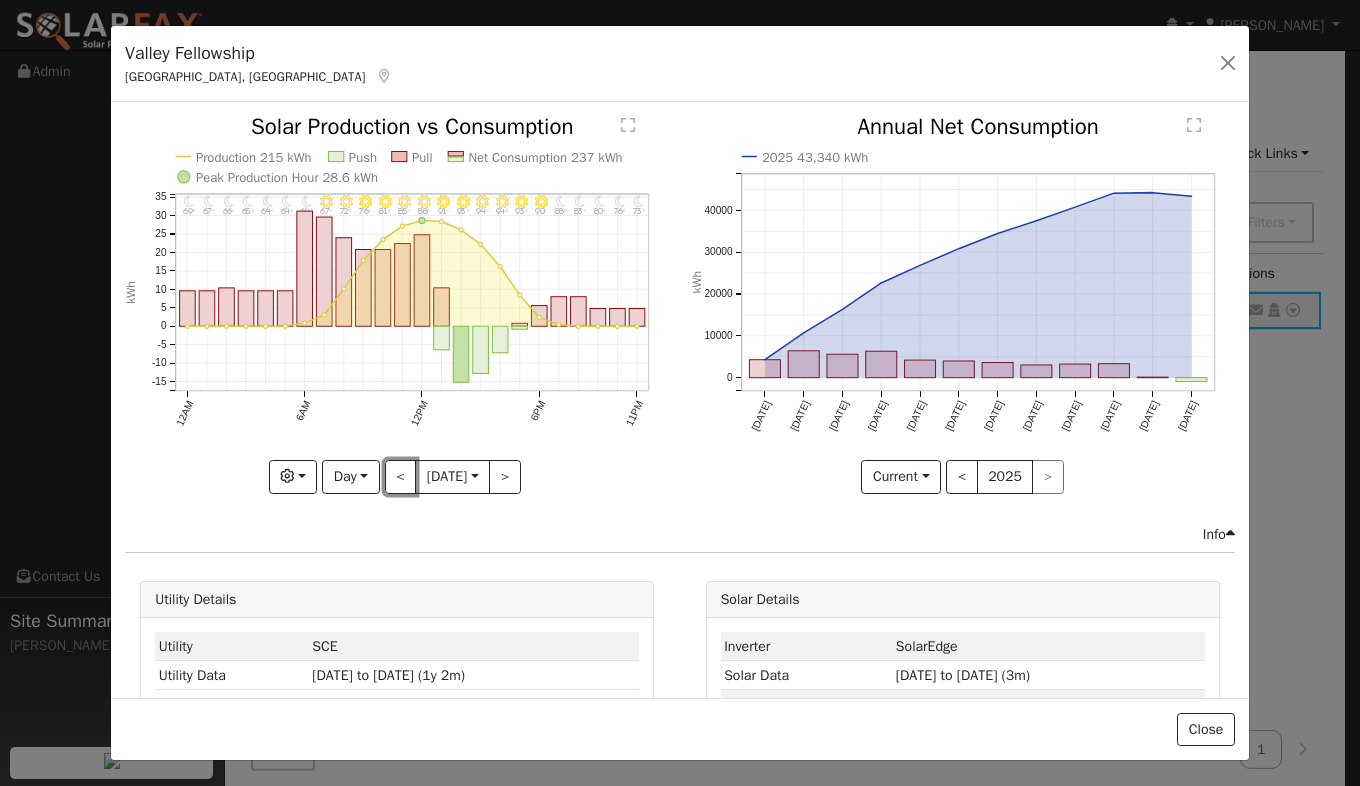 click on "<" at bounding box center (401, 477) 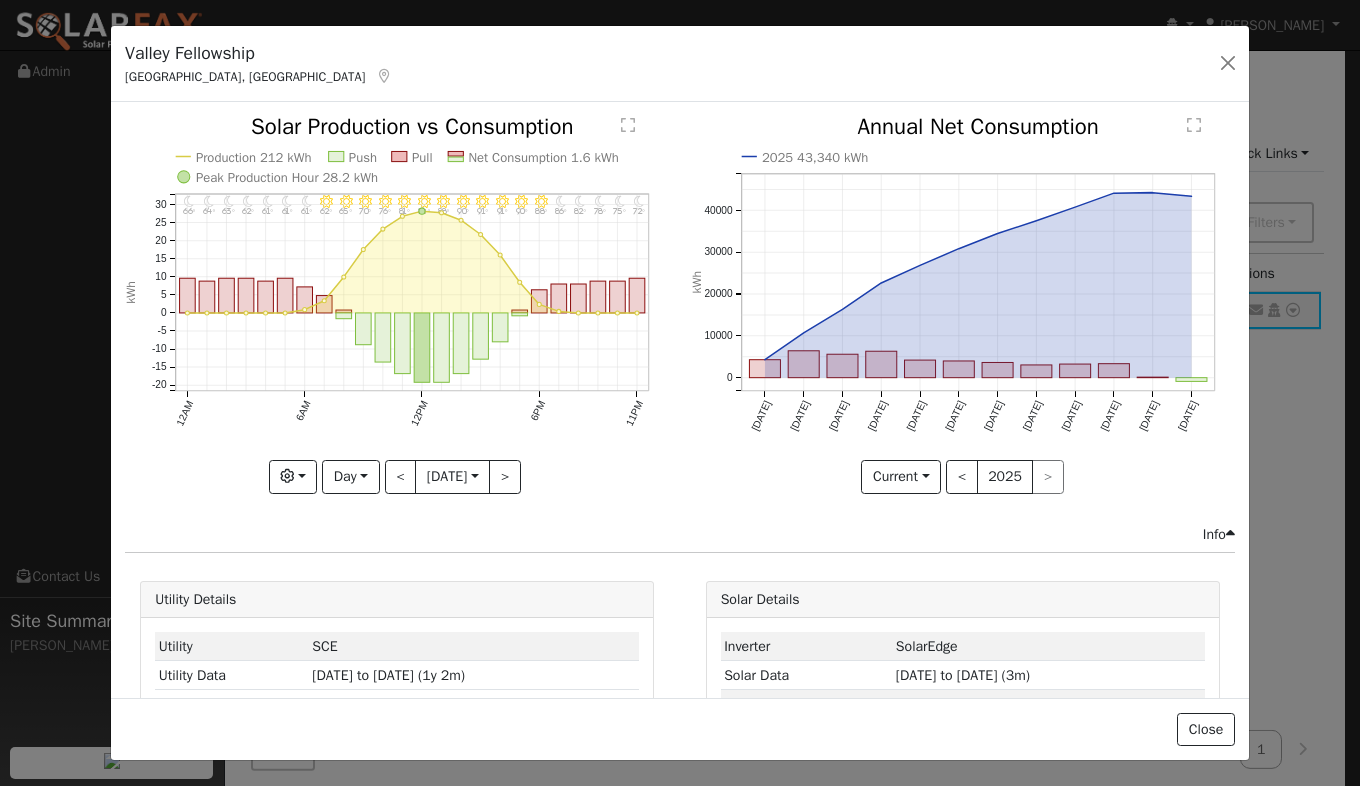 click on "11PM - Clear 72° 10PM - Clear 75° 9PM - Clear 78° 8PM - Clear 82° 7PM - Clear 86° 6PM - Clear 88° 5PM - Clear 90° 4PM - Clear 91° 3PM - Clear 91° 2PM - Clear 90° 1PM - Clear 88° 12PM - Clear 84° 11AM - Clear 81° 10AM - Clear 76° 9AM - Clear 70° 8AM - Clear 65° 7AM - Clear 62° 6AM - Clear 61° 5AM - Clear 61° 4AM - Clear 61° 3AM - Clear 62° 2AM - Clear 63° 1AM - Clear 64° 12AM - Clear 66° Production 212 kWh Push Pull Net Consumption 1.6 kWh Peak Production Hour 28.2 kWh 12AM 6AM 12PM 6PM 11PM -20 -15 -10 -5 0 5 10 15 20 25 30  Solar Production vs Consumption kWh onclick="" onclick="" onclick="" onclick="" onclick="" onclick="" onclick="" onclick="" onclick="" onclick="" onclick="" onclick="" onclick="" onclick="" onclick="" onclick="" onclick="" onclick="" onclick="" onclick="" onclick="" onclick="" onclick="" onclick="" onclick="" onclick="" onclick="" onclick="" onclick="" onclick="" onclick="" onclick="" onclick="" onclick="" onclick="" onclick="" onclick="" onclick="" onclick="" $" 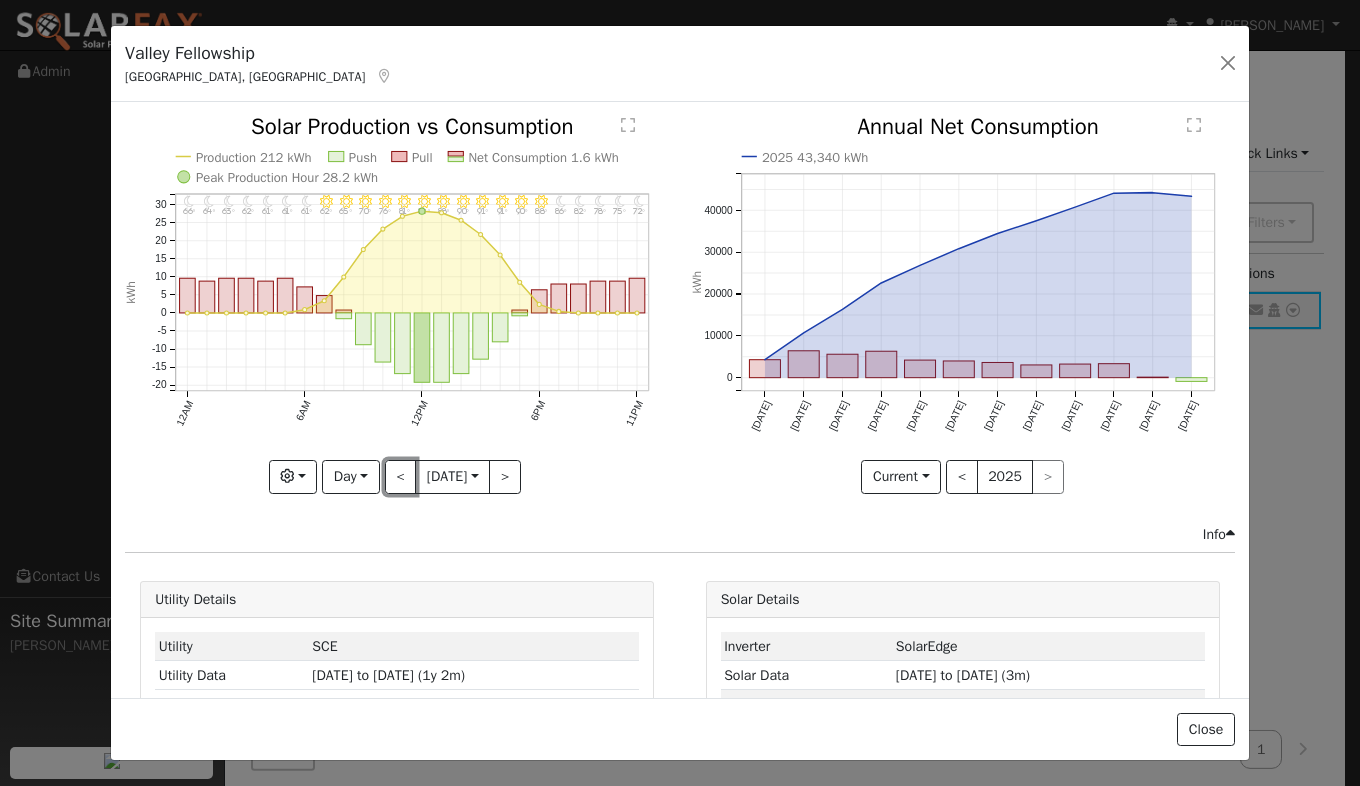 click on "<" at bounding box center (401, 477) 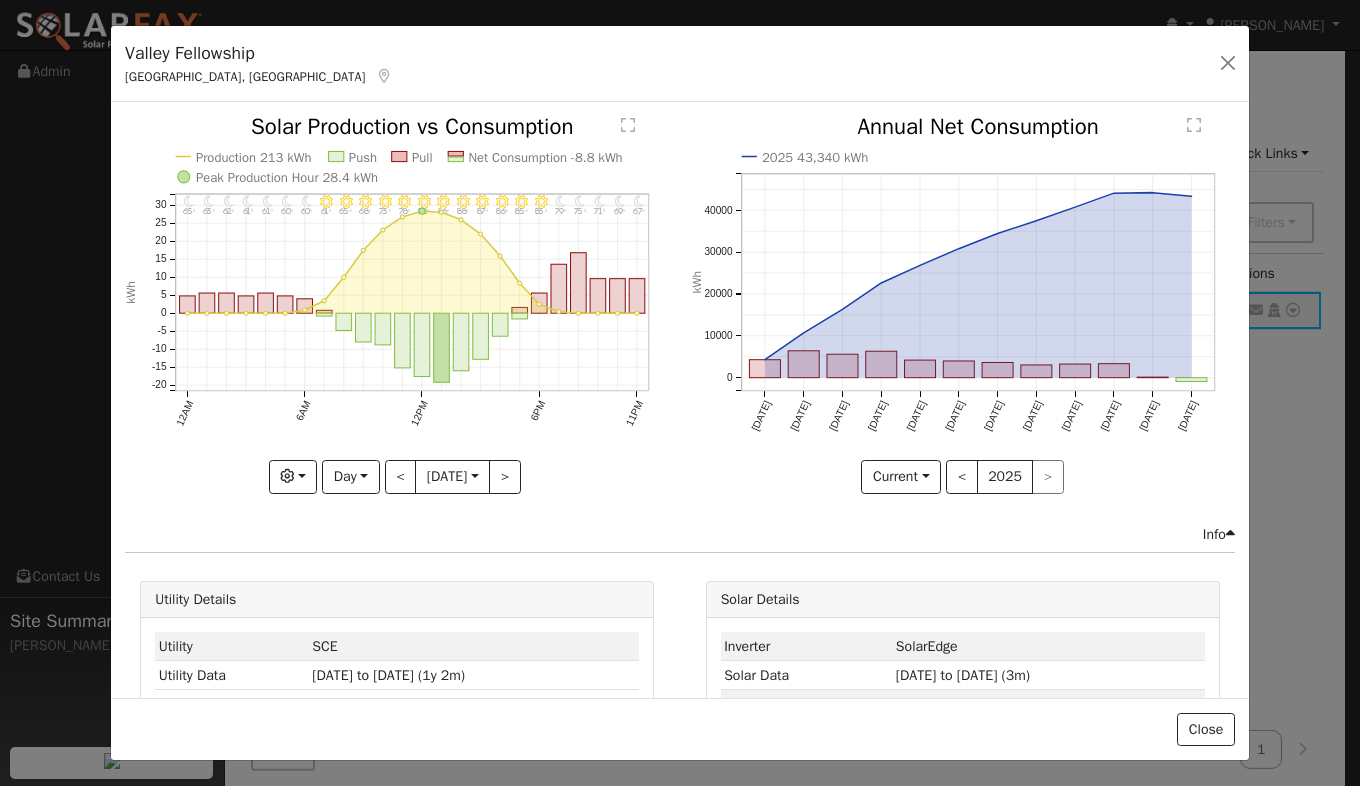 click at bounding box center [397, 304] 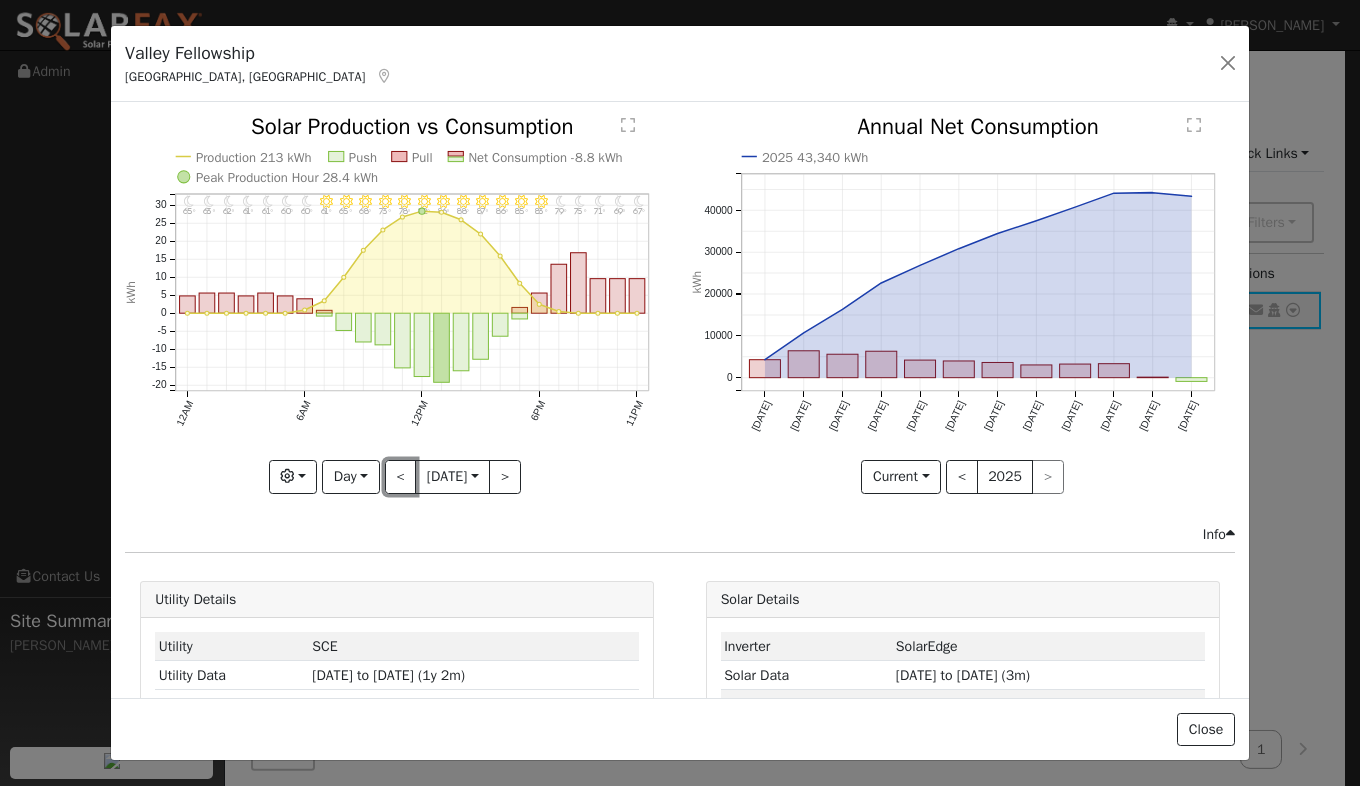 click on "<" at bounding box center [401, 477] 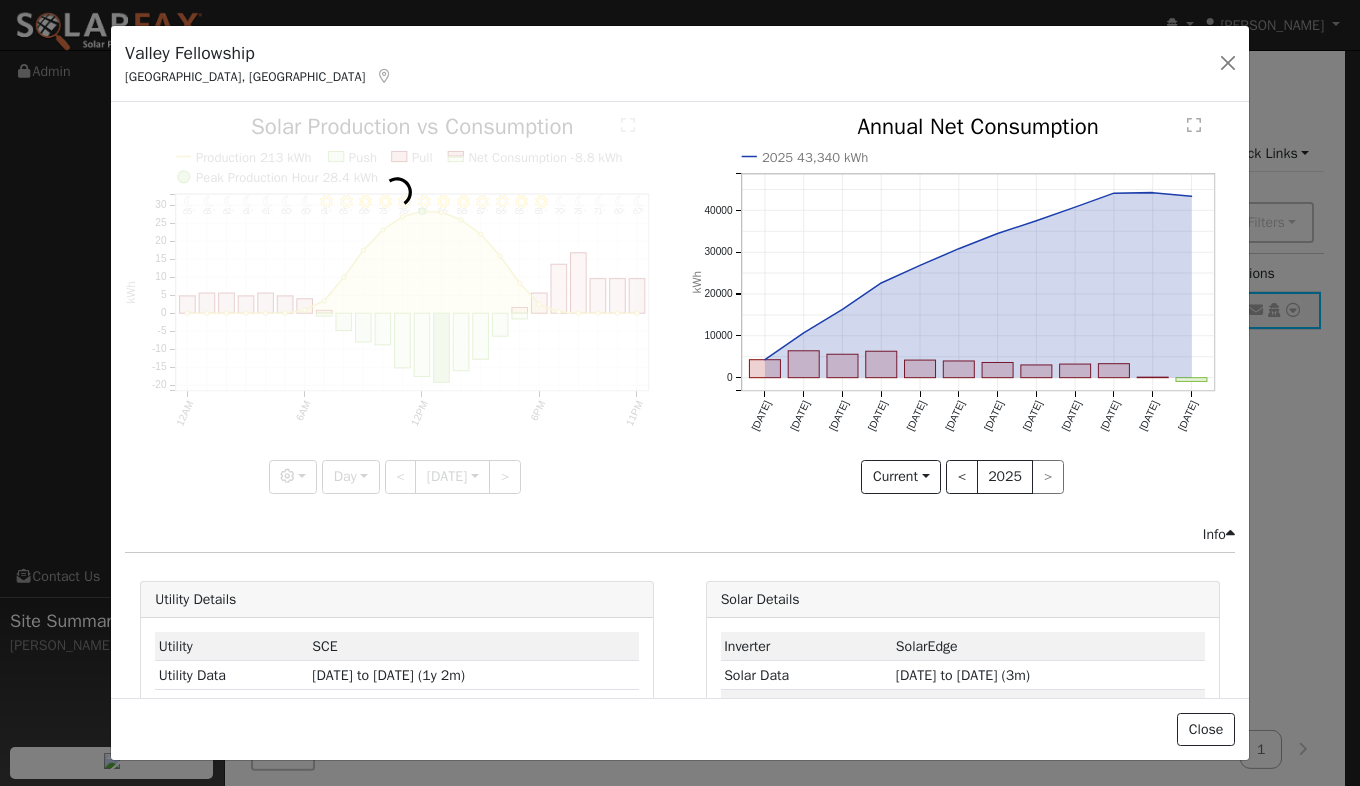 click at bounding box center (397, 304) 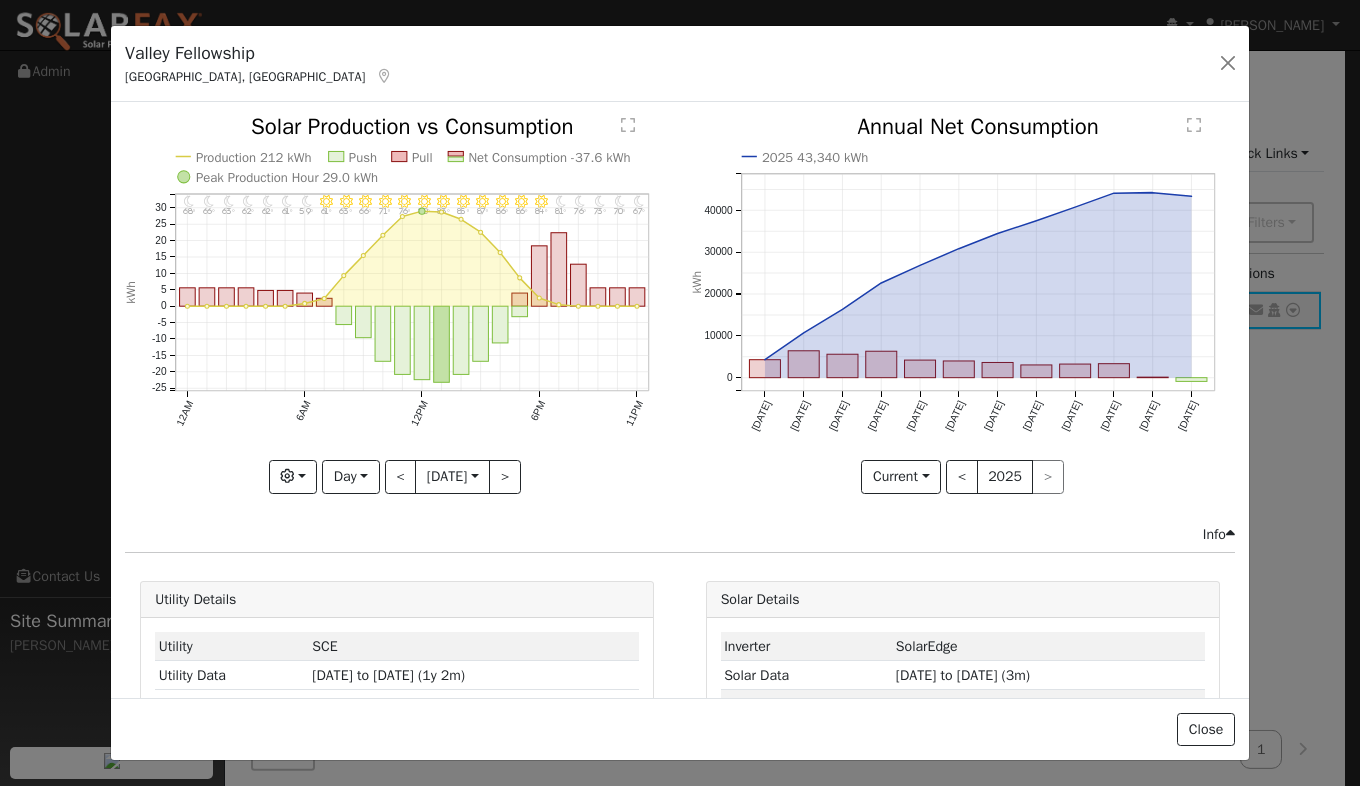 click on "11PM - Clear 67° 10PM - Clear 70° 9PM - Clear 73° 8PM - Clear 76° 7PM - Clear 81° 6PM - Clear 84° 5PM - Clear 86° 4PM - Clear 86° 3PM - Clear 87° 2PM - Clear 85° 1PM - Clear 83° 12PM - Clear 80° 11AM - Clear 76° 10AM - Clear 71° 9AM - Clear 66° 8AM - Clear 63° 7AM - Clear 61° 6AM - Clear 59° 5AM - Clear 61° 4AM - Clear 62° 3AM - Clear 62° 2AM - Clear 63° 1AM - Clear 66° 12AM - Clear 68° Production 212 kWh Push Pull Net Consumption -37.6 kWh Peak Production Hour 29.0 kWh 12AM 6AM 12PM 6PM 11PM -25 -20 -15 -10 -5 0 5 10 15 20 25 30  Solar Production vs Consumption kWh onclick="" onclick="" onclick="" onclick="" onclick="" onclick="" onclick="" onclick="" onclick="" onclick="" onclick="" onclick="" onclick="" onclick="" onclick="" onclick="" onclick="" onclick="" onclick="" onclick="" onclick="" onclick="" onclick="" onclick="" onclick="" onclick="" onclick="" onclick="" onclick="" onclick="" onclick="" onclick="" onclick="" onclick="" onclick="" onclick="" onclick="" onclick="" Graphs" 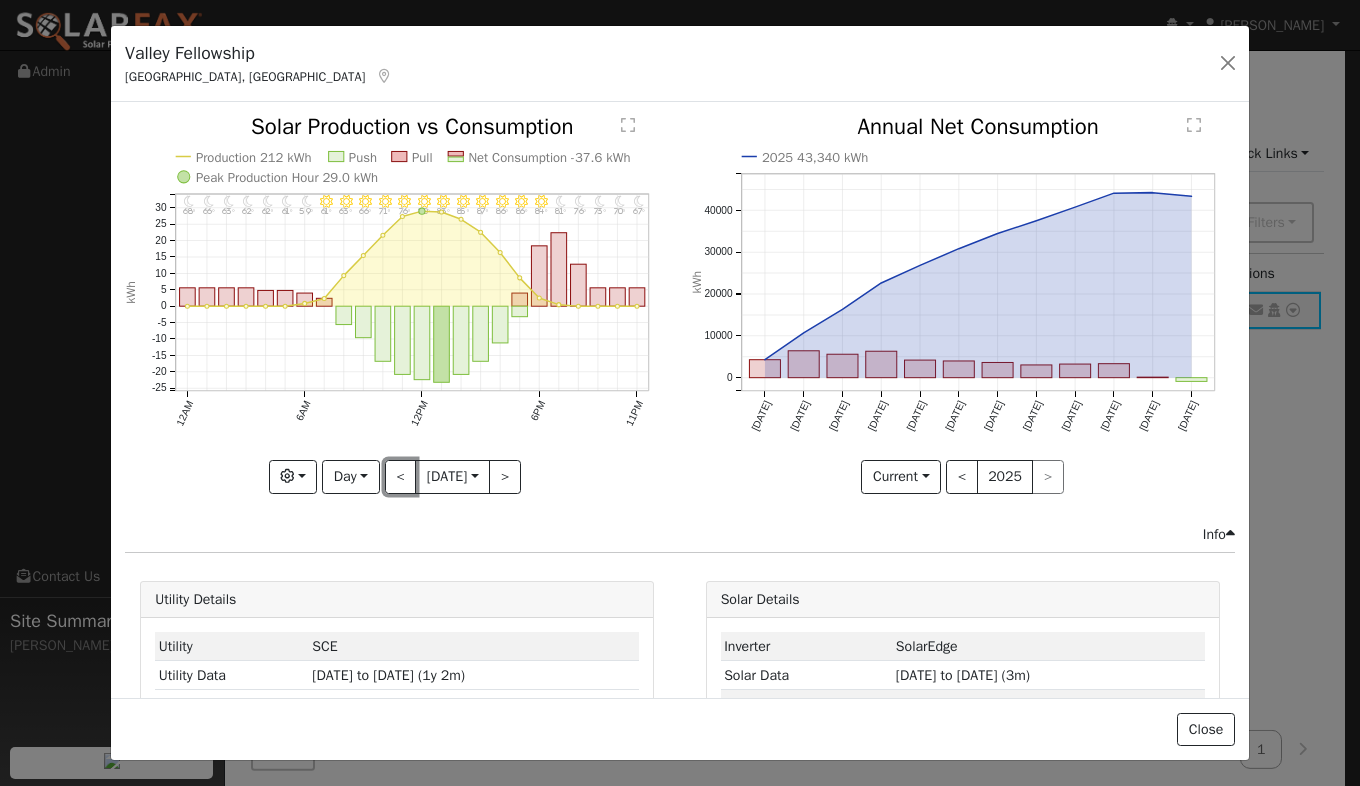 click on "<" at bounding box center (401, 477) 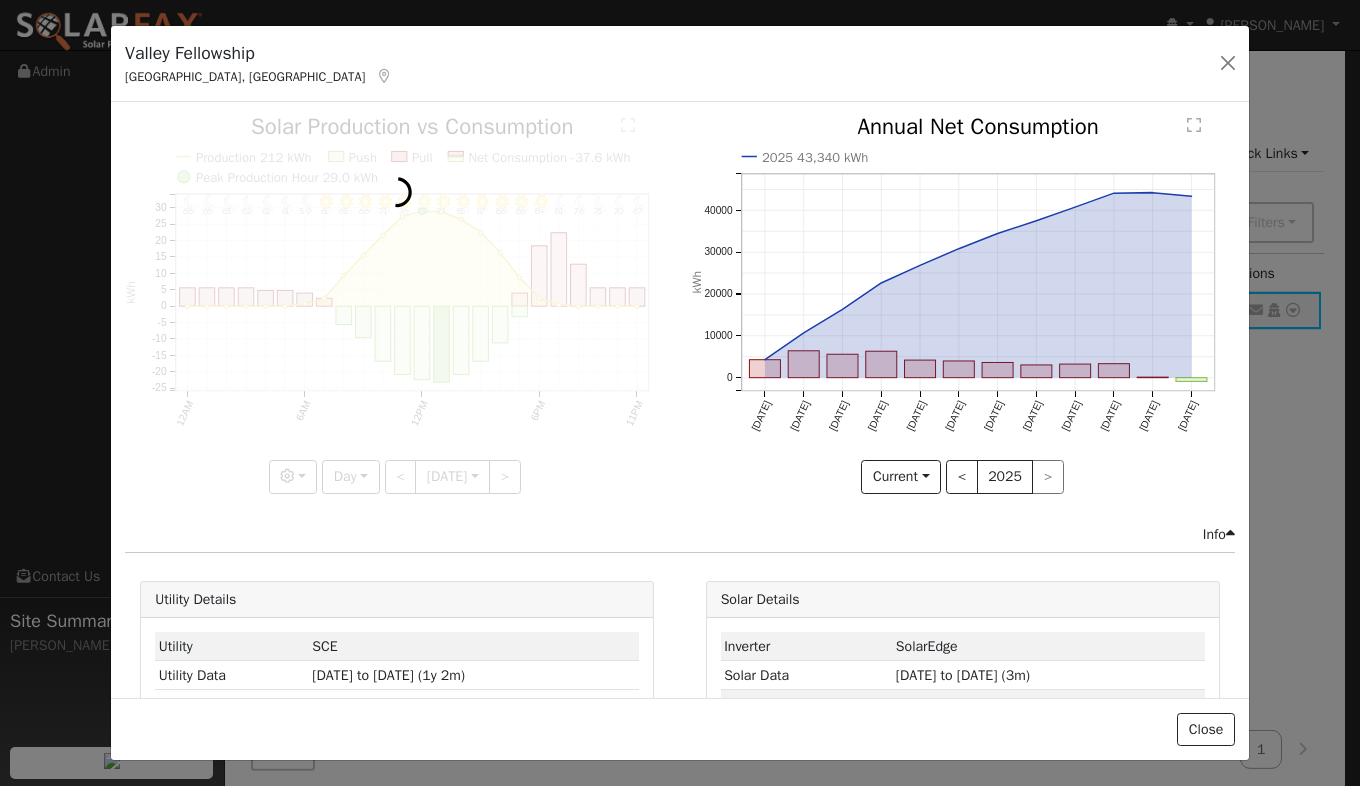 click at bounding box center [397, 304] 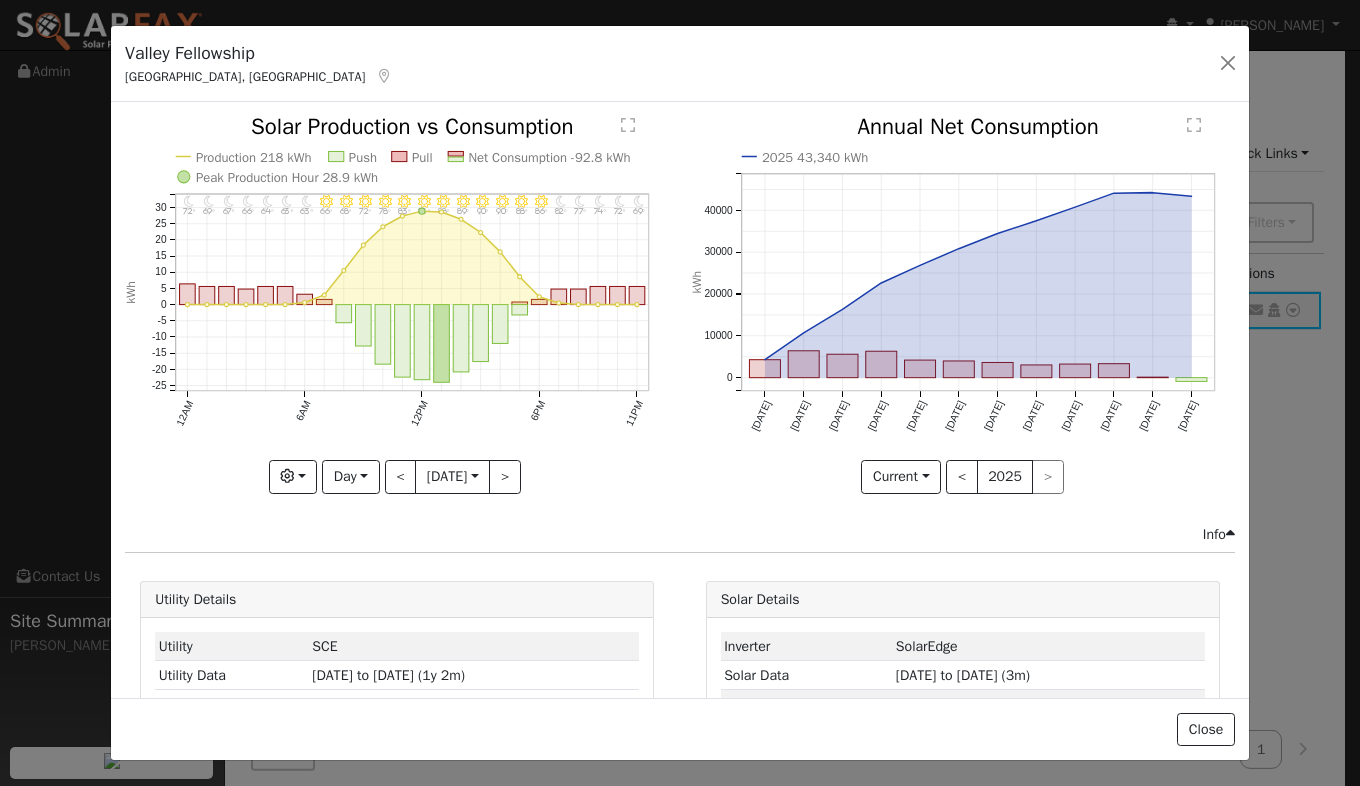 click at bounding box center (397, 304) 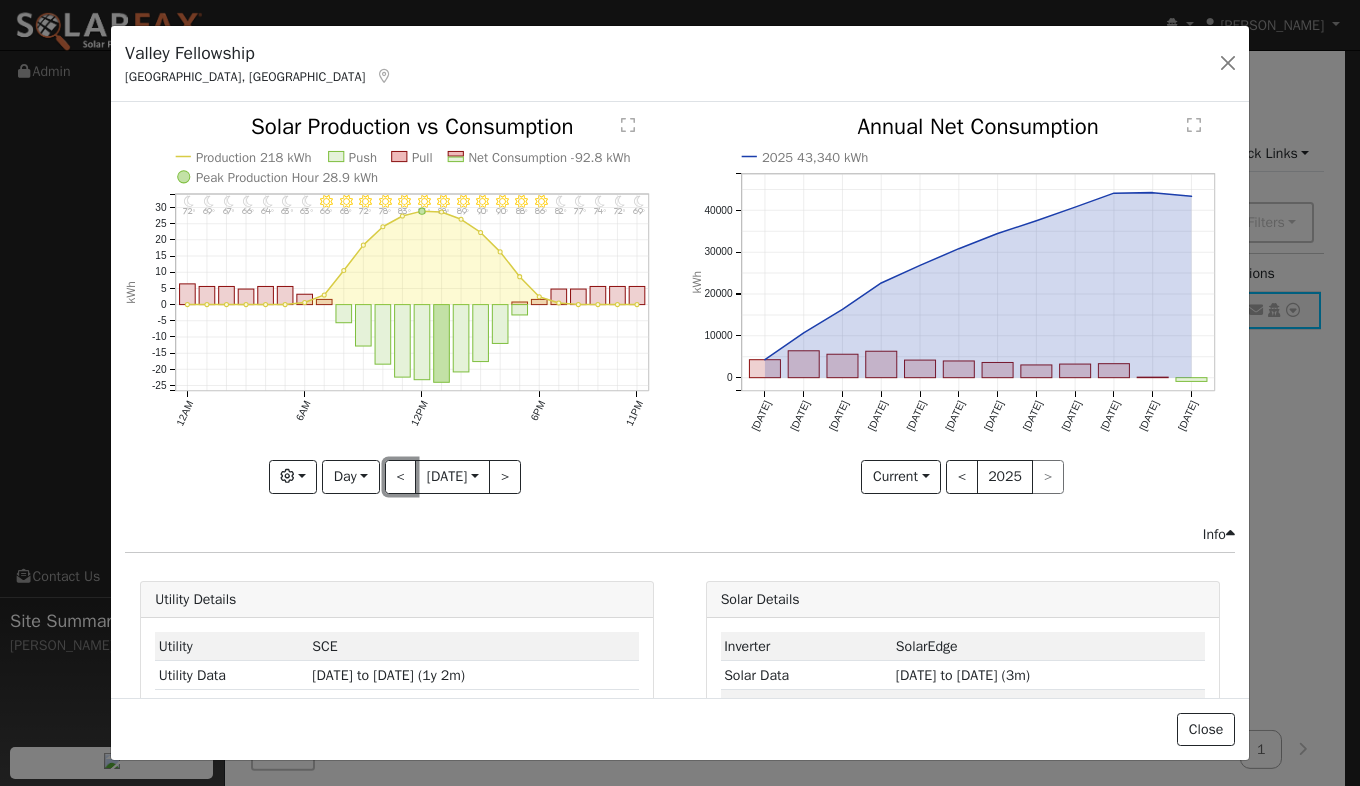 click on "<" at bounding box center [401, 477] 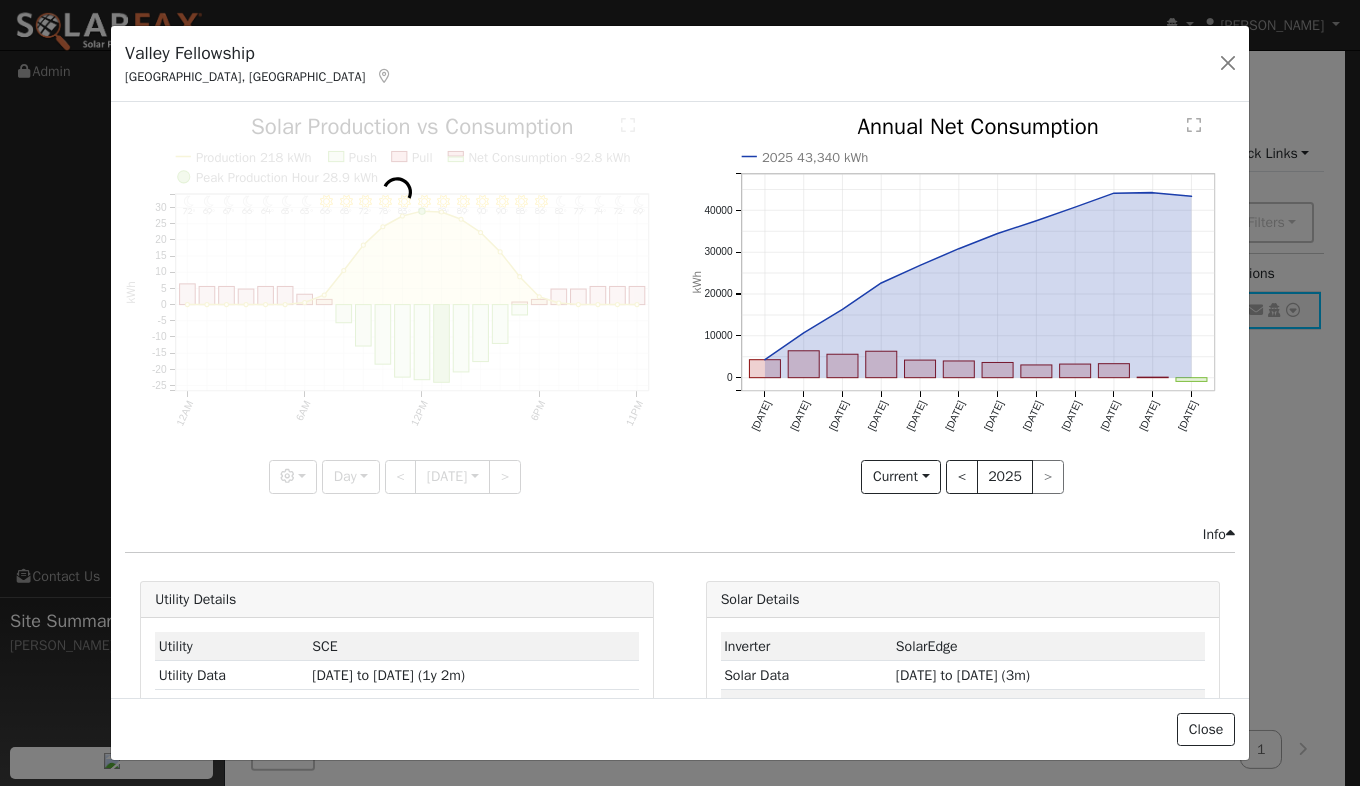 click at bounding box center (397, 304) 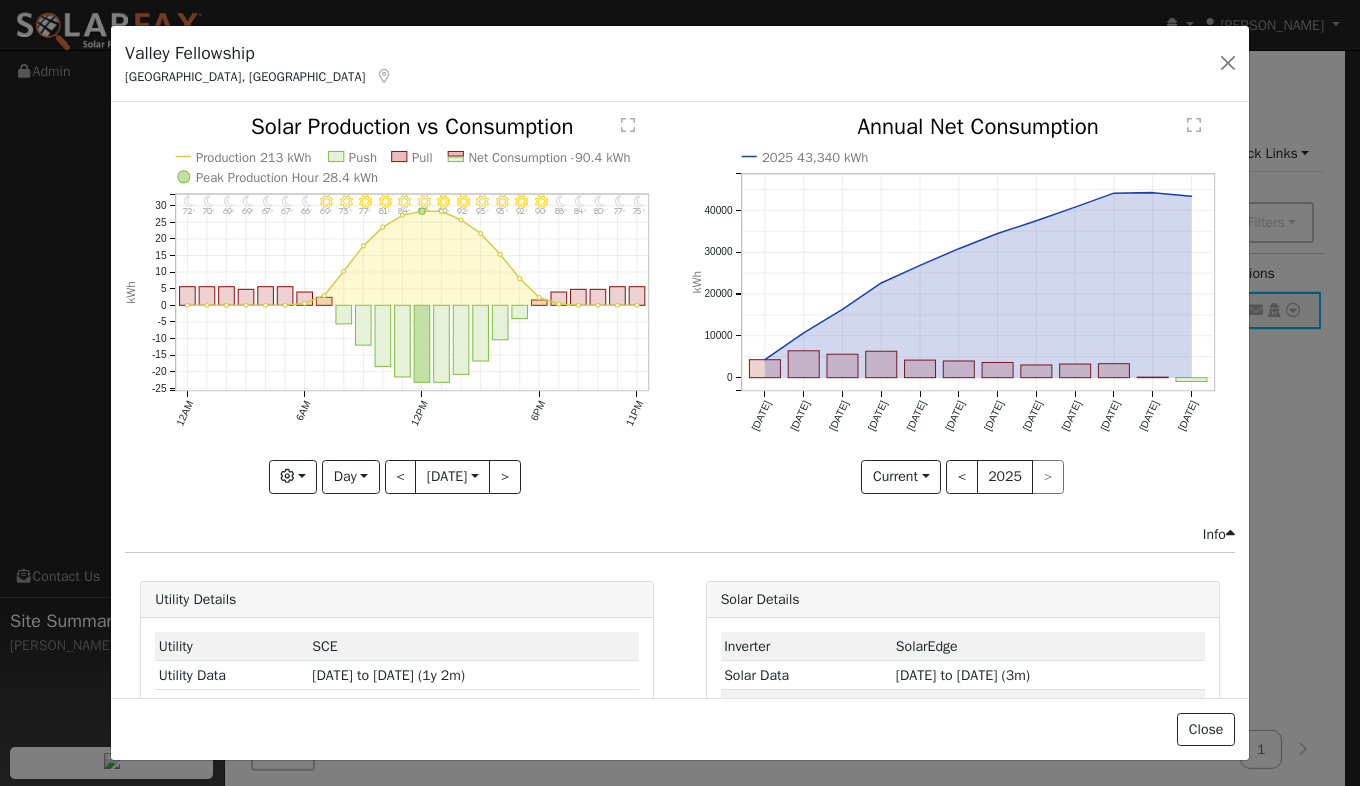 click at bounding box center [397, 304] 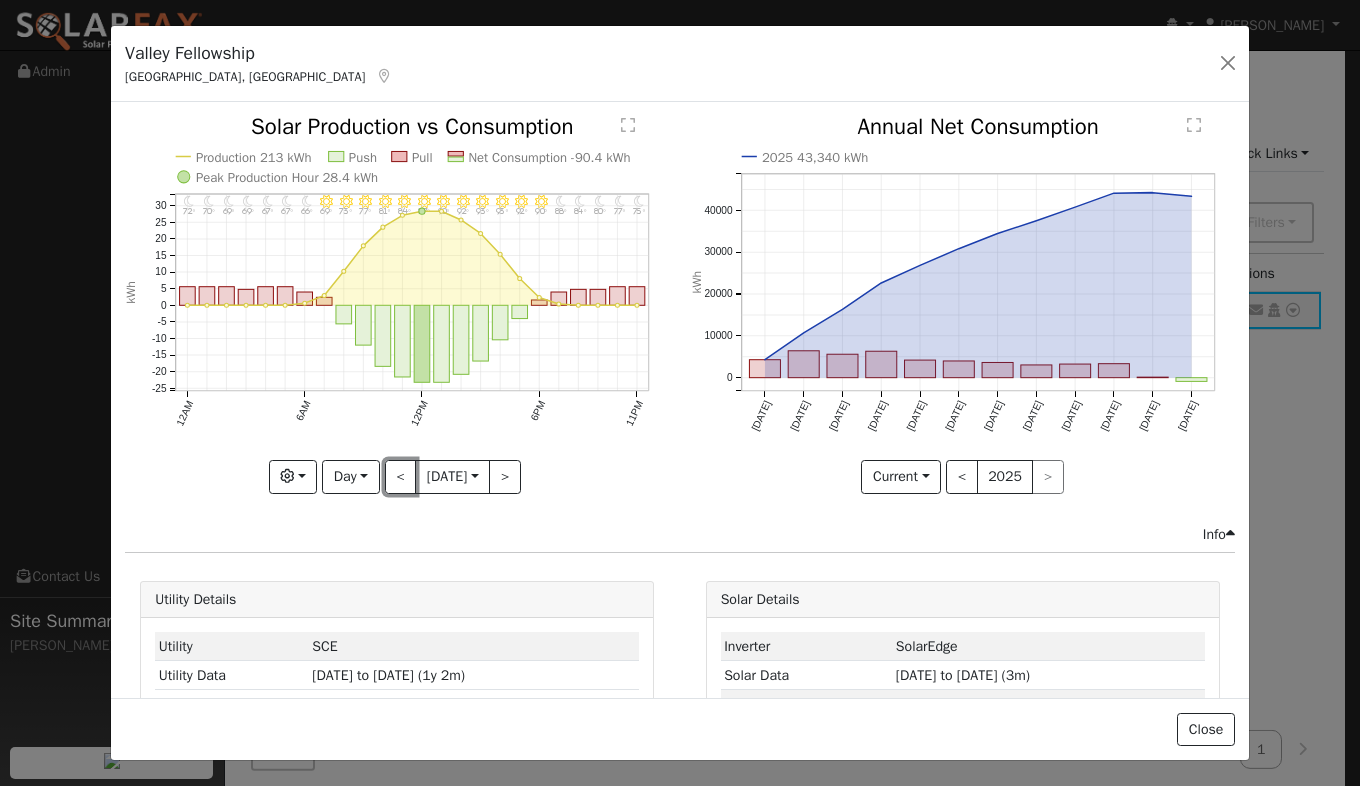 click on "<" at bounding box center (401, 477) 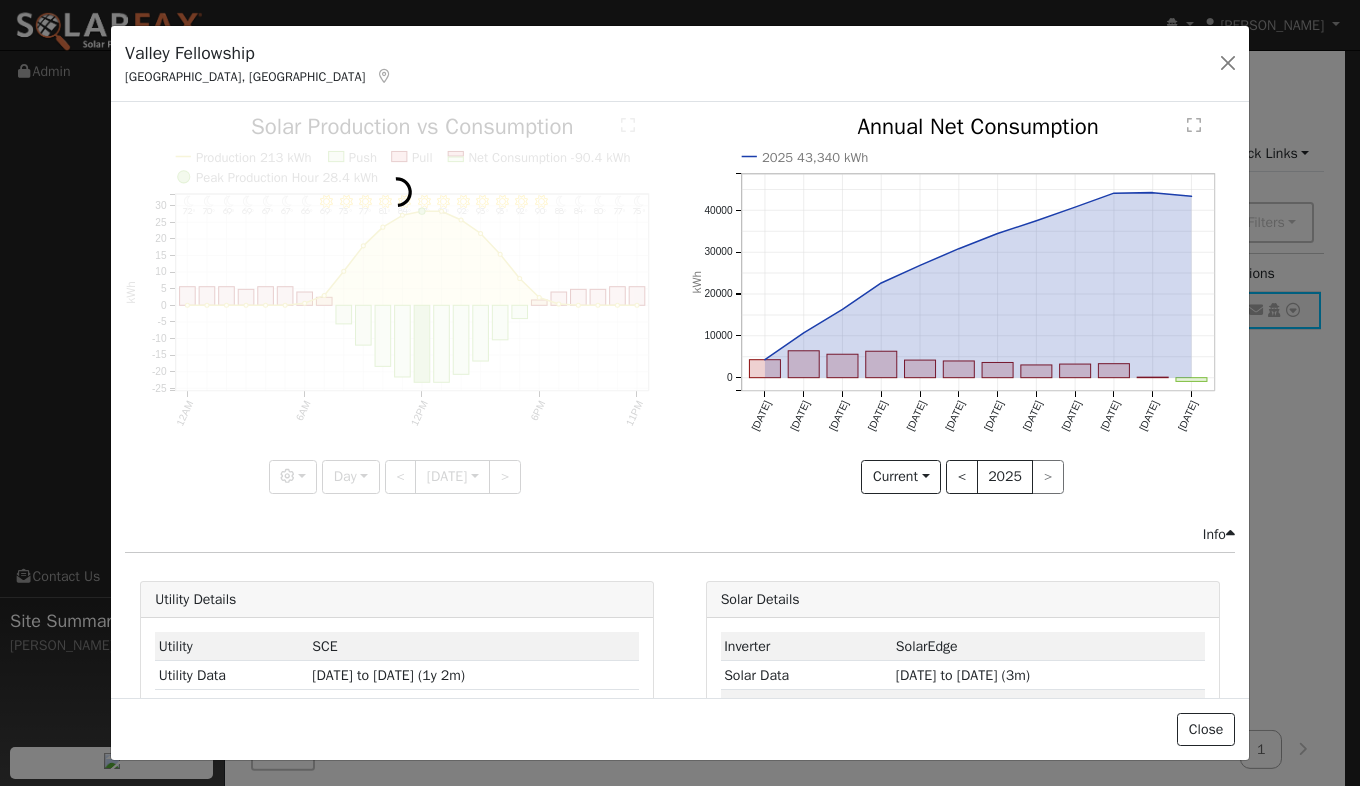 click at bounding box center (397, 304) 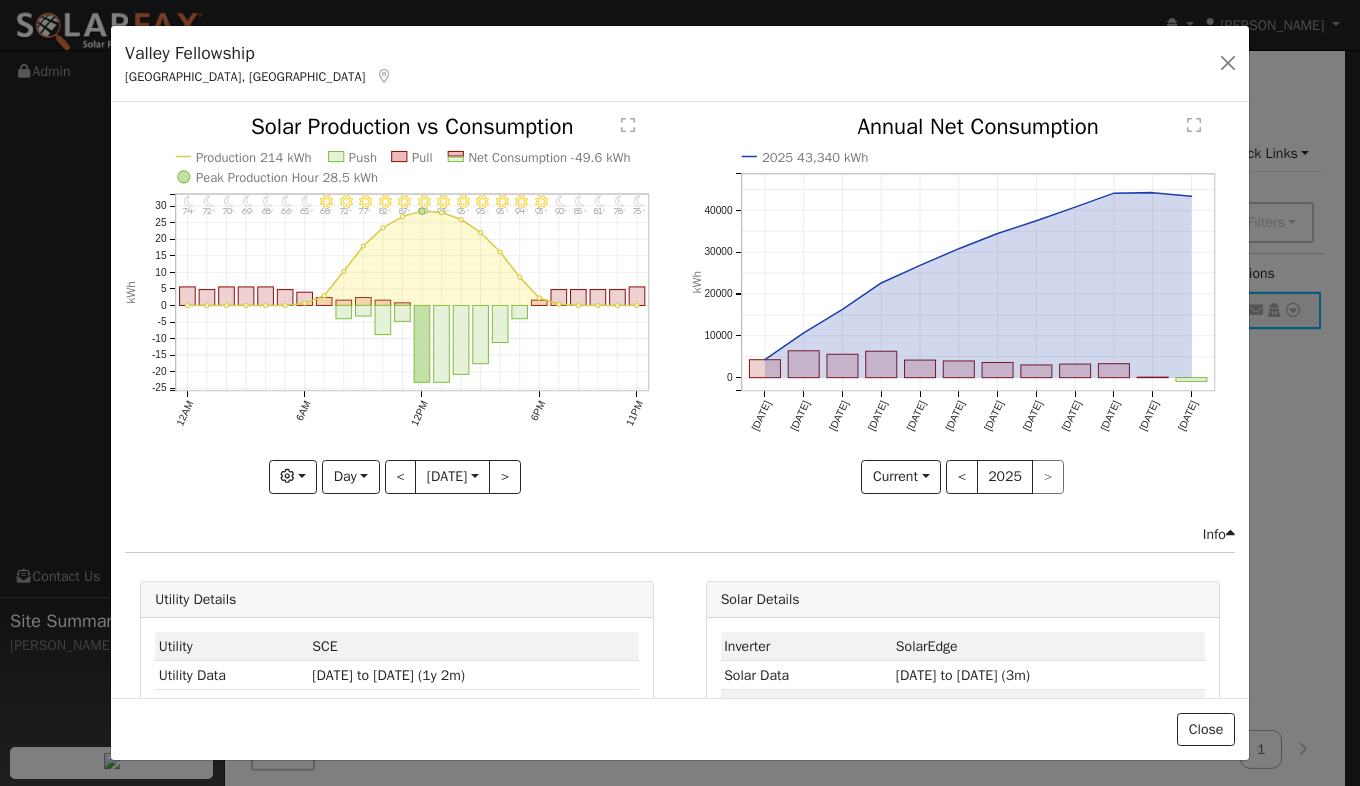 click on "11PM - Clear 75° 10PM - Clear 78° 9PM - Clear 81° 8PM - Clear 85° 7PM - Clear 90° 6PM - Clear 93° 5PM - Clear 94° 4PM - Clear 95° 3PM - Clear 95° 2PM - Clear 95° 1PM - Clear 93° 12PM - Clear 90° 11AM - Clear 87° 10AM - Clear 82° 9AM - Clear 77° 8AM - Clear 72° 7AM - Clear 68° 6AM - Clear 65° 5AM - Clear 66° 4AM - Clear 68° 3AM - Clear 69° 2AM - Clear 70° 1AM - Clear 72° 12AM - Clear 74° Production 214 kWh Push Pull Net Consumption -49.6 kWh Peak Production Hour 28.5 kWh 12AM 6AM 12PM 6PM 11PM -25 -20 -15 -10 -5 0 5 10 15 20 25 30  Solar Production vs Consumption kWh onclick="" onclick="" onclick="" onclick="" onclick="" onclick="" onclick="" onclick="" onclick="" onclick="" onclick="" onclick="" onclick="" onclick="" onclick="" onclick="" onclick="" onclick="" onclick="" onclick="" onclick="" onclick="" onclick="" onclick="" onclick="" onclick="" onclick="" onclick="" onclick="" onclick="" onclick="" onclick="" onclick="" onclick="" onclick="" onclick="" onclick="" onclick="" Graphs" 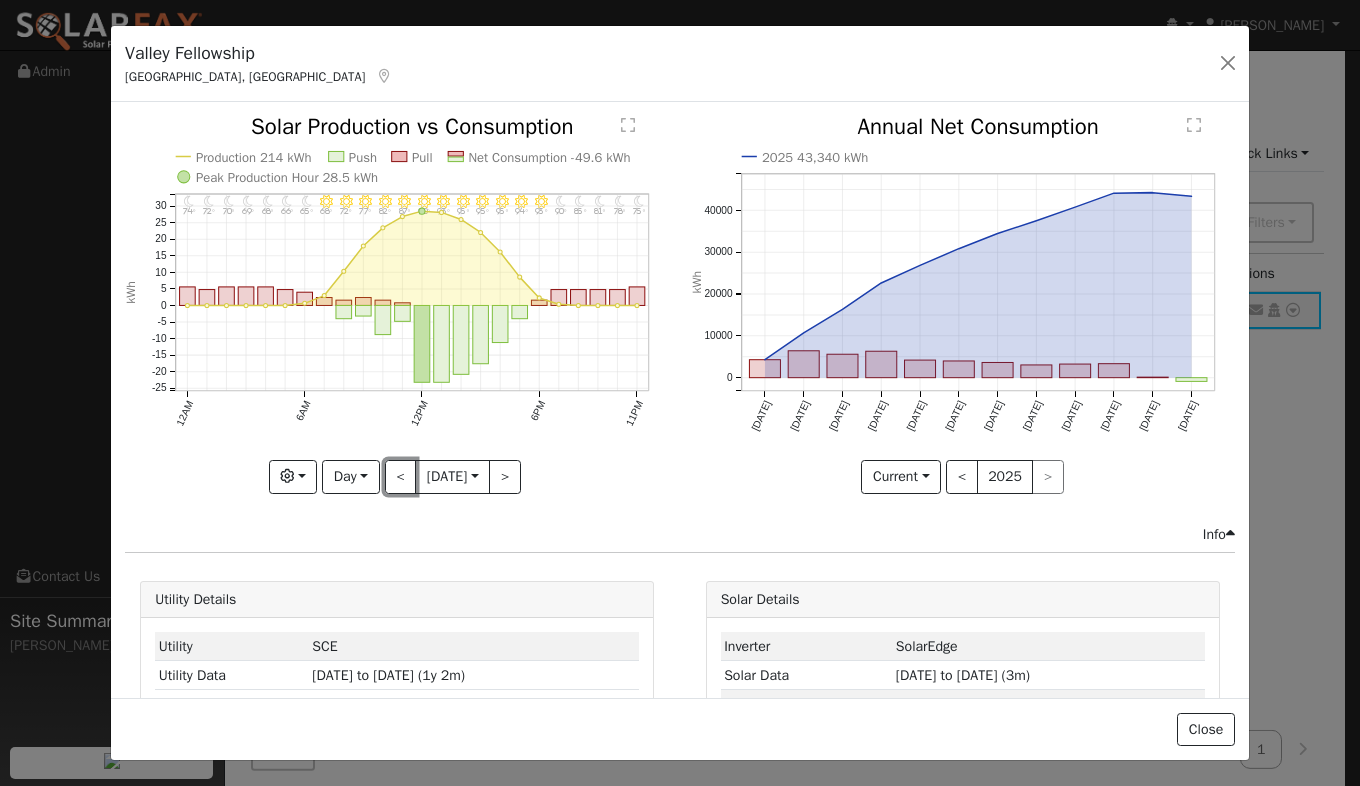 click on "<" at bounding box center [401, 477] 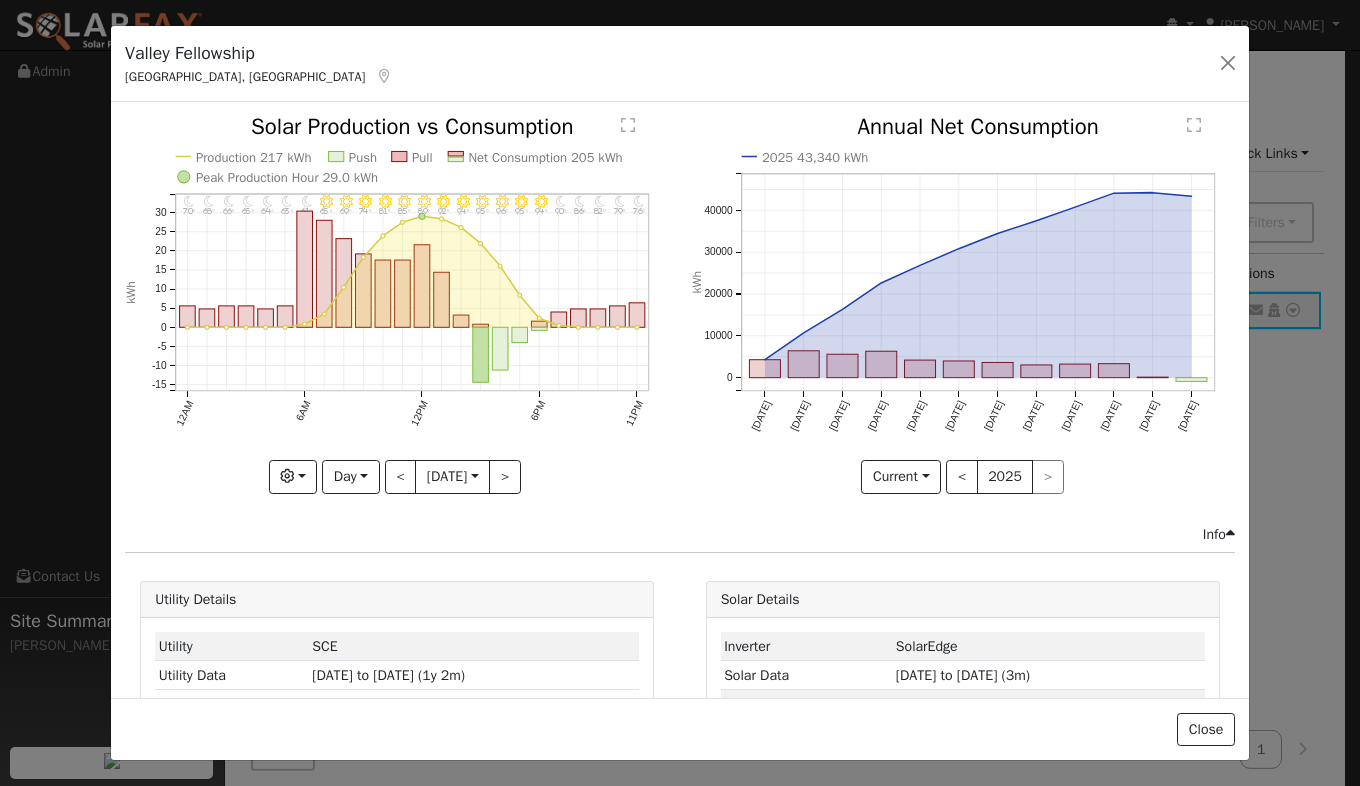 click at bounding box center [397, 304] 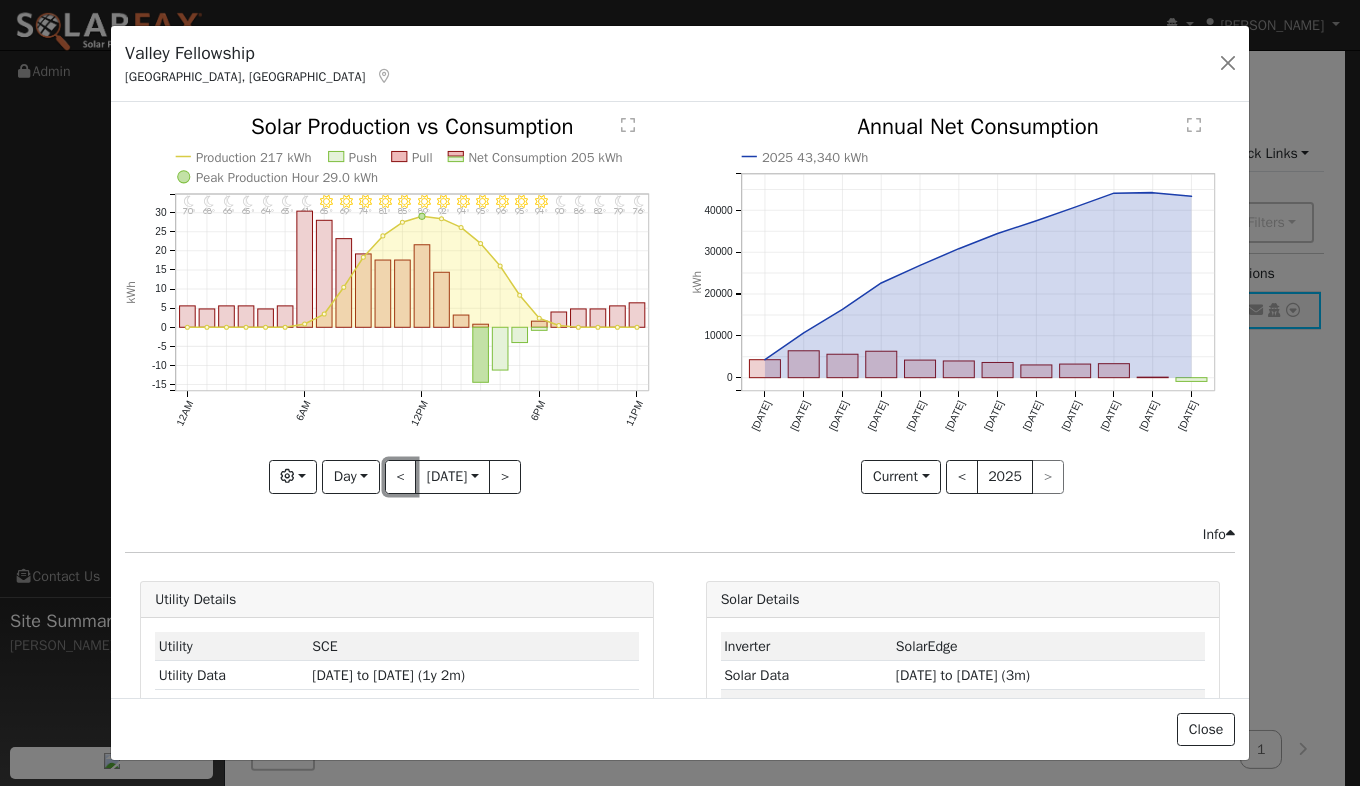 click on "<" at bounding box center (401, 477) 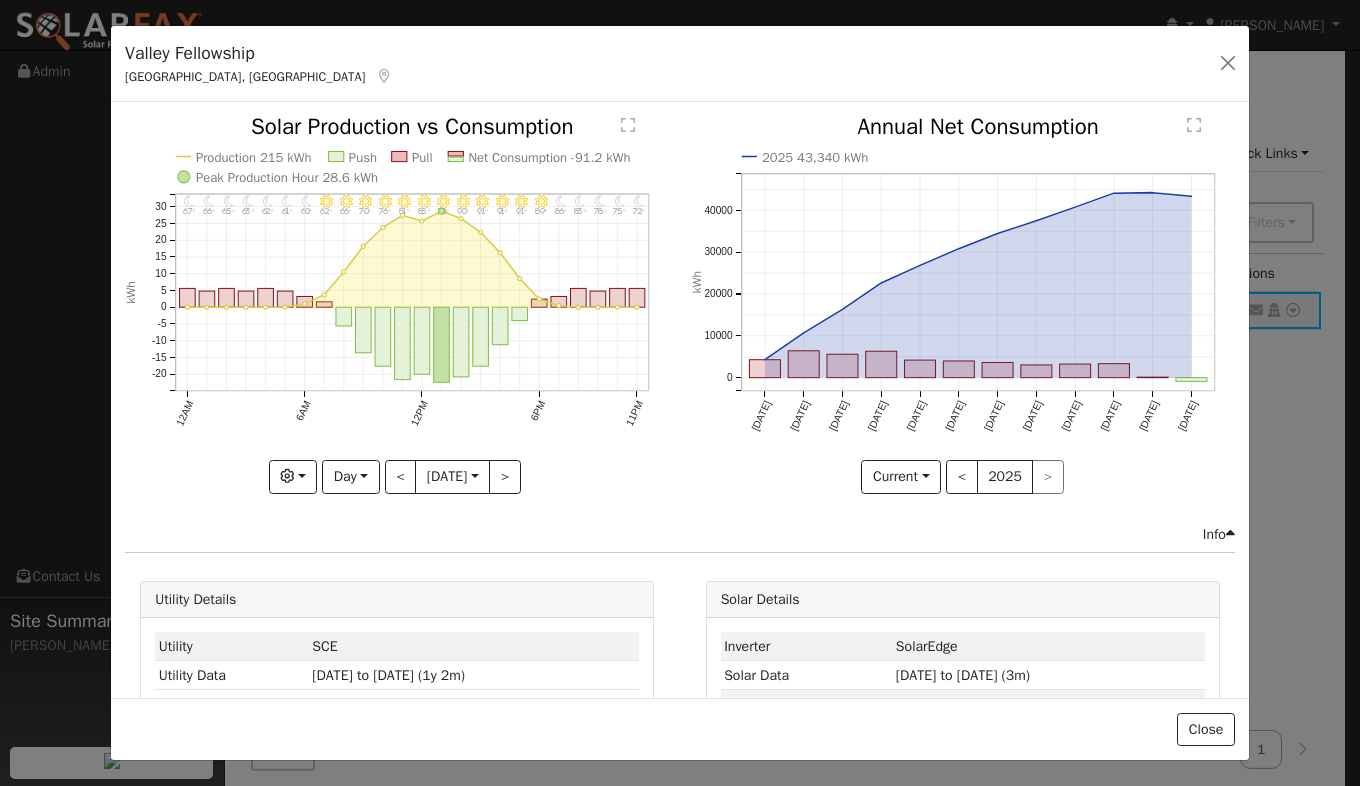 click at bounding box center [397, 304] 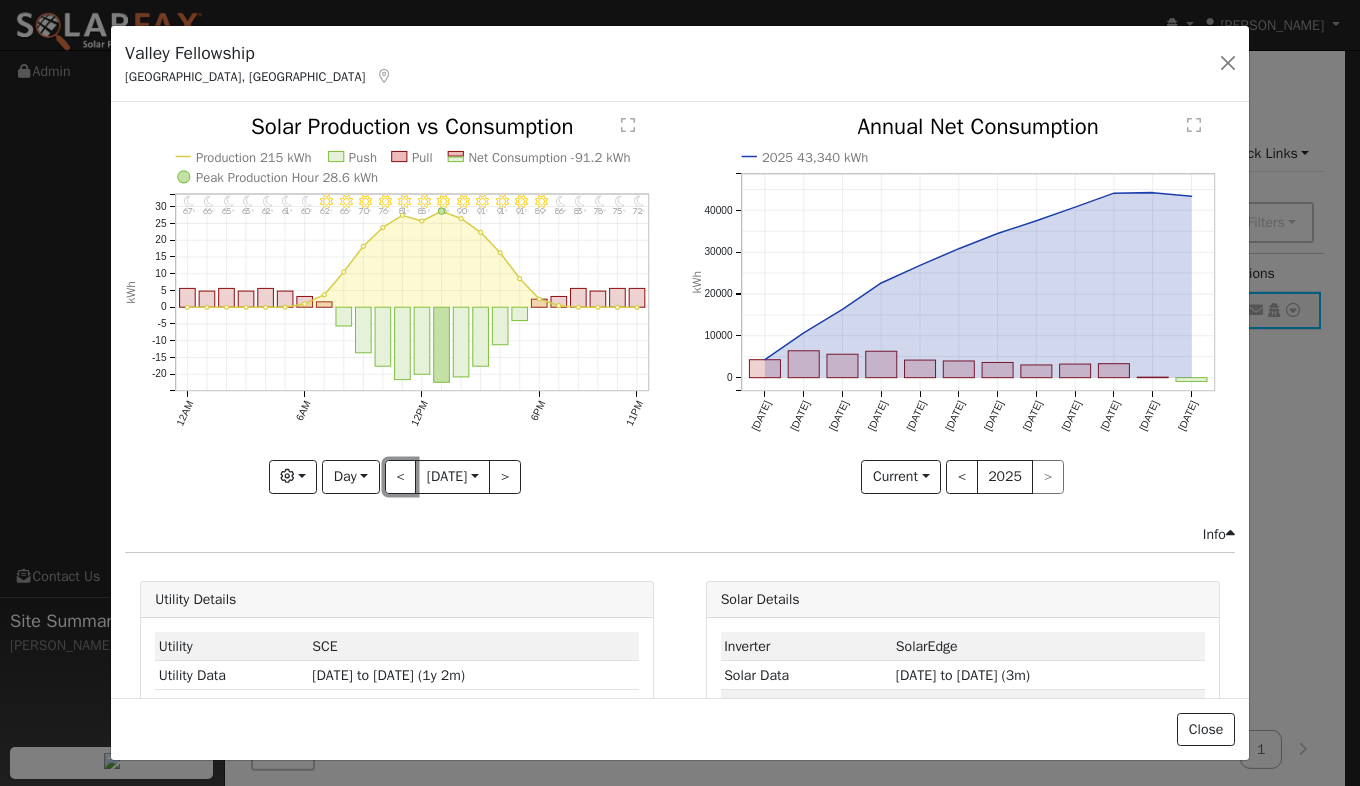 click on "<" at bounding box center (401, 477) 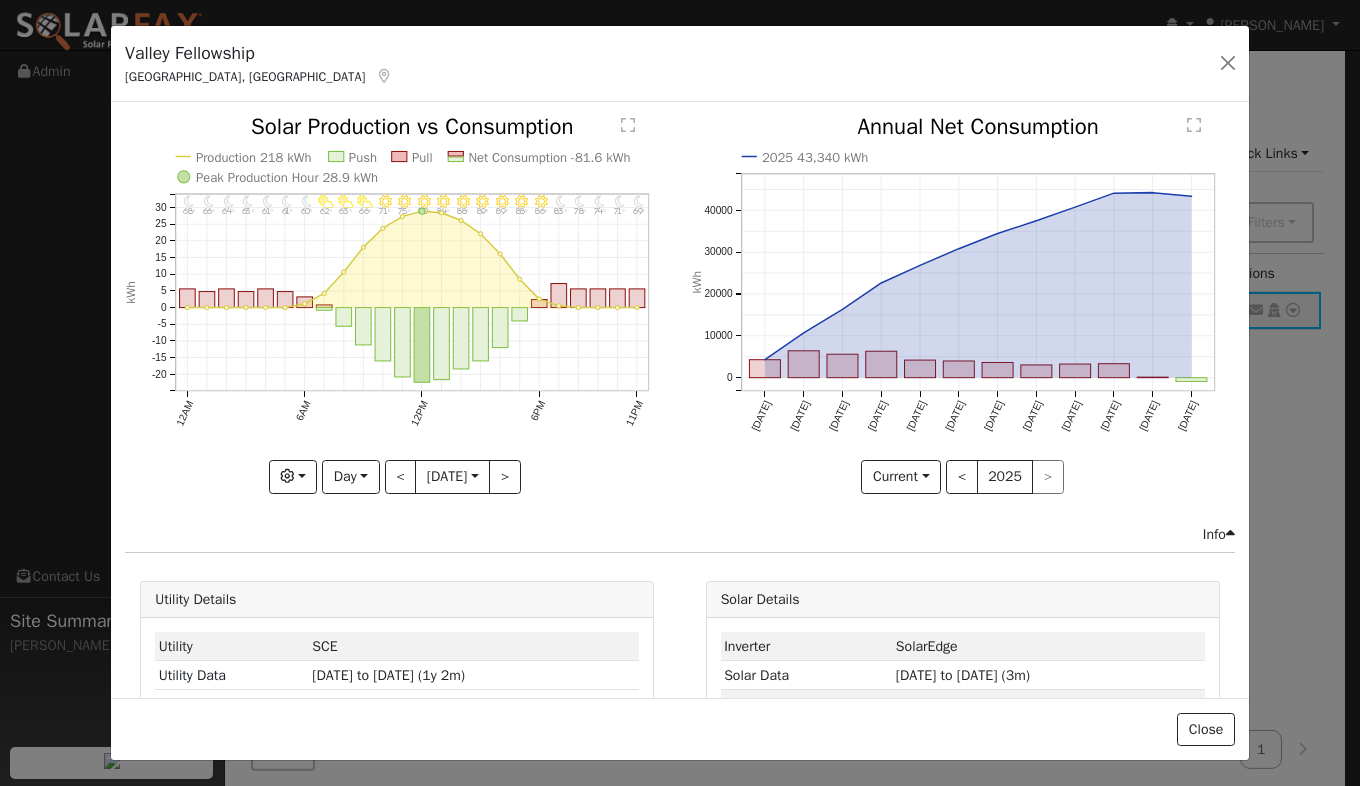 click at bounding box center [397, 304] 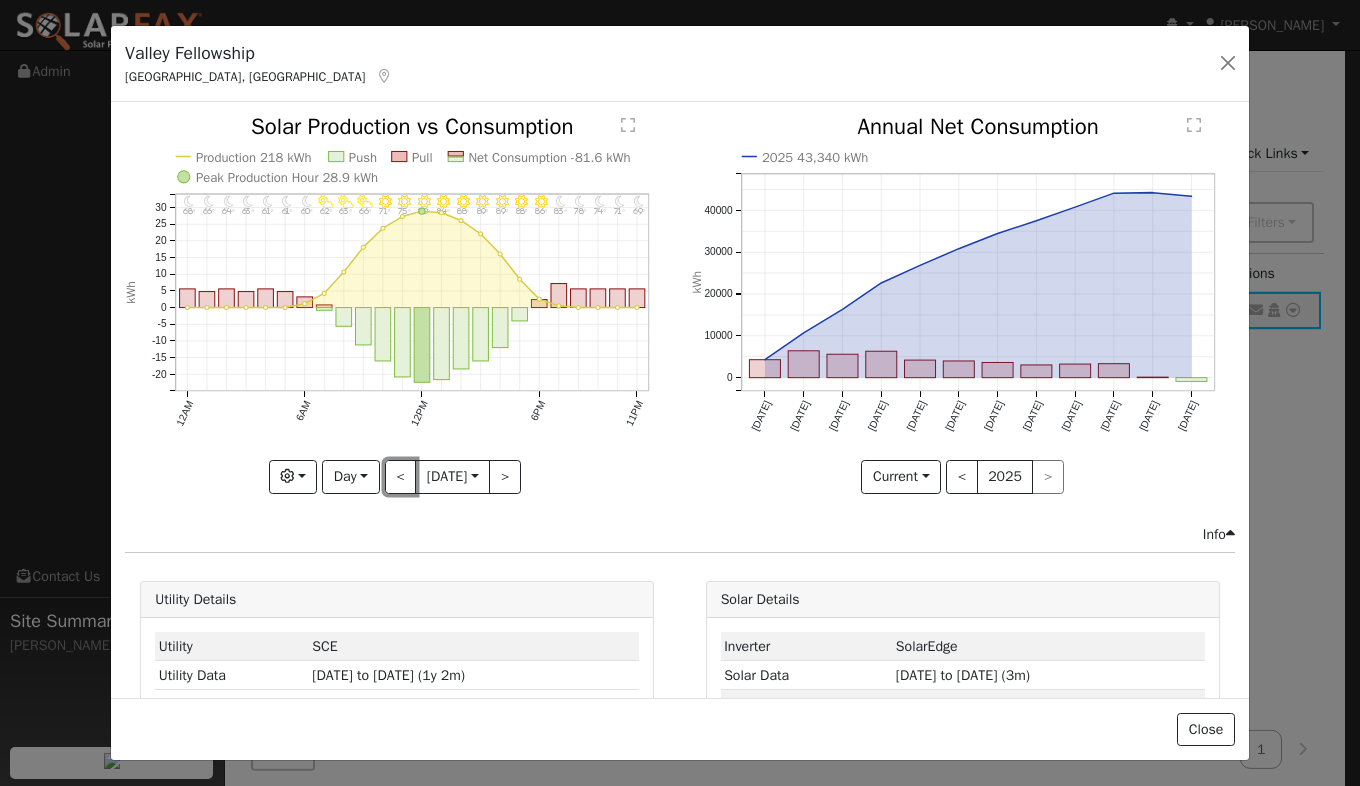 click on "<" at bounding box center [401, 477] 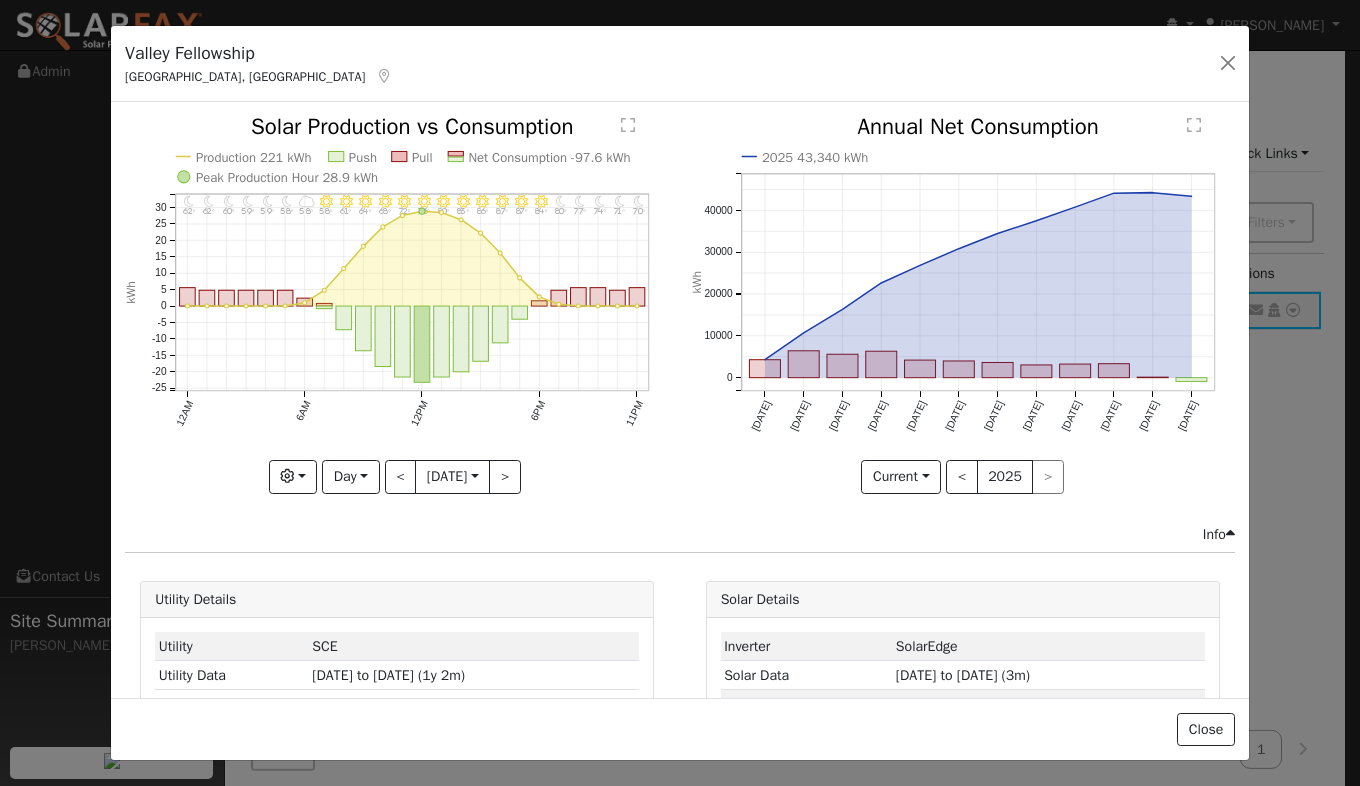click at bounding box center (397, 304) 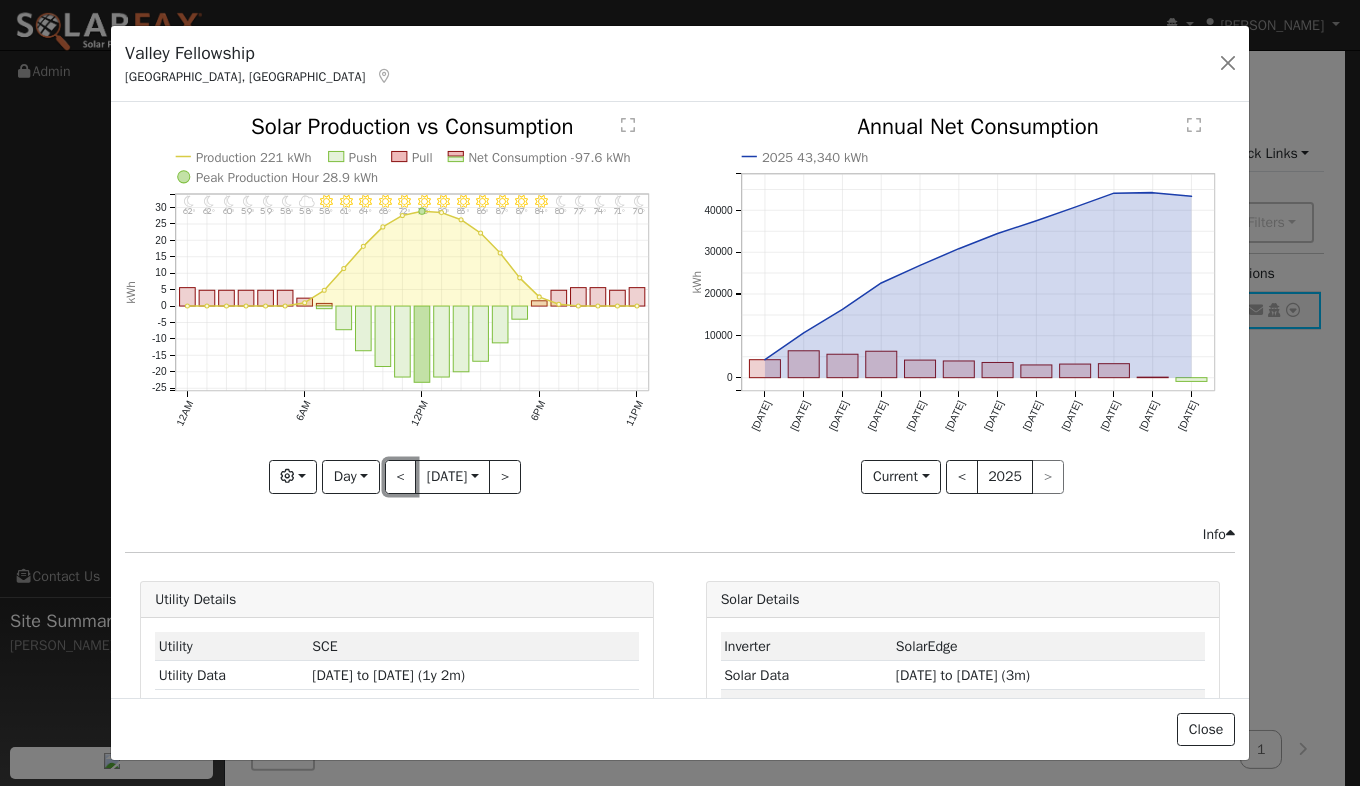 click on "<" at bounding box center [401, 477] 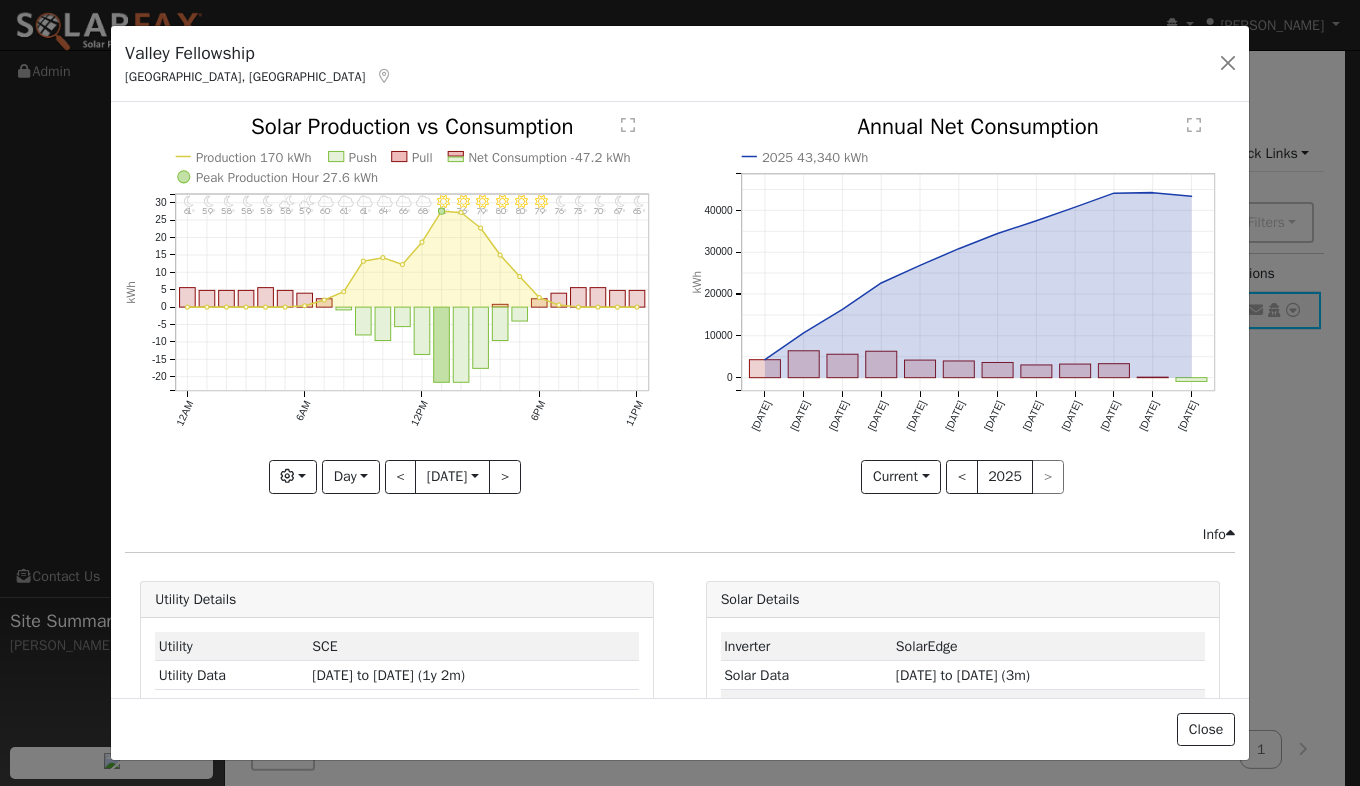 click at bounding box center [397, 304] 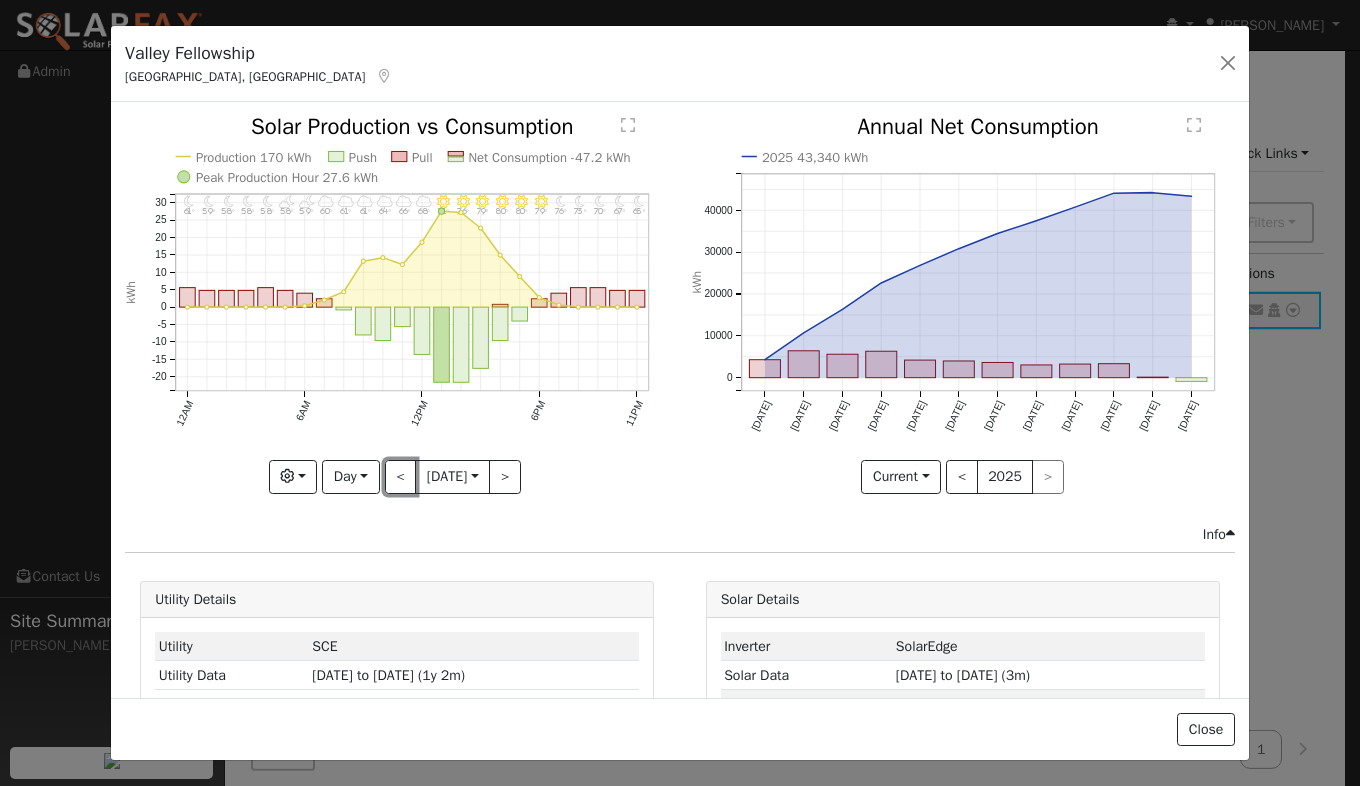 click on "<" at bounding box center [401, 477] 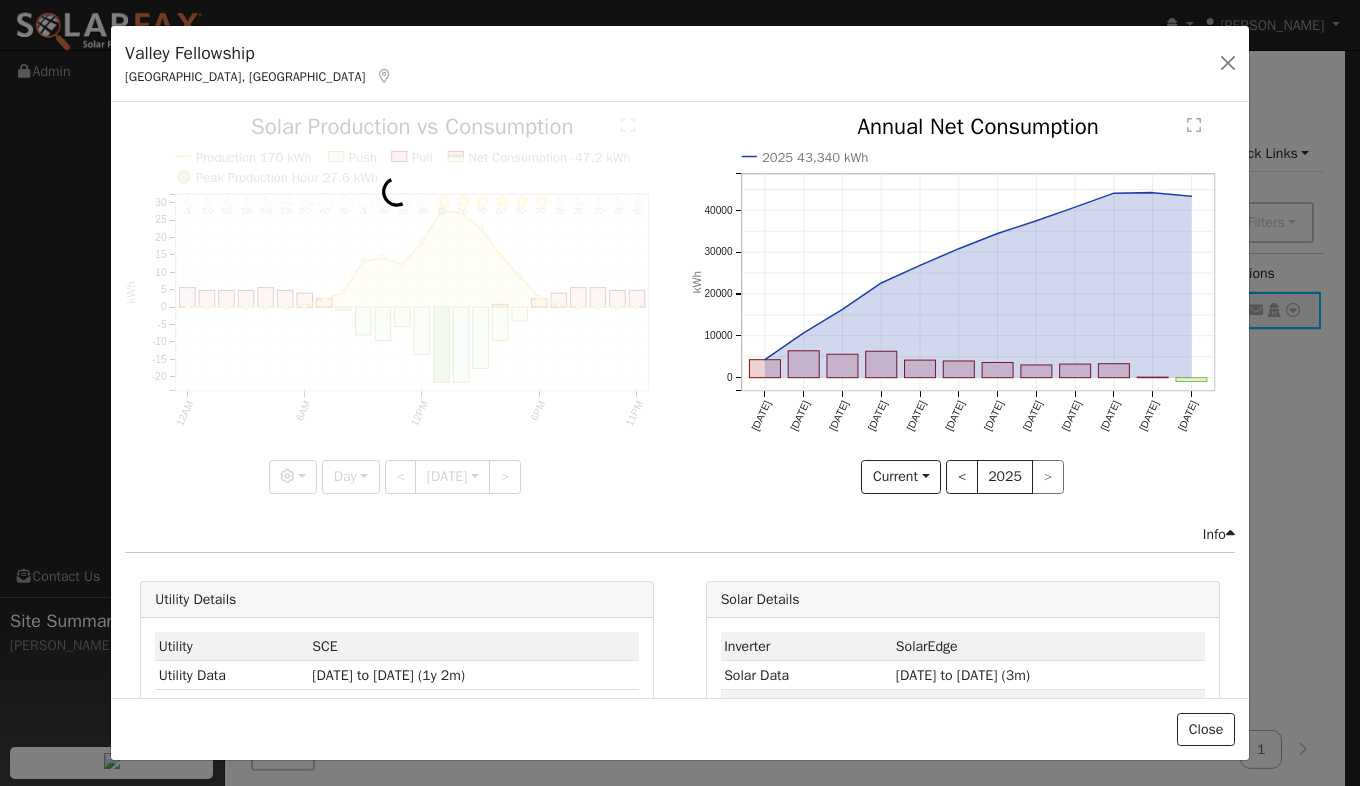 click at bounding box center [397, 304] 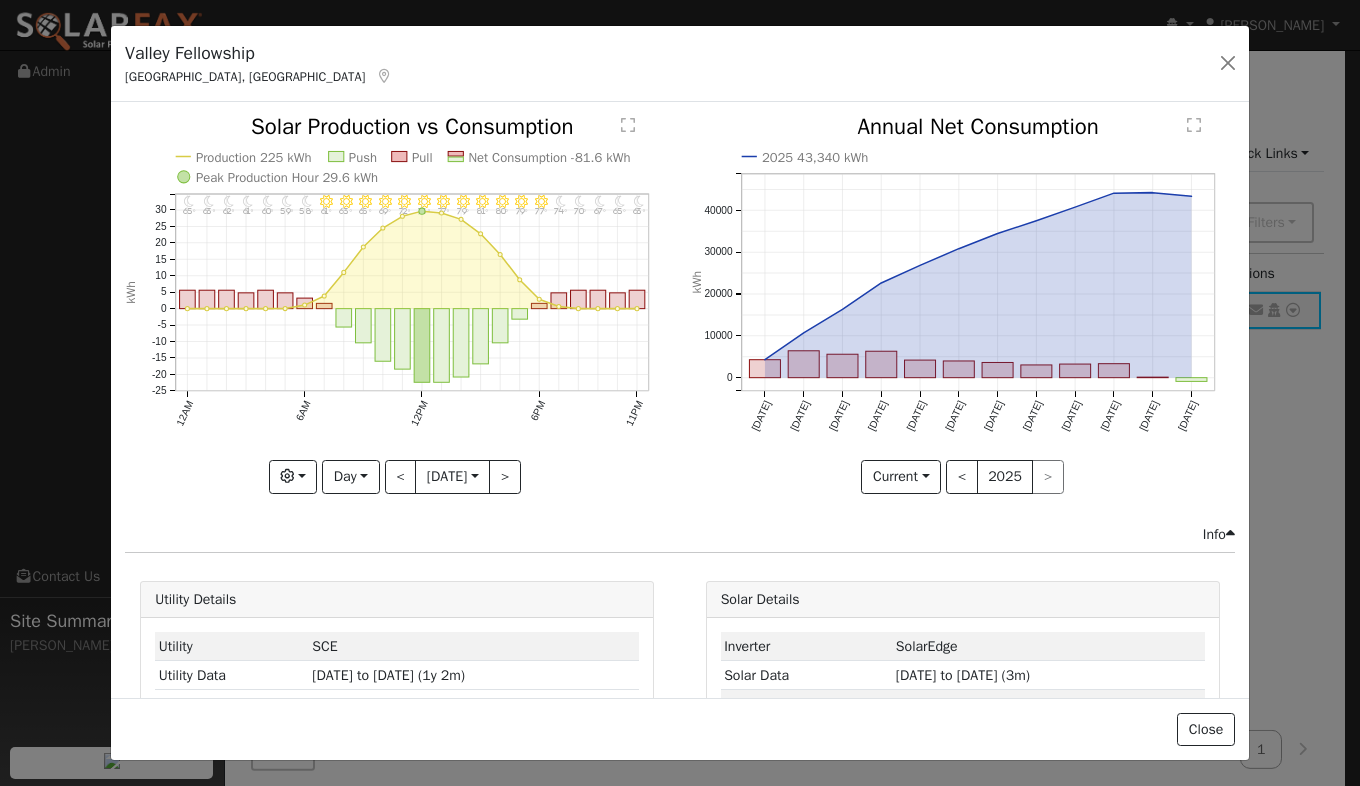 click on "11PM - Clear 63° 10PM - Clear 65° 9PM - Clear 67° 8PM - Clear 70° 7PM - Clear 74° 6PM - Clear 77° 5PM - Clear 79° 4PM - Clear 80° 3PM - Clear 81° 2PM - Clear 79° 1PM - Clear 77° 12PM - Clear 75° 11AM - Clear 72° 10AM - Clear 69° 9AM - Clear 65° 8AM - Clear 63° 7AM - Clear 61° 6AM - Clear 58° 5AM - Clear 59° 4AM - Clear 60° 3AM - Clear 61° 2AM - Clear 62° 1AM - Clear 63° 12AM - Clear 65° Production 225 kWh Push Pull Net Consumption -81.6 kWh Peak Production Hour 29.6 kWh 12AM 6AM 12PM 6PM 11PM -25 -20 -15 -10 -5 0 5 10 15 20 25 30  Solar Production vs Consumption kWh onclick="" onclick="" onclick="" onclick="" onclick="" onclick="" onclick="" onclick="" onclick="" onclick="" onclick="" onclick="" onclick="" onclick="" onclick="" onclick="" onclick="" onclick="" onclick="" onclick="" onclick="" onclick="" onclick="" onclick="" onclick="" onclick="" onclick="" onclick="" onclick="" onclick="" onclick="" onclick="" onclick="" onclick="" onclick="" onclick="" onclick="" onclick="" Graphs" 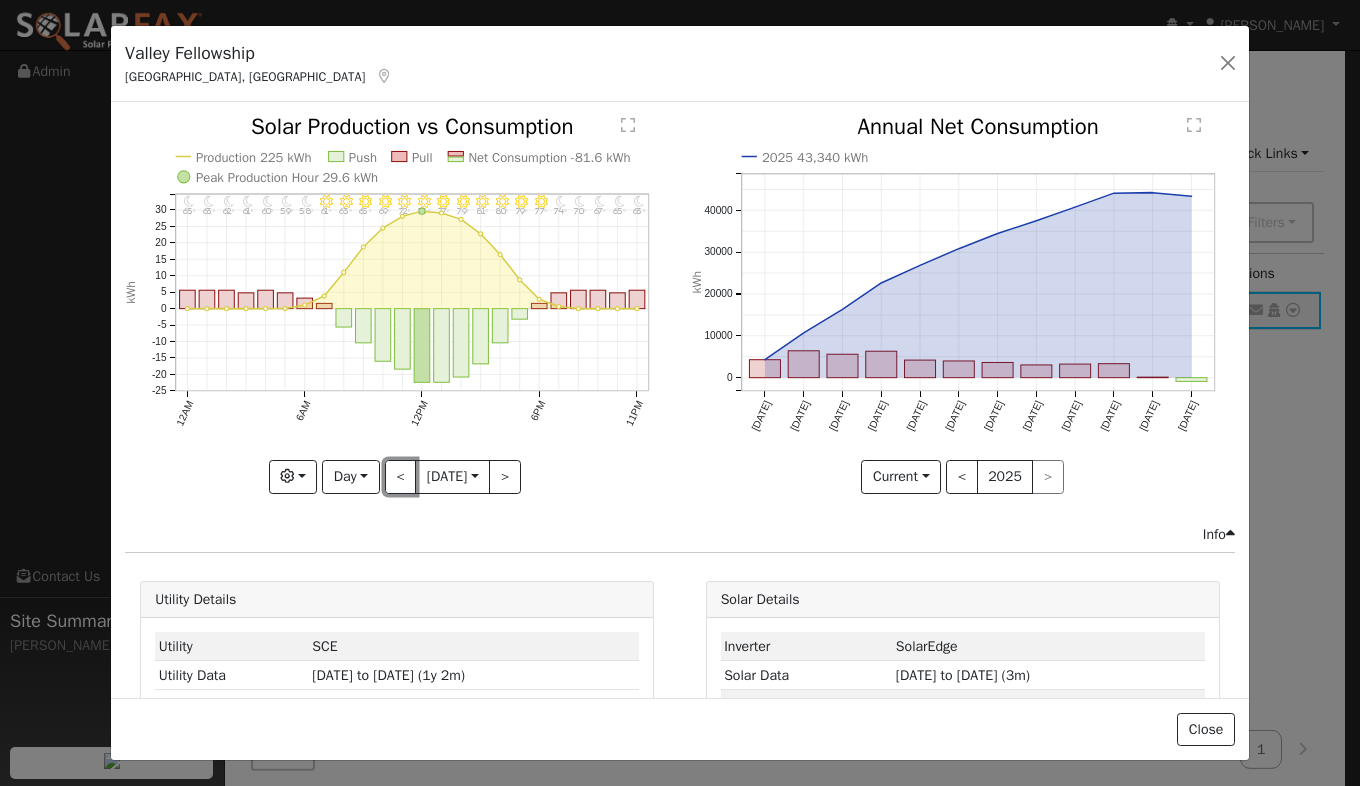 click on "<" at bounding box center (401, 477) 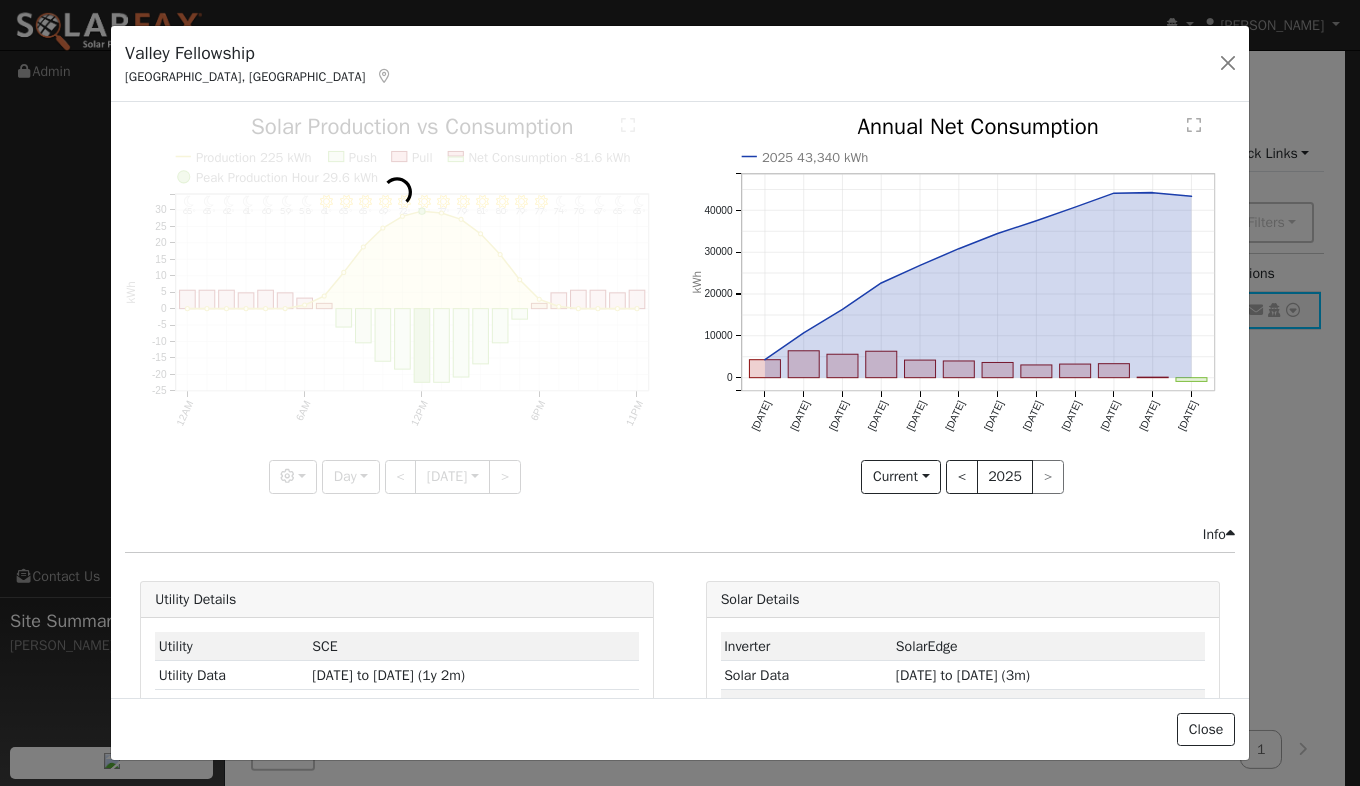 click at bounding box center [397, 304] 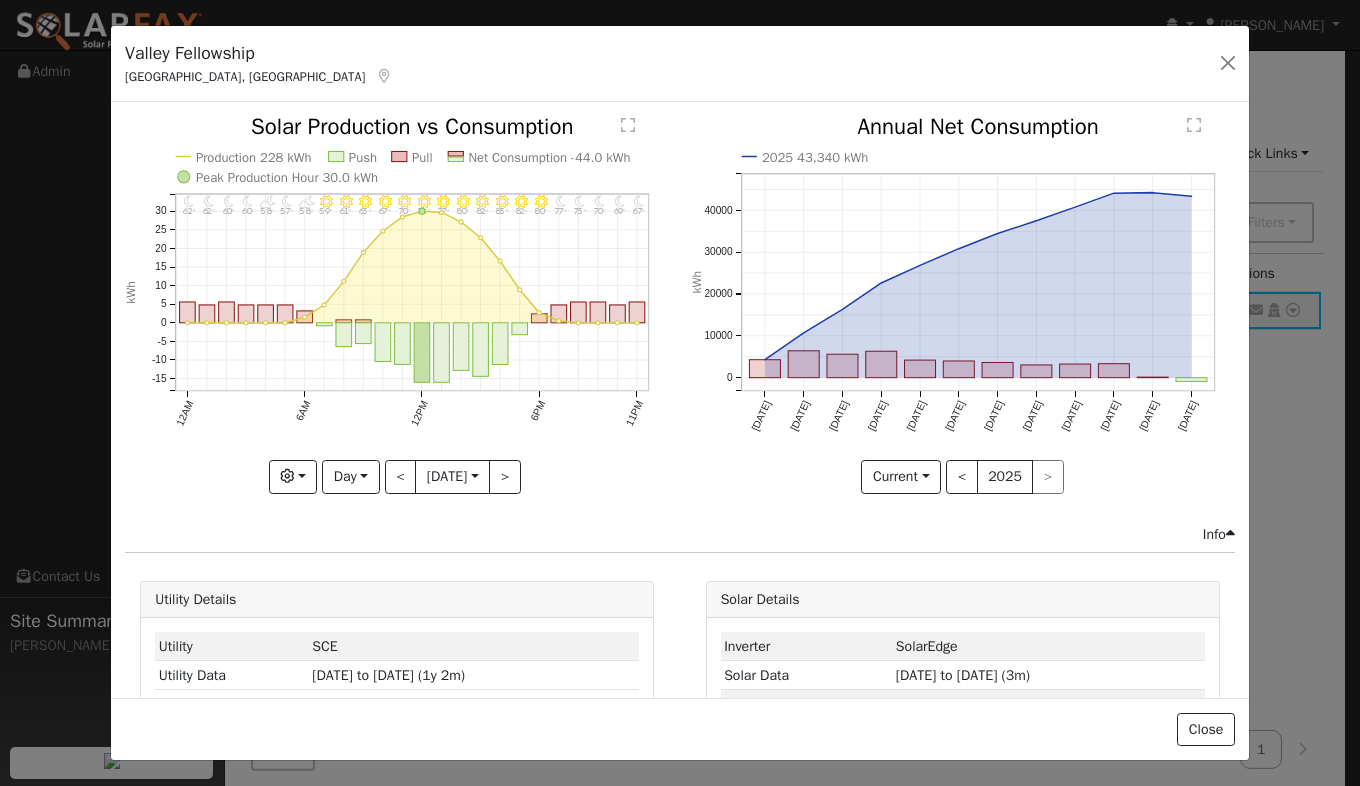 click on "11PM - Clear 67° 10PM - Clear 69° 9PM - Clear 70° 8PM - Clear 73° 7PM - Clear 77° 6PM - Clear 80° 5PM - Clear 82° 4PM - Clear 83° 3PM - Clear 82° 2PM - Clear 80° 1PM - Clear 77° 12PM - Clear 74° 11AM - Clear 70° 10AM - Clear 67° 9AM - MostlyClear 63° 8AM - MostlyClear 61° 7AM - MostlyClear 59° 6AM - PartlyCloudy 58° 5AM - MostlyClear 57° 4AM - PartlyCloudy 58° 3AM - MostlyClear 60° 2AM - MostlyClear 60° 1AM - MostlyClear 62° 12AM - MostlyClear 62° Production 228 kWh Push Pull Net Consumption -44.0 kWh Peak Production Hour 30.0 kWh 12AM 6AM 12PM 6PM 11PM -15 -10 -5 0 5 10 15 20 25 30  Solar Production vs Consumption kWh onclick="" onclick="" onclick="" onclick="" onclick="" onclick="" onclick="" onclick="" onclick="" onclick="" onclick="" onclick="" onclick="" onclick="" onclick="" onclick="" onclick="" onclick="" onclick="" onclick="" onclick="" onclick="" onclick="" onclick="" onclick="" onclick="" onclick="" onclick="" onclick="" onclick="" onclick="" onclick="" onclick="" Graphs" 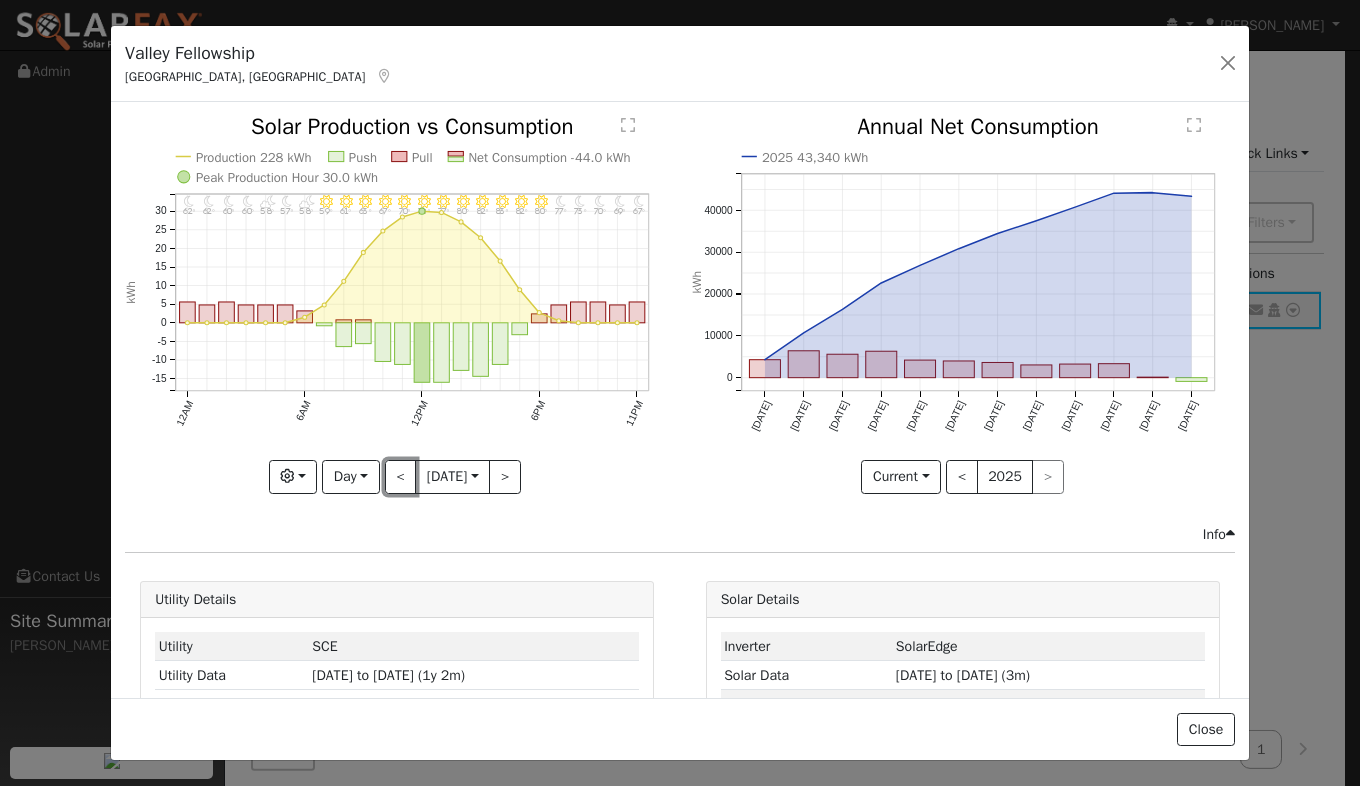 click on "<" at bounding box center (401, 477) 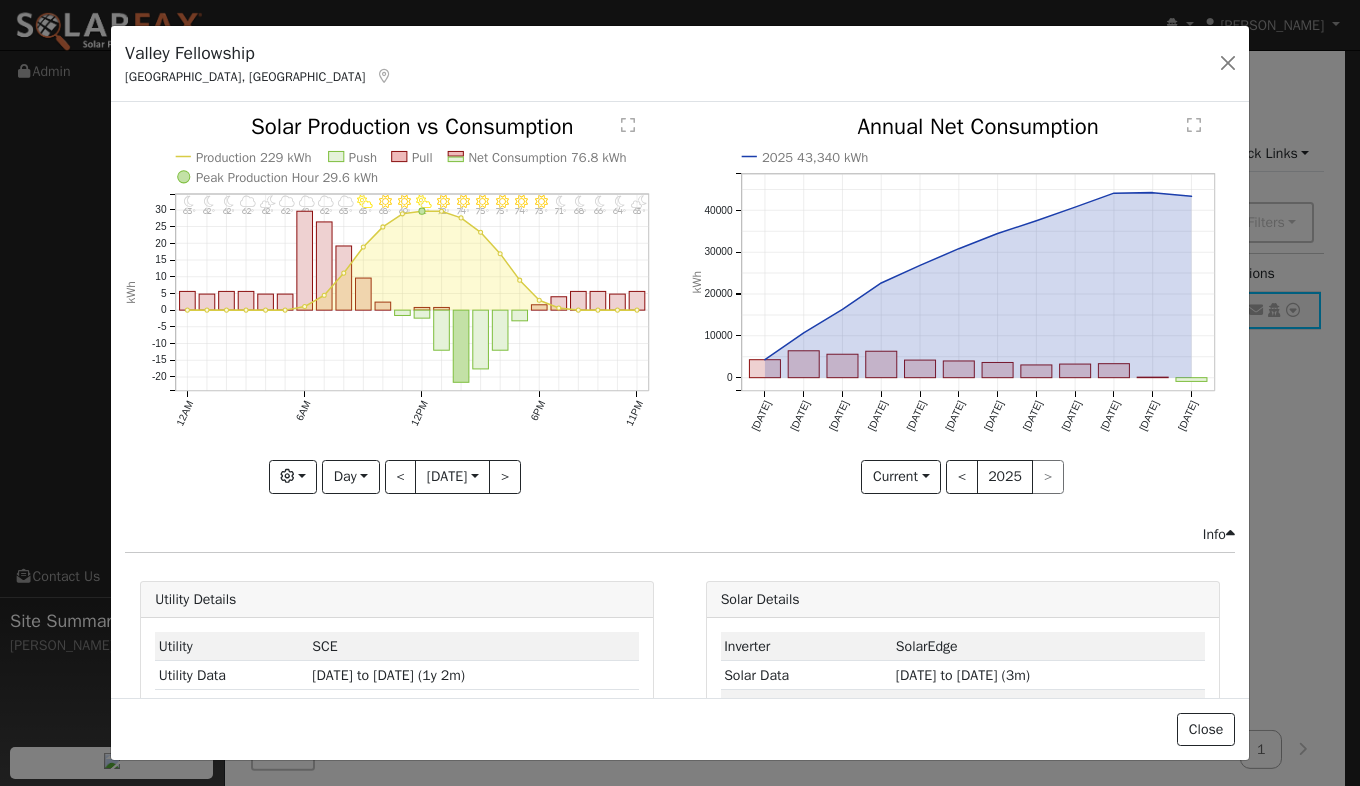 click at bounding box center [397, 304] 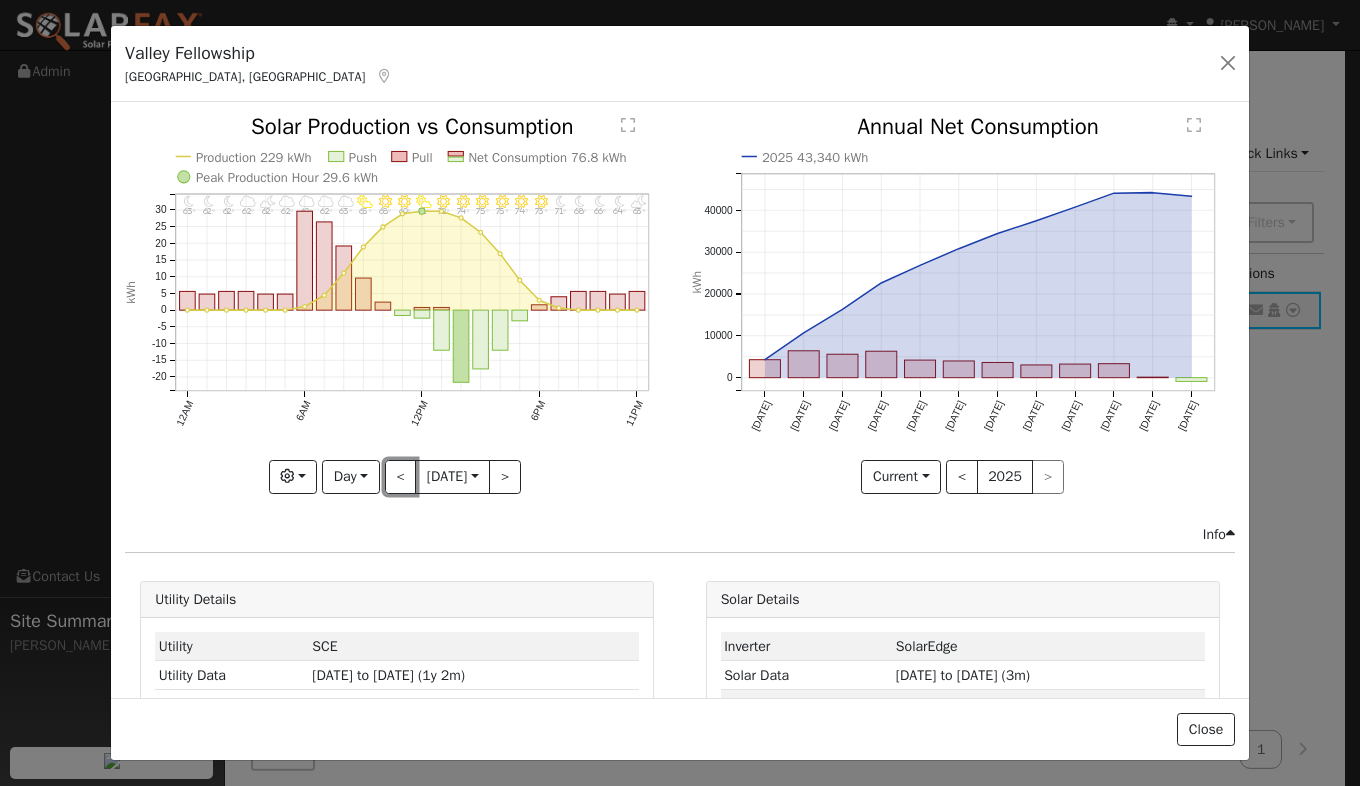 click on "<" at bounding box center (401, 477) 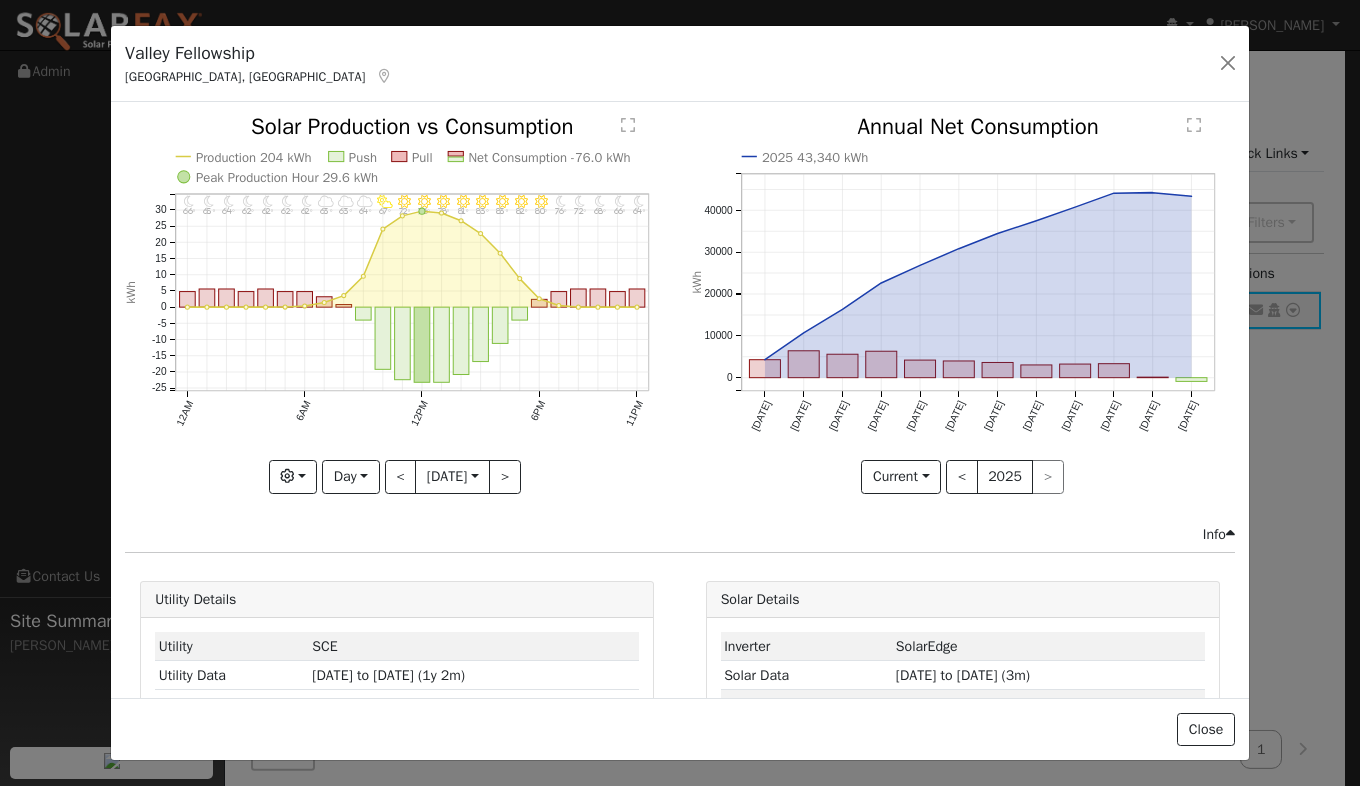 click on "[DATE]" at bounding box center [452, 477] 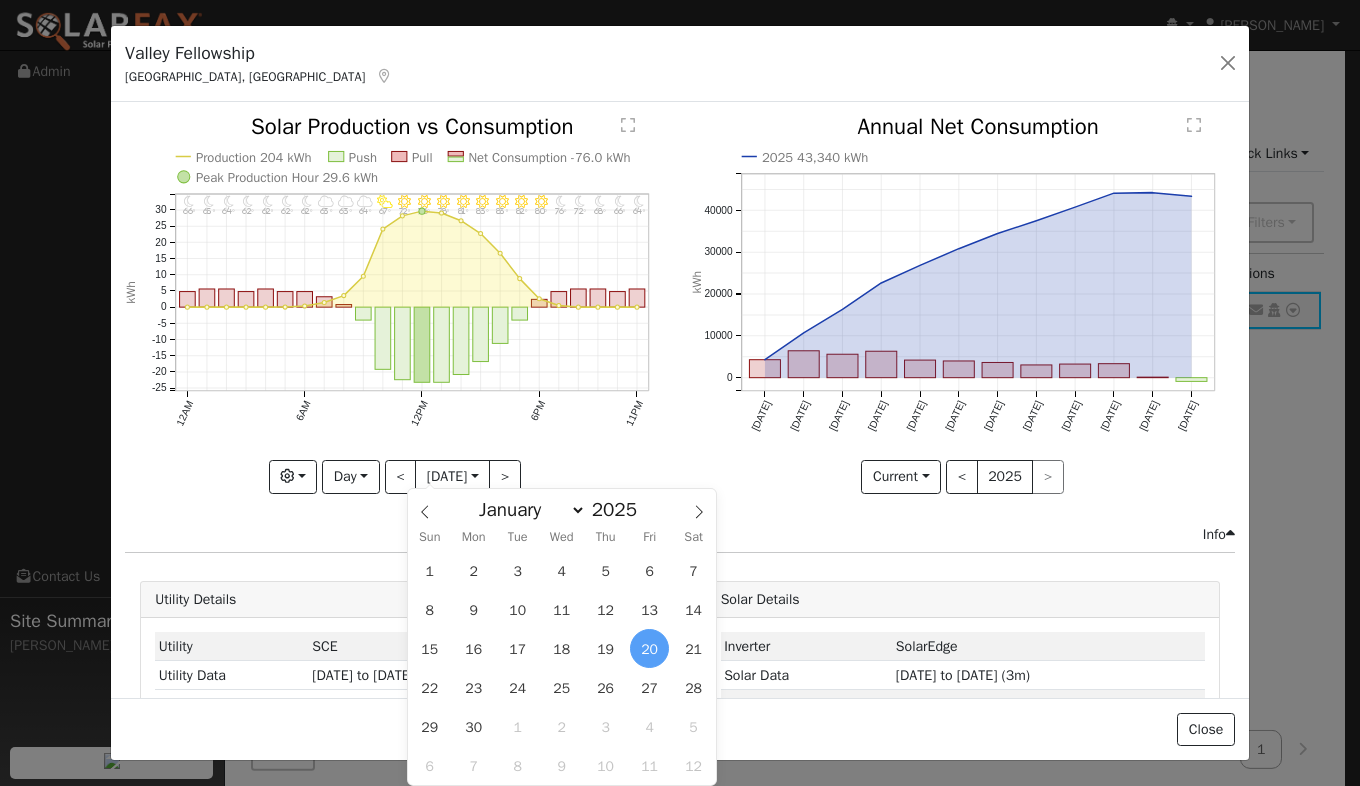 drag, startPoint x: 480, startPoint y: 464, endPoint x: 432, endPoint y: 514, distance: 69.31089 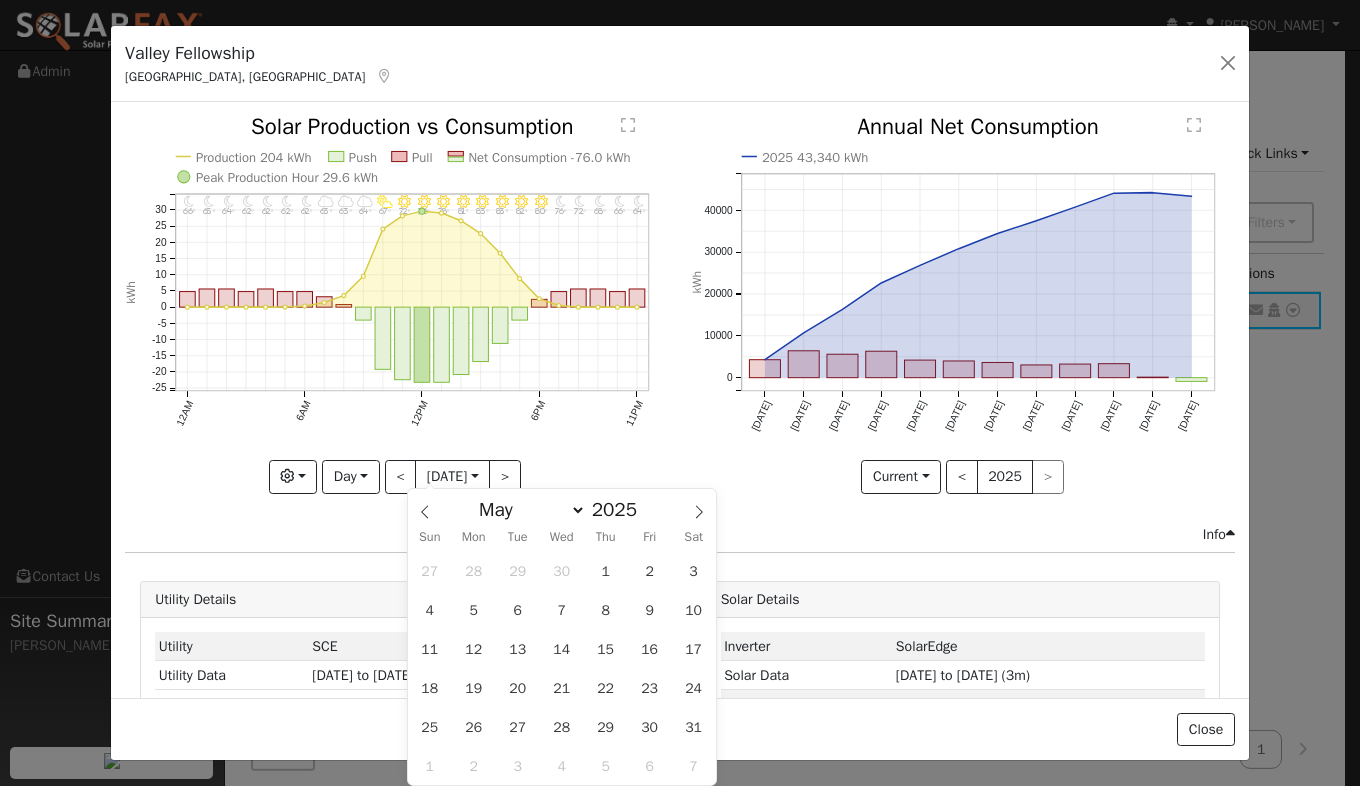 click 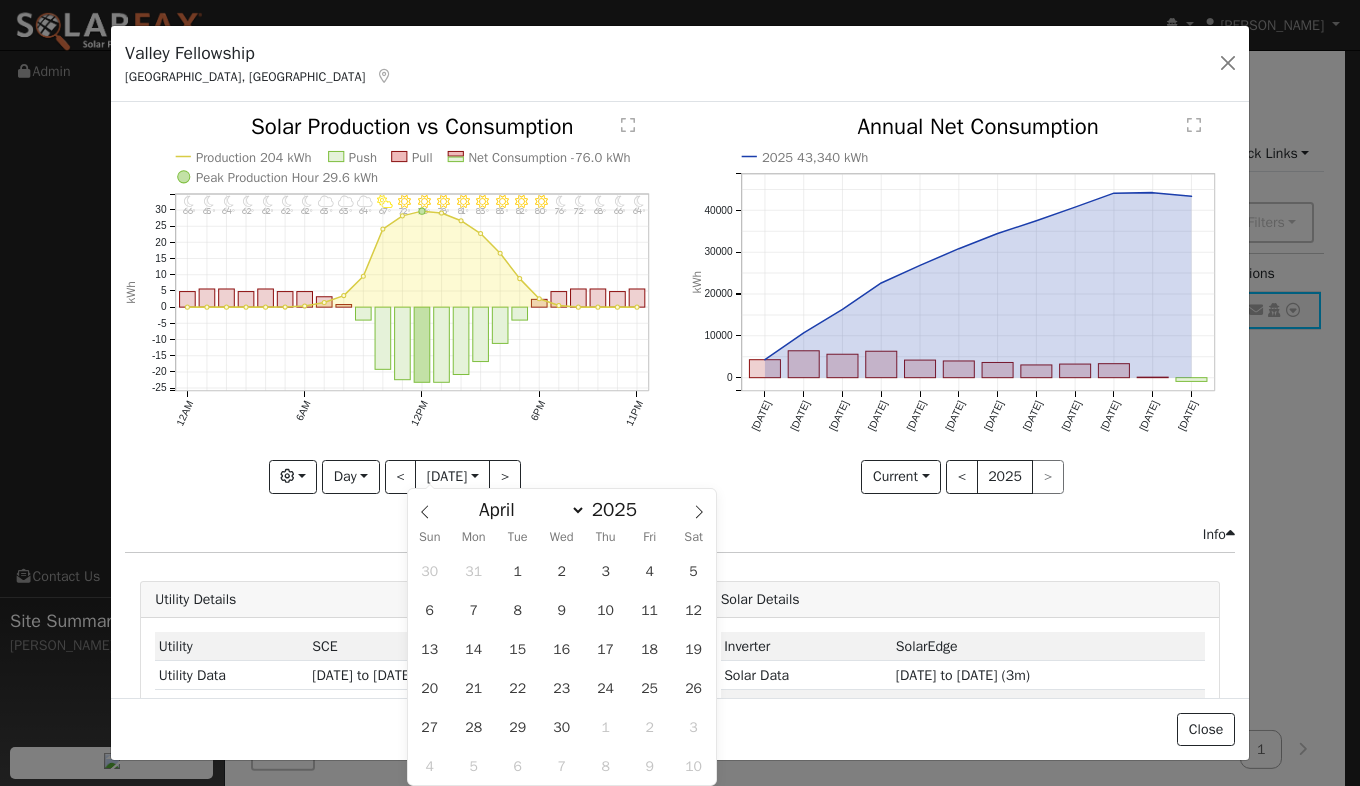 click 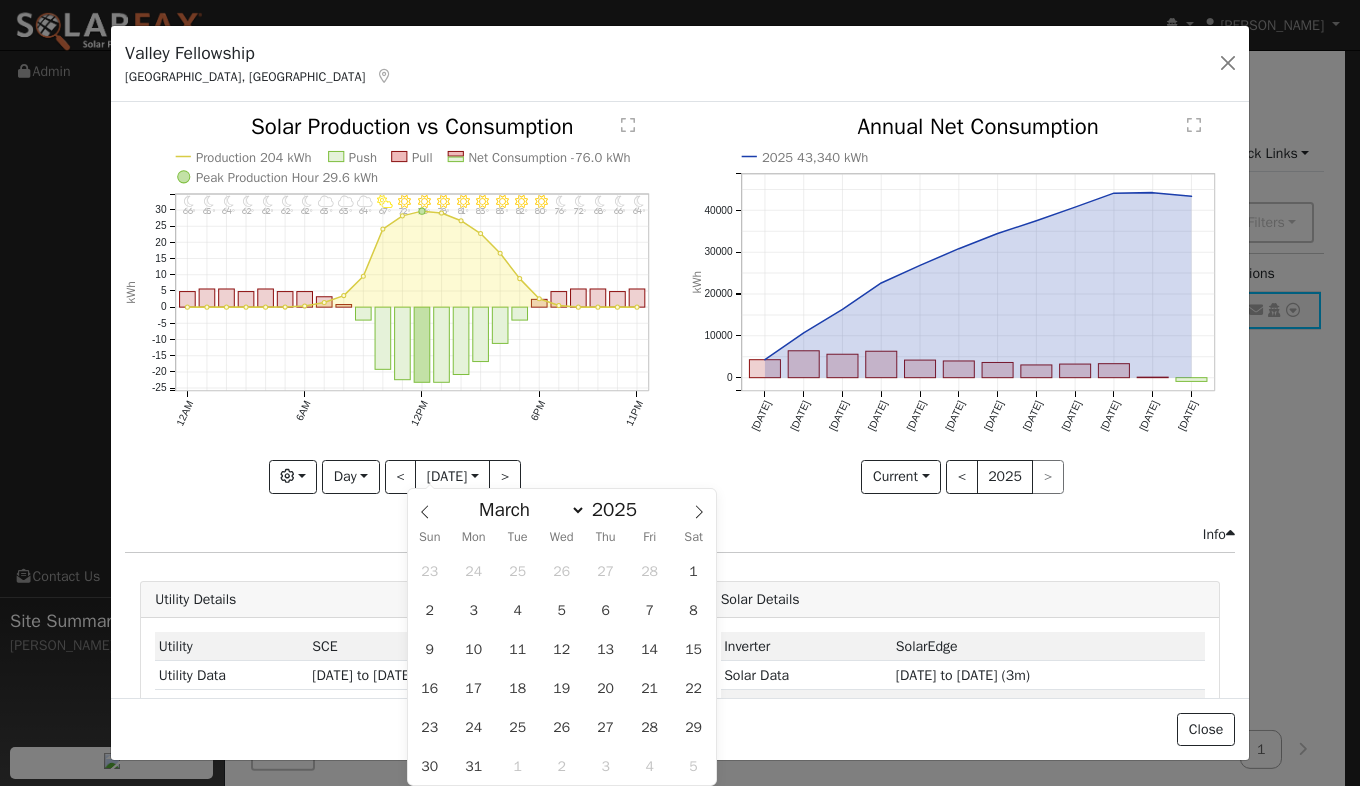 click 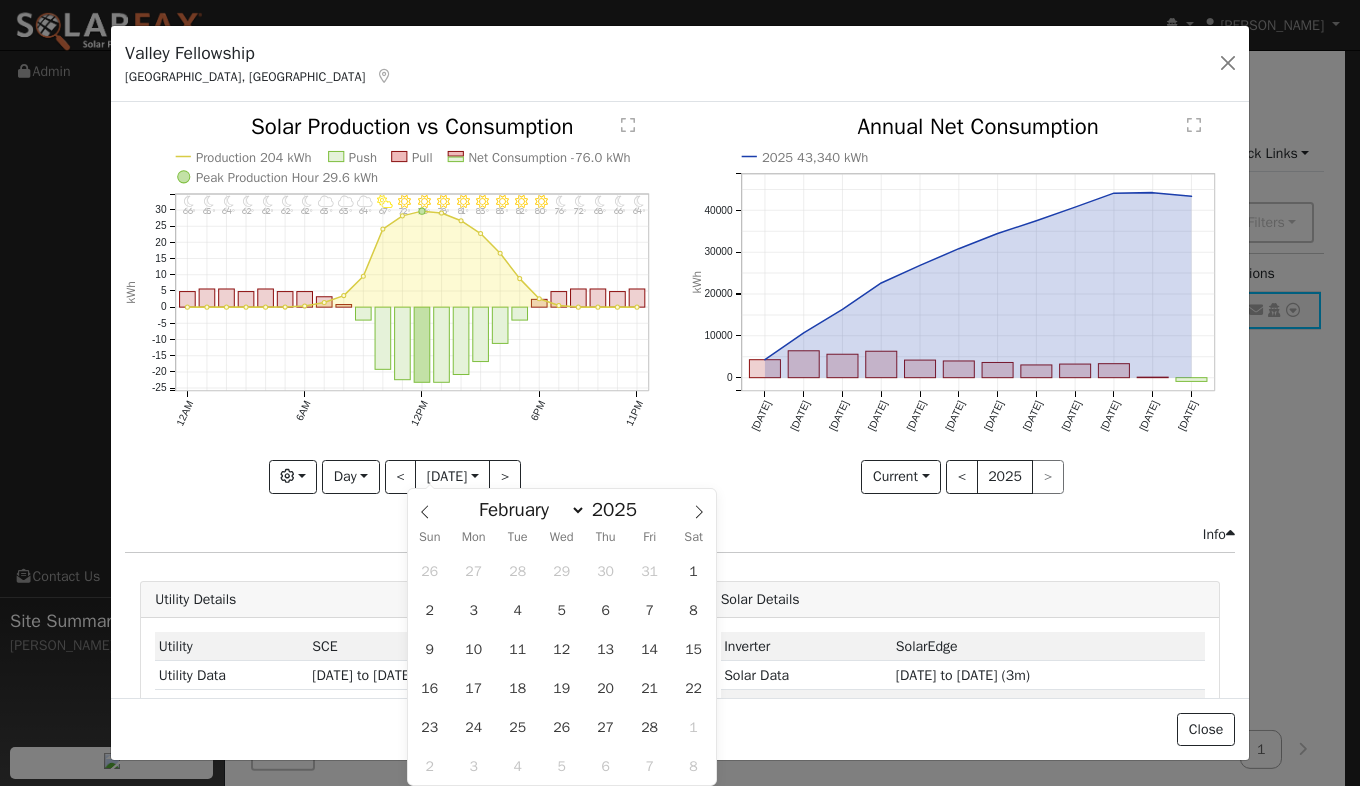 click 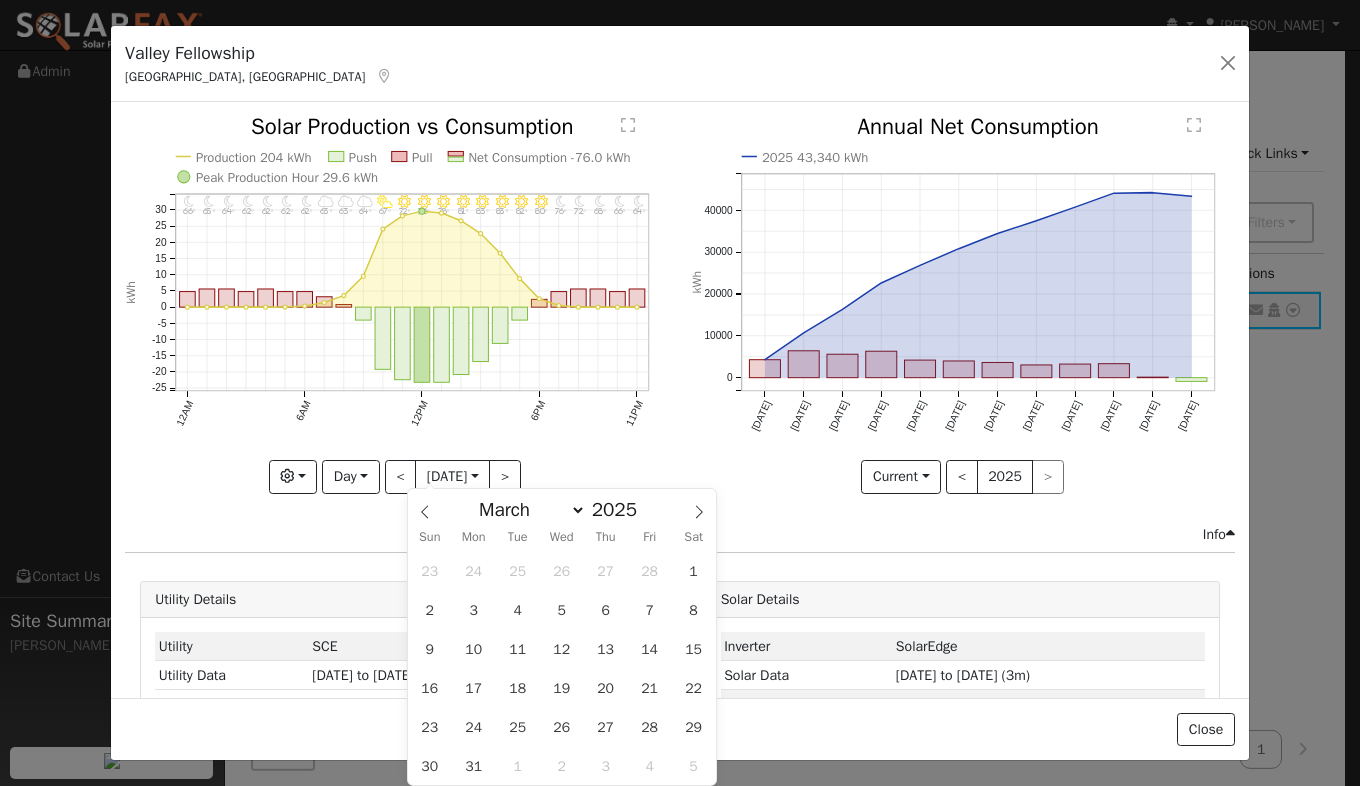 click 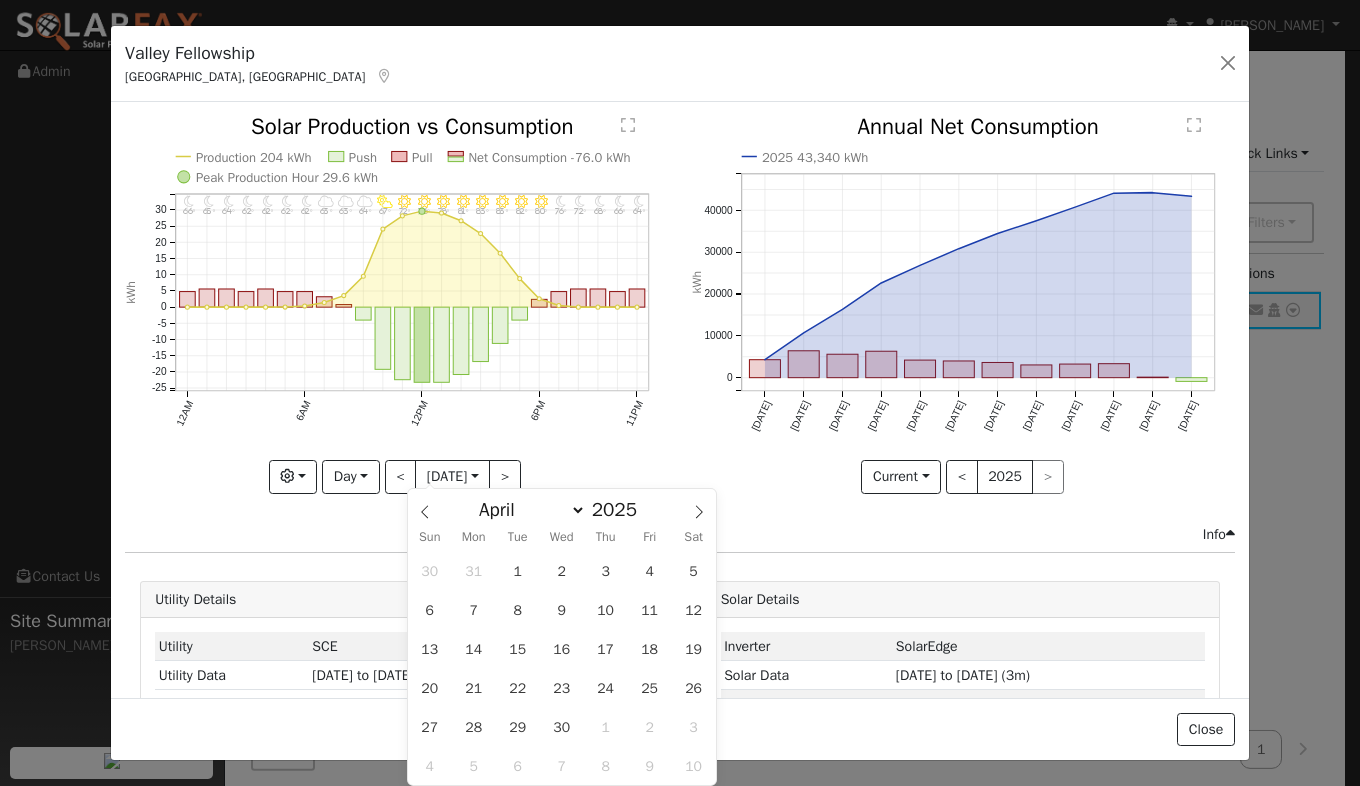 click 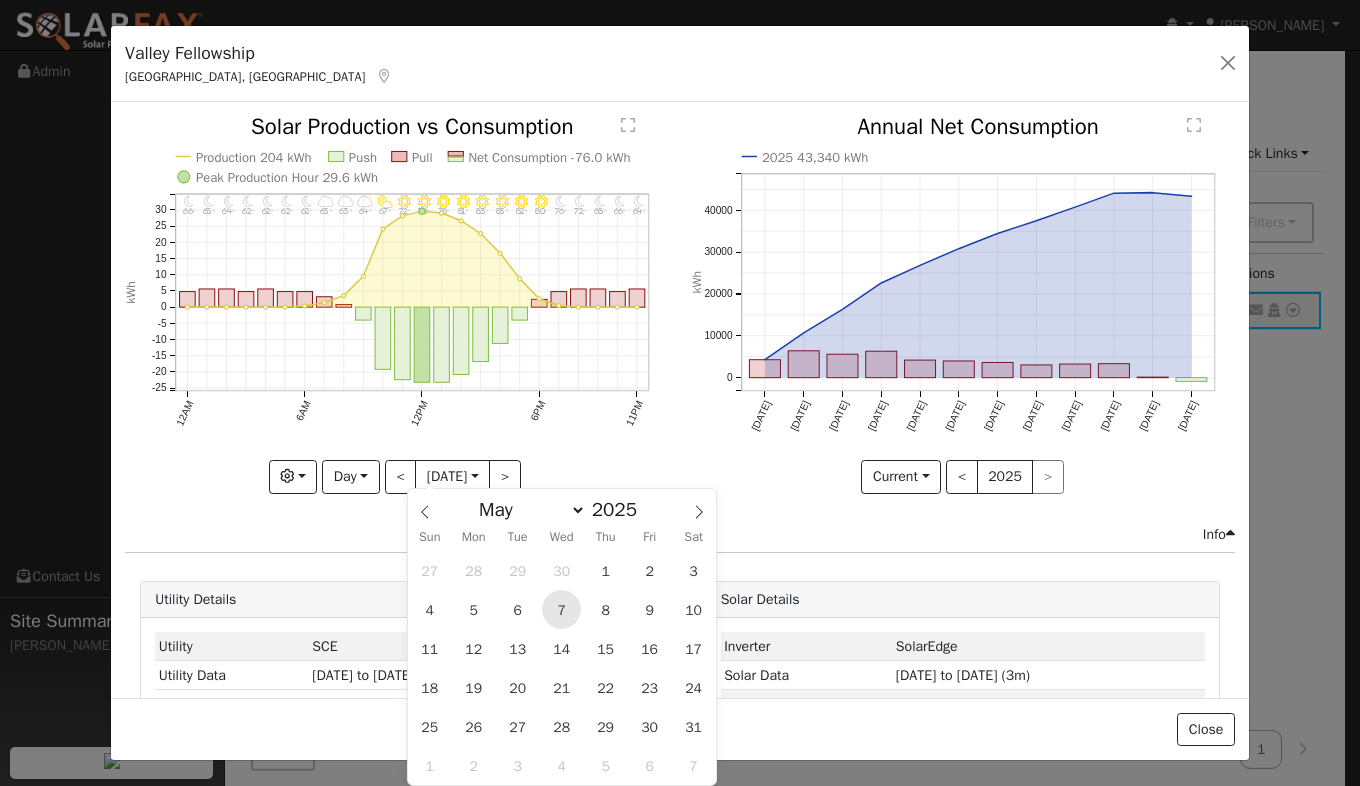 click on "7" at bounding box center [561, 609] 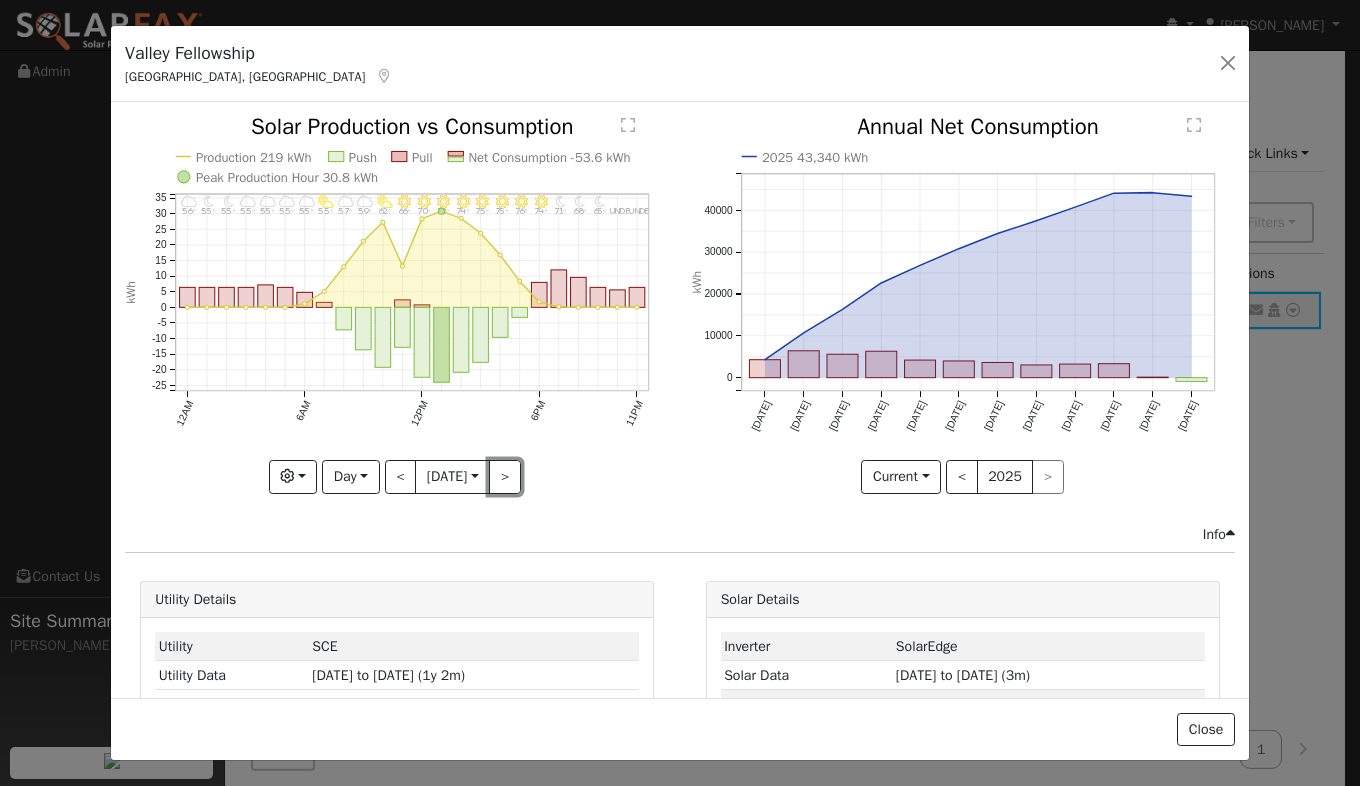 click on ">" at bounding box center (505, 477) 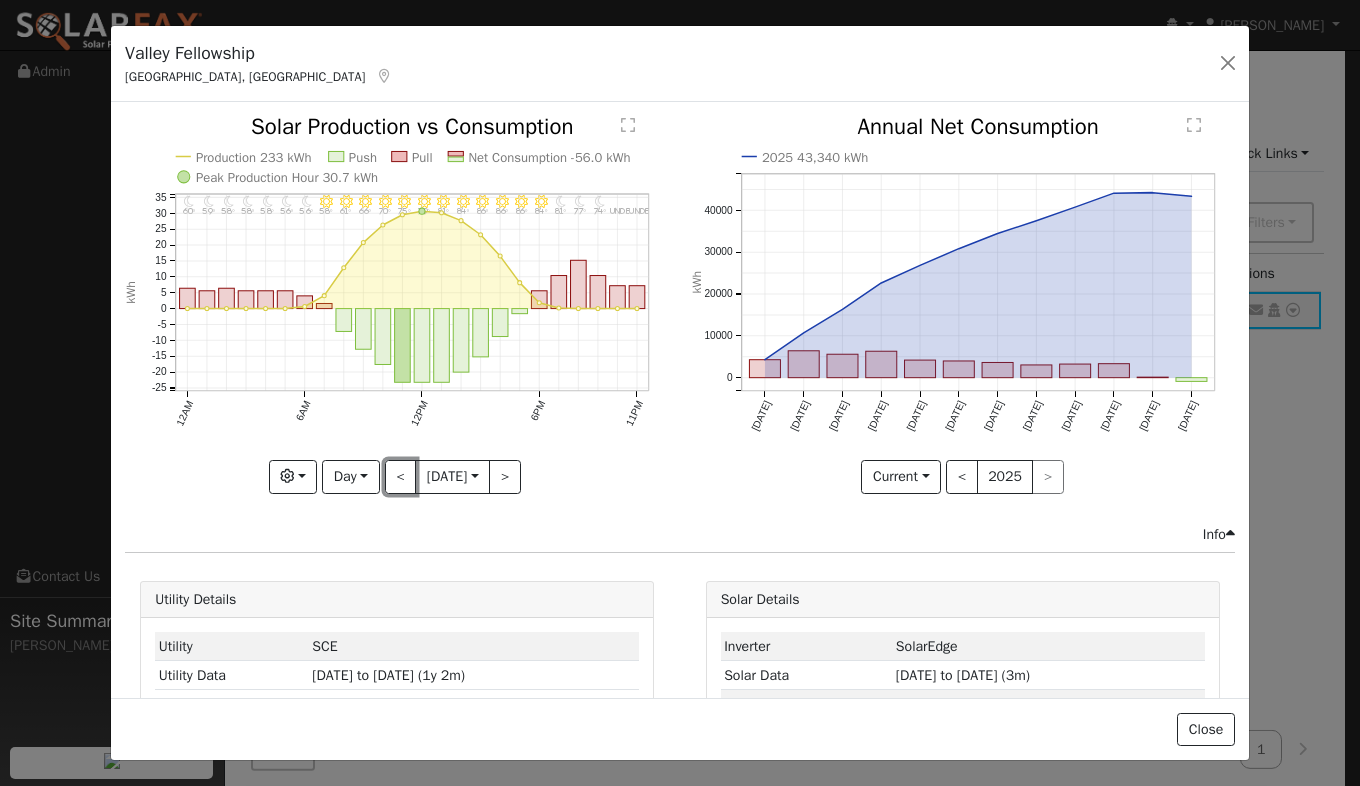 click on "<" at bounding box center (401, 477) 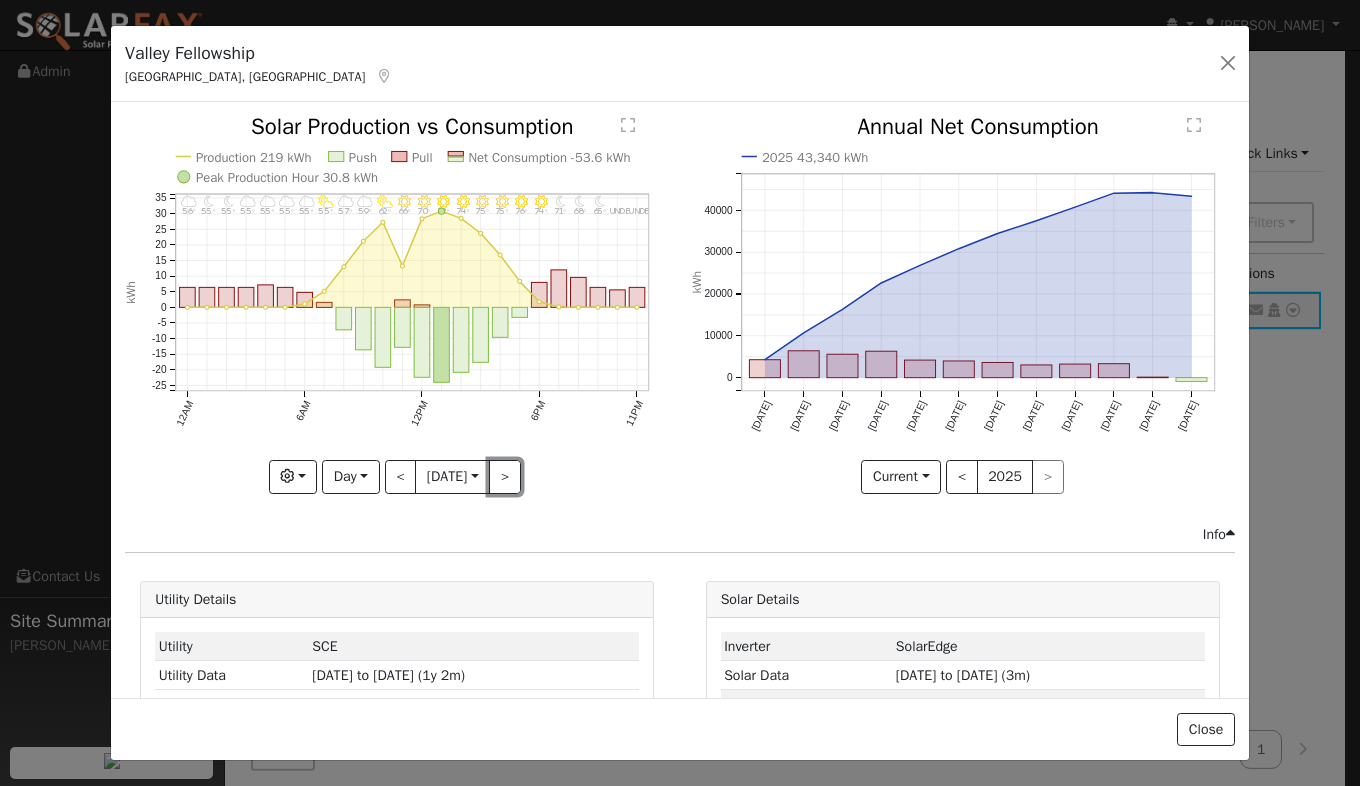 click on ">" at bounding box center [505, 477] 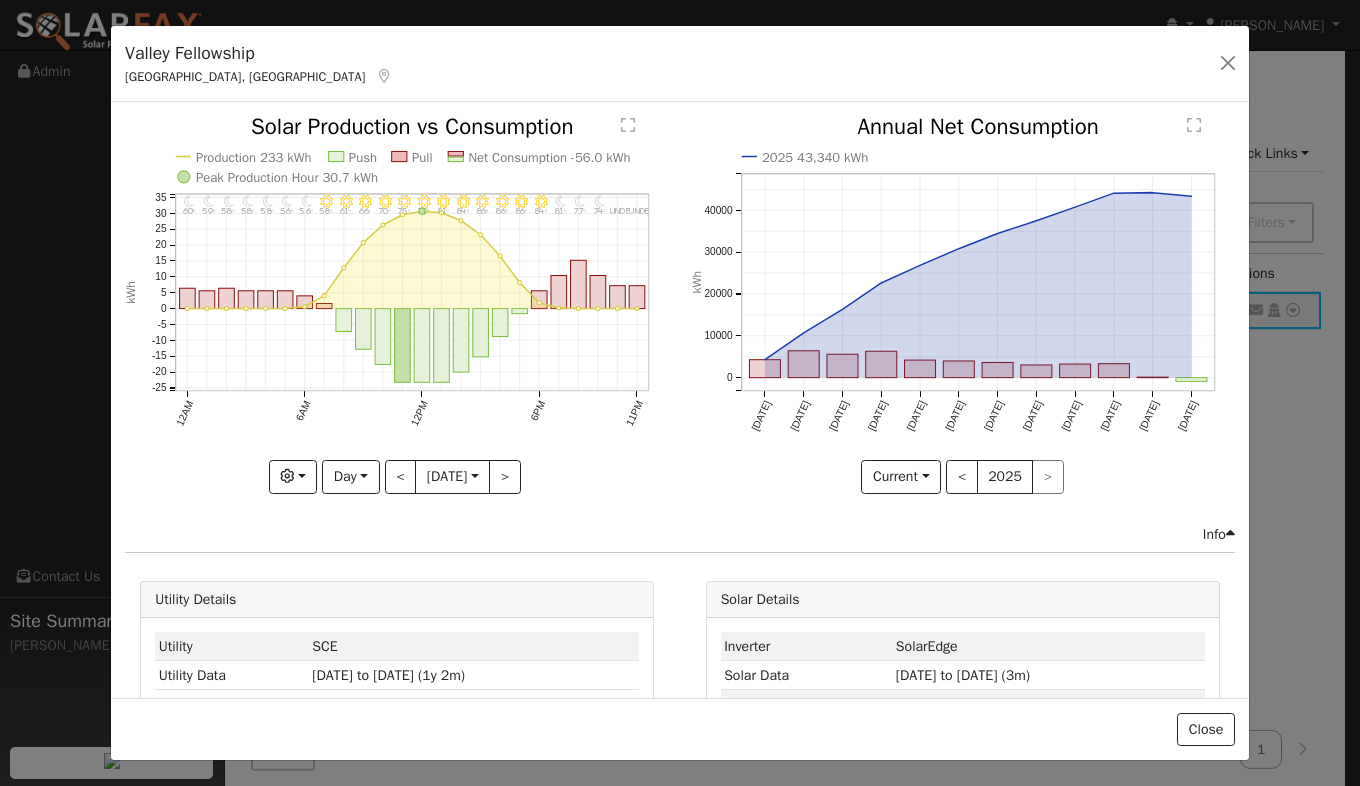 click on "11PM - undefined undefined° 10PM - undefined undefined° 9PM - Clear 74° 8PM - Clear 77° 7PM - Clear 81° 6PM - Clear 84° 5PM - Clear 86° 4PM - Clear 86° 3PM - Clear 86° 2PM - Clear 84° 1PM - Clear 81° 12PM - Clear 79° 11AM - Clear 75° 10AM - Clear 70° 9AM - Clear 66° 8AM - Clear 61° 7AM - Clear 58° 6AM - Clear 56° 5AM - Clear 56° 4AM - Clear 58° 3AM - Clear 58° 2AM - Clear 58° 1AM - Clear 59° 12AM - Clear 60° Production 233 kWh Push Pull Net Consumption -56.0 kWh Peak Production Hour 30.7 kWh 12AM 6AM 12PM 6PM 11PM -25 -20 -15 -10 -5 0 5 10 15 20 25 30 35  Solar Production vs Consumption kWh onclick="" onclick="" onclick="" onclick="" onclick="" onclick="" onclick="" onclick="" onclick="" onclick="" onclick="" onclick="" onclick="" onclick="" onclick="" onclick="" onclick="" onclick="" onclick="" onclick="" onclick="" onclick="" onclick="" onclick="" onclick="" onclick="" onclick="" onclick="" onclick="" onclick="" onclick="" onclick="" onclick="" onclick="" onclick="" onclick=""" 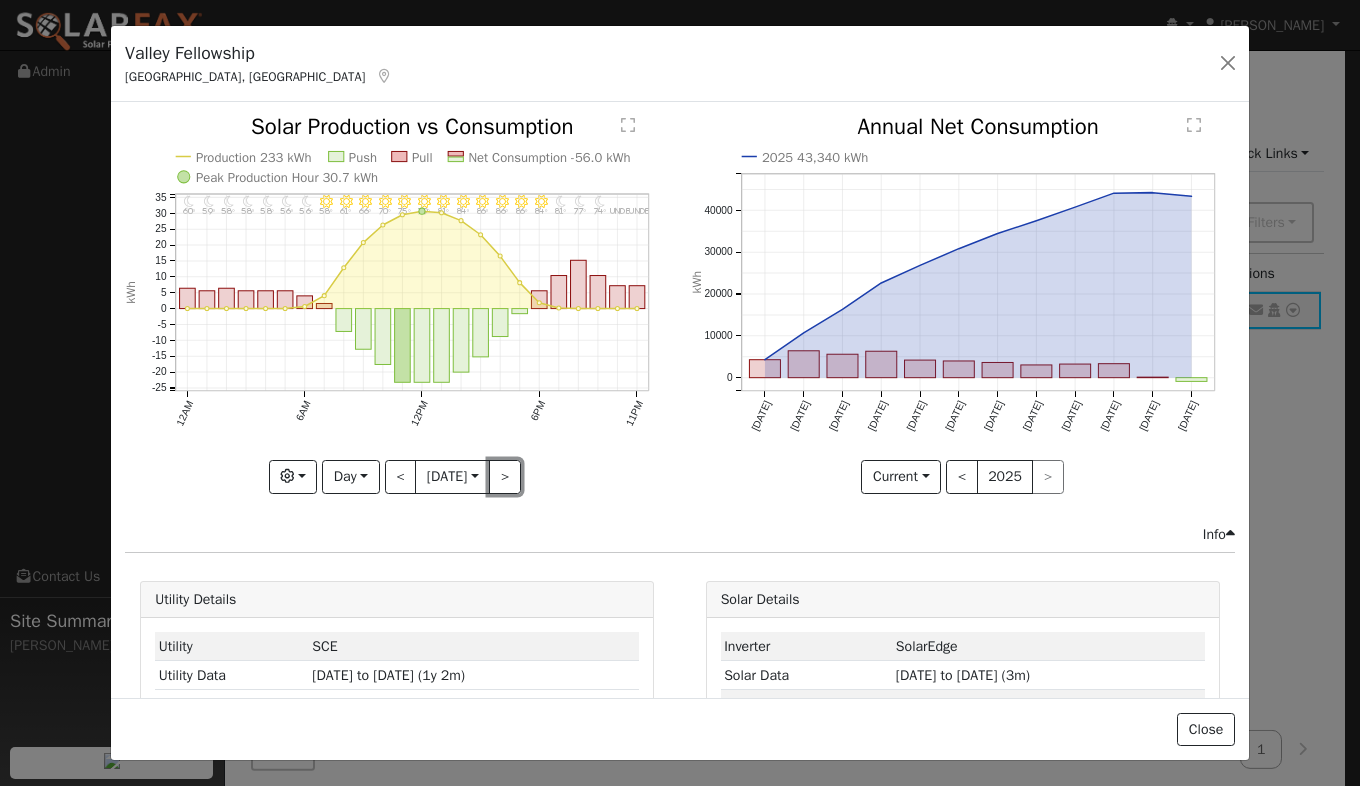 click on ">" at bounding box center [505, 477] 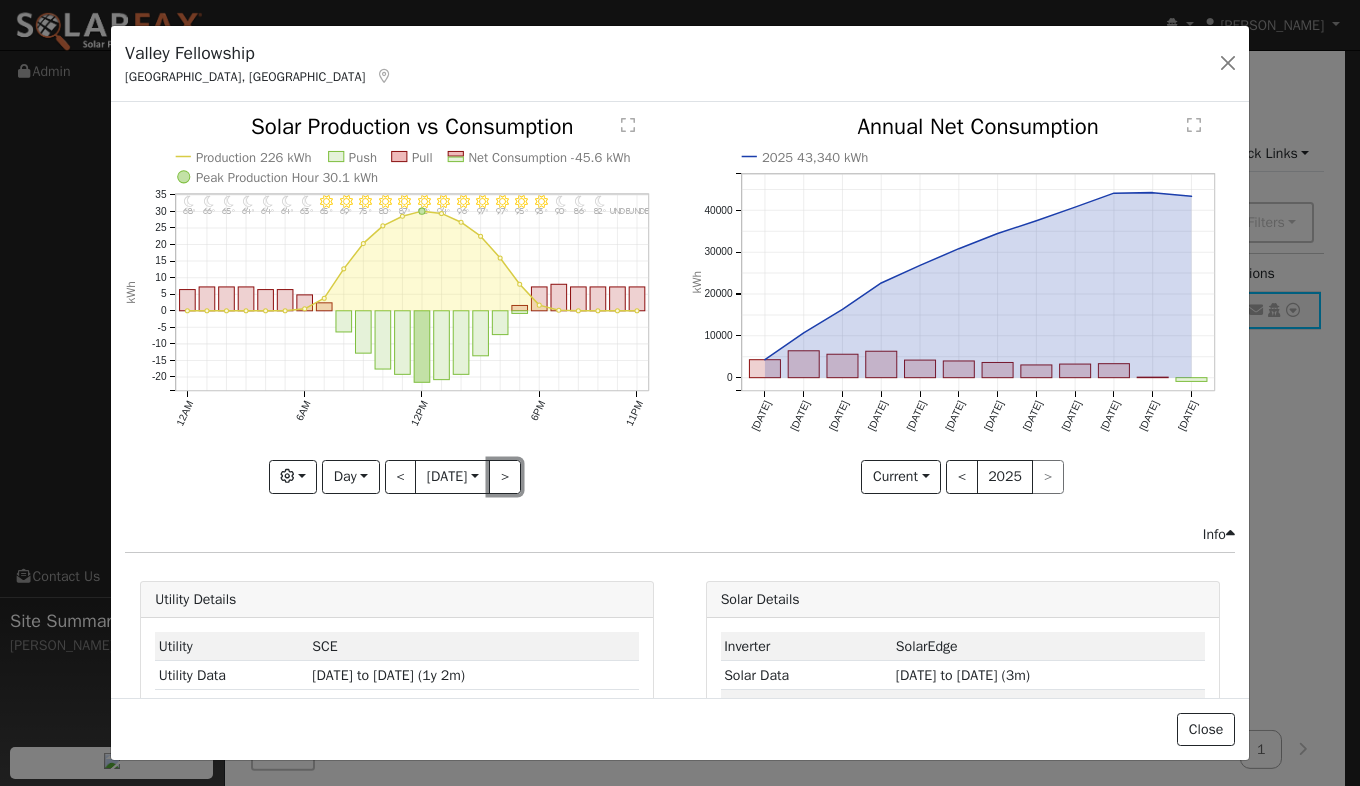 click on ">" at bounding box center [505, 477] 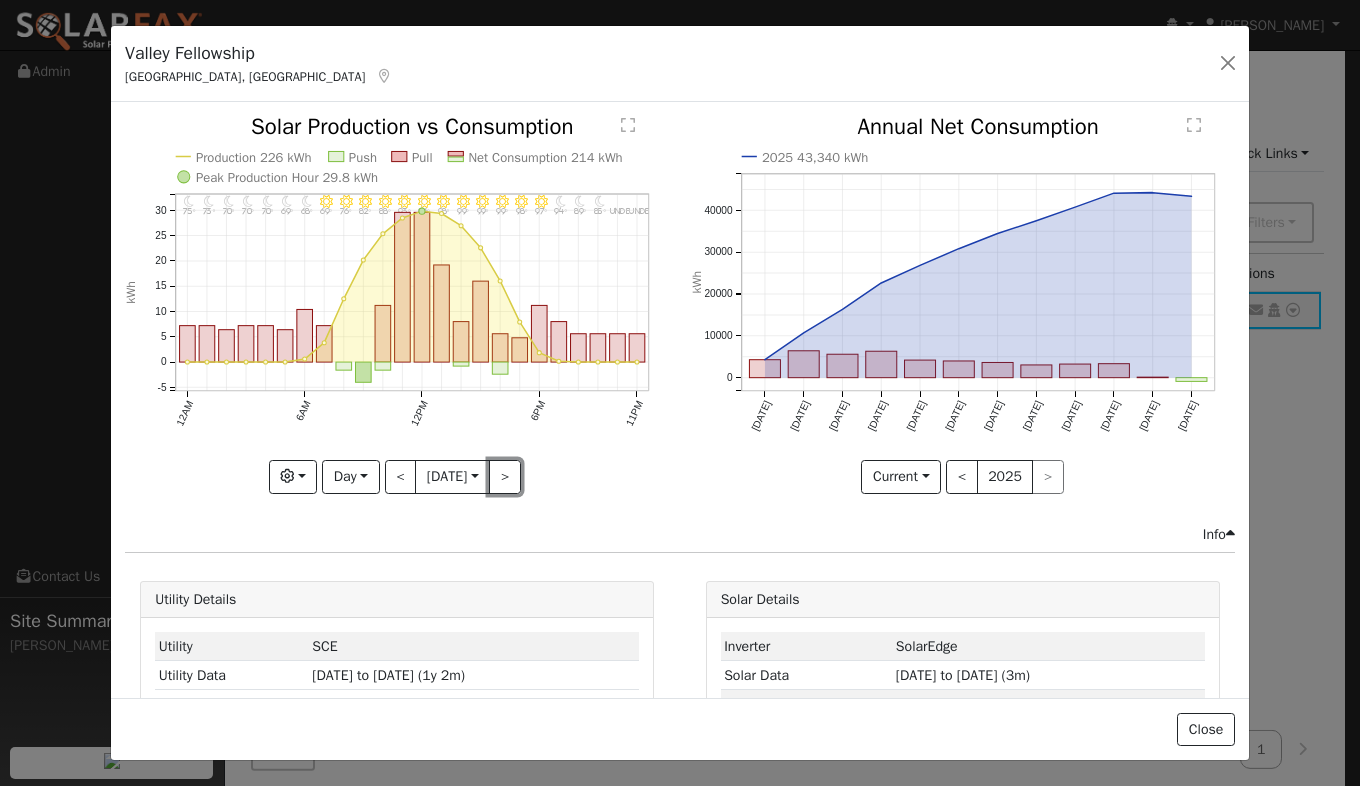 click on ">" at bounding box center [505, 477] 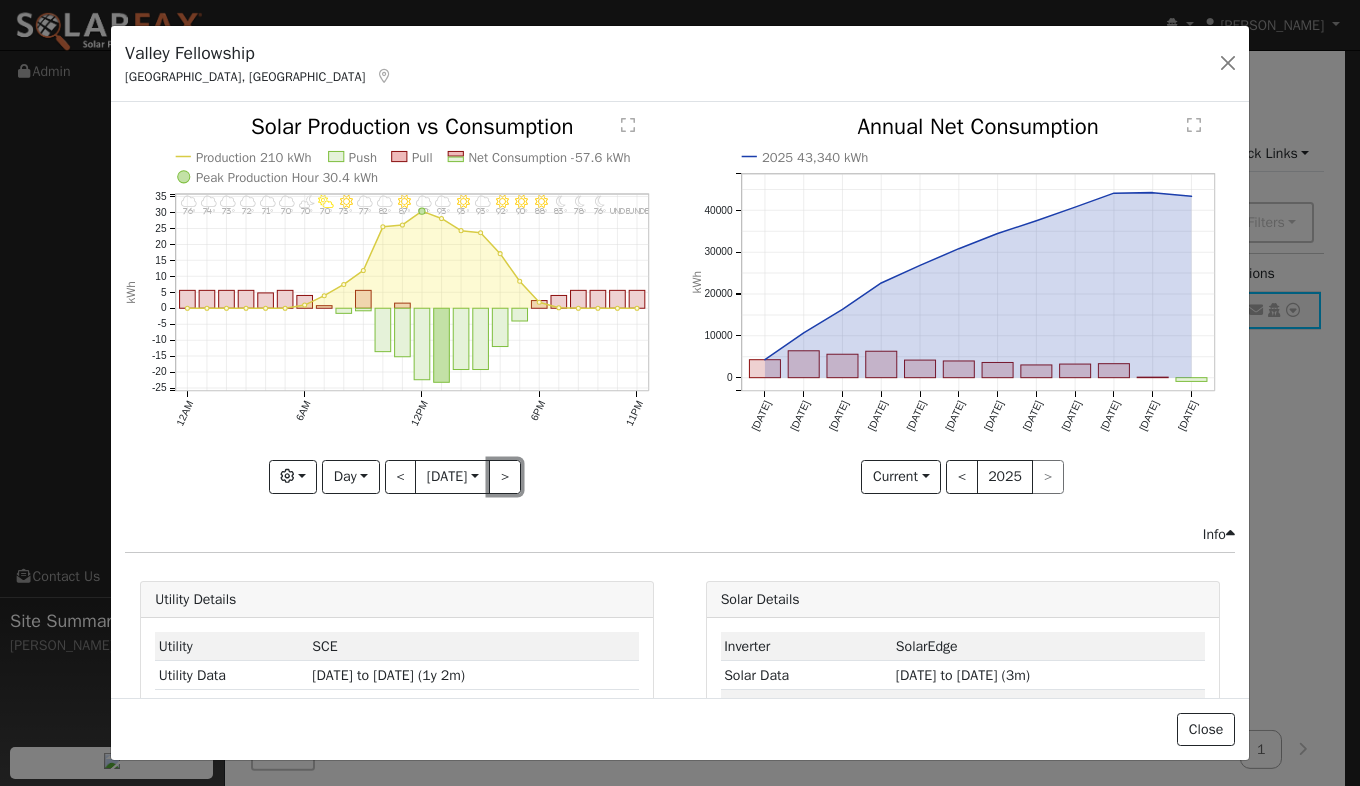 click on ">" at bounding box center (505, 477) 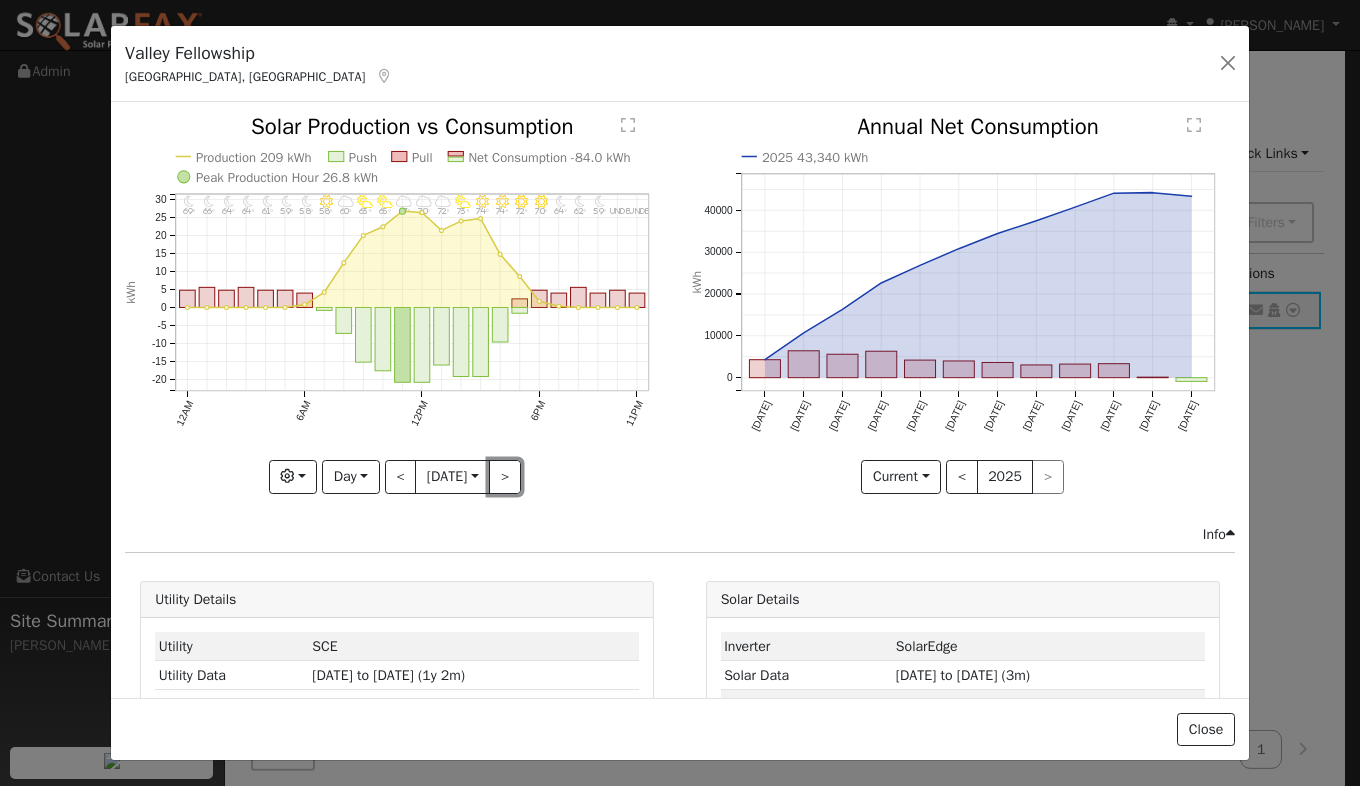 click on ">" at bounding box center (505, 477) 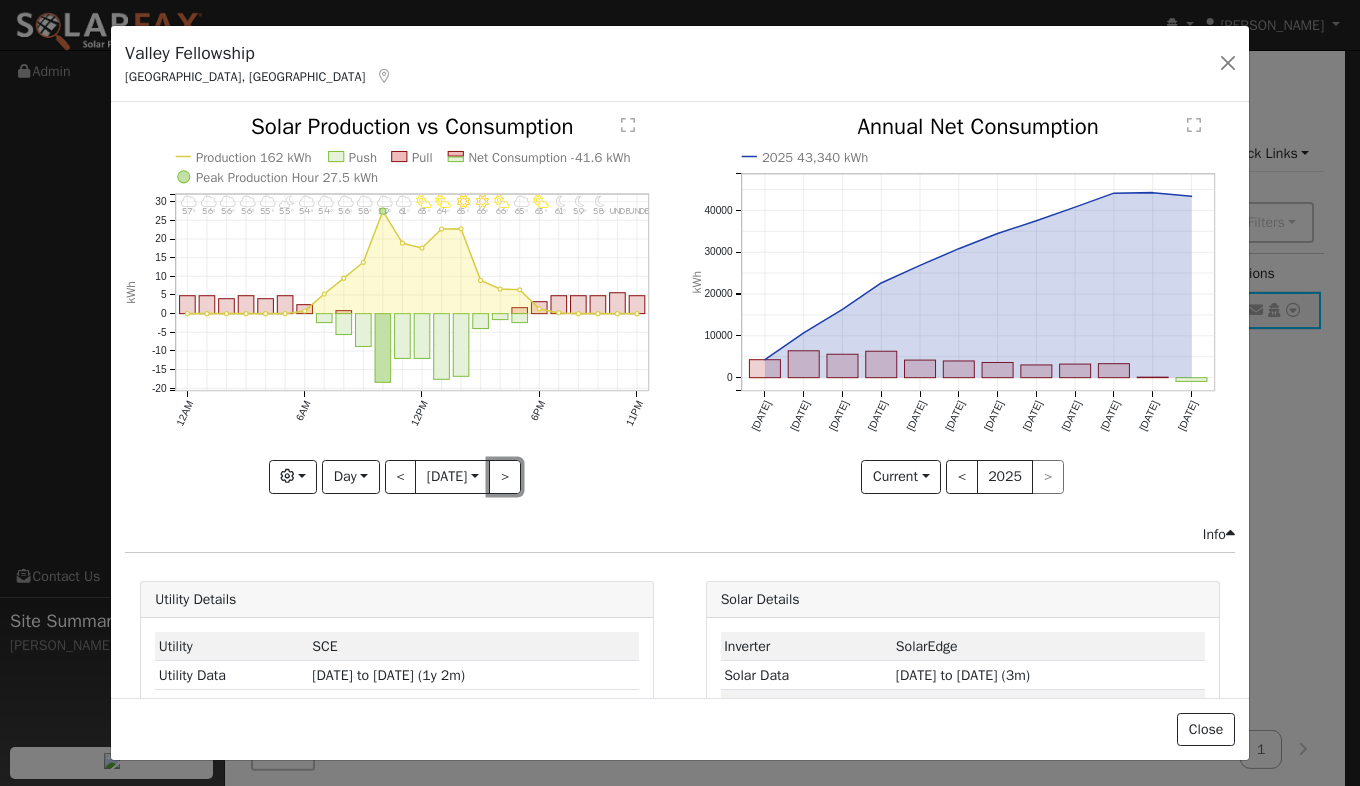 click on ">" at bounding box center (505, 477) 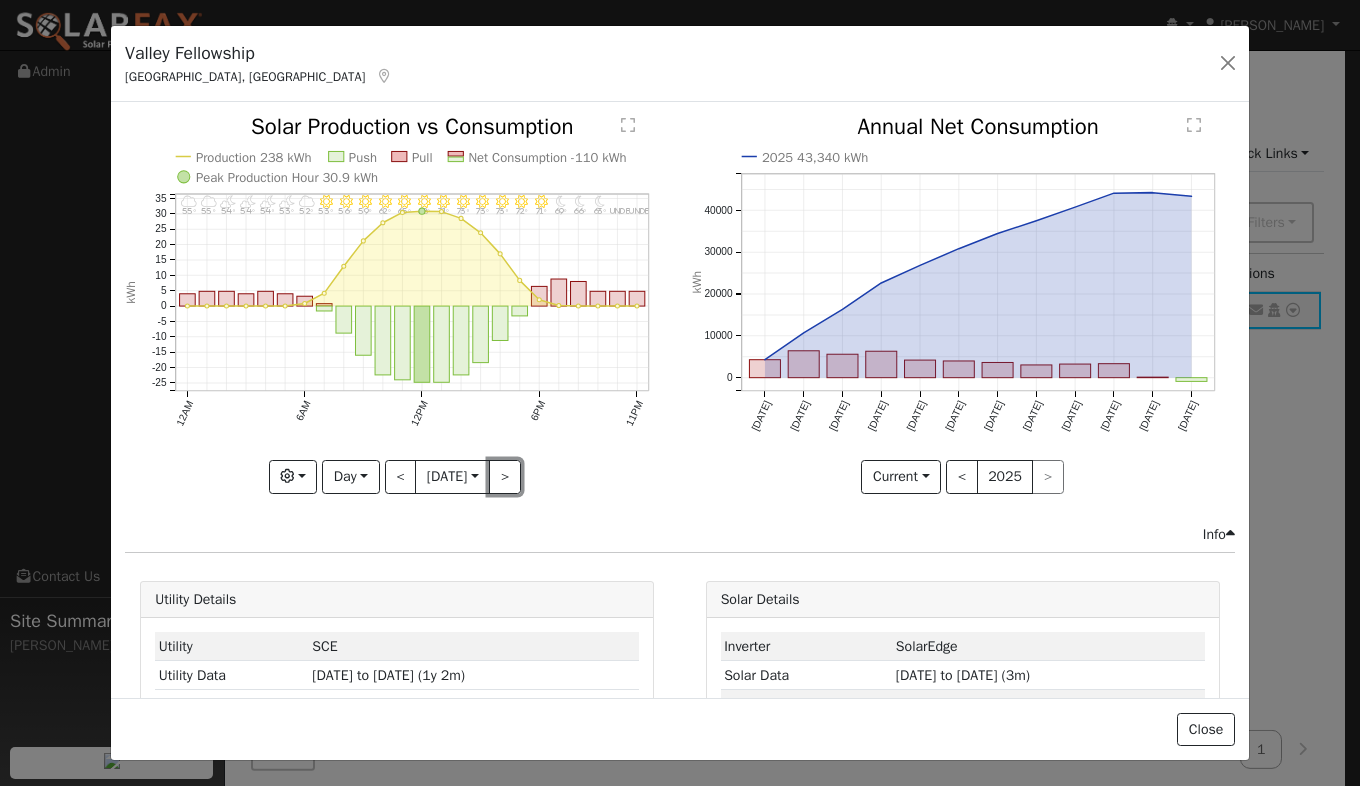click on ">" at bounding box center [505, 477] 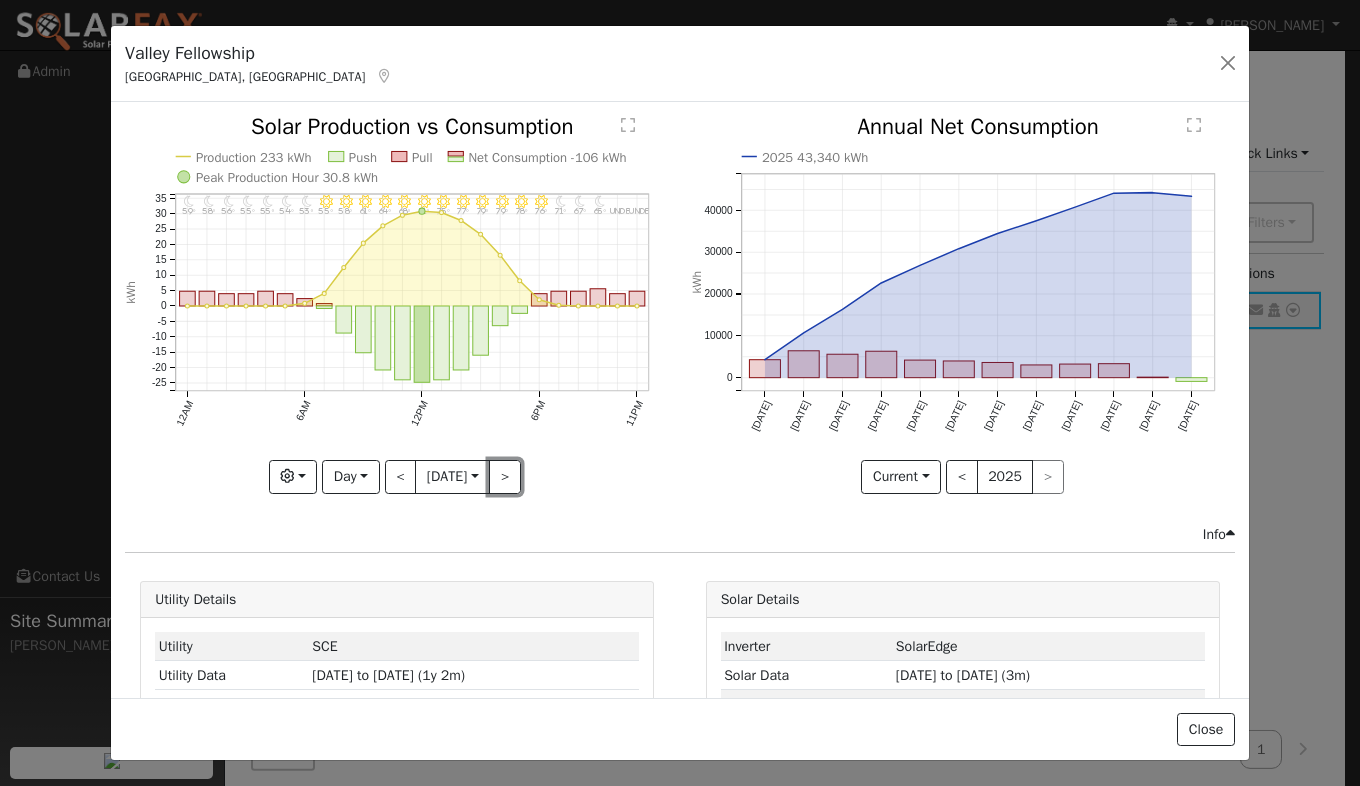 click on ">" at bounding box center (505, 477) 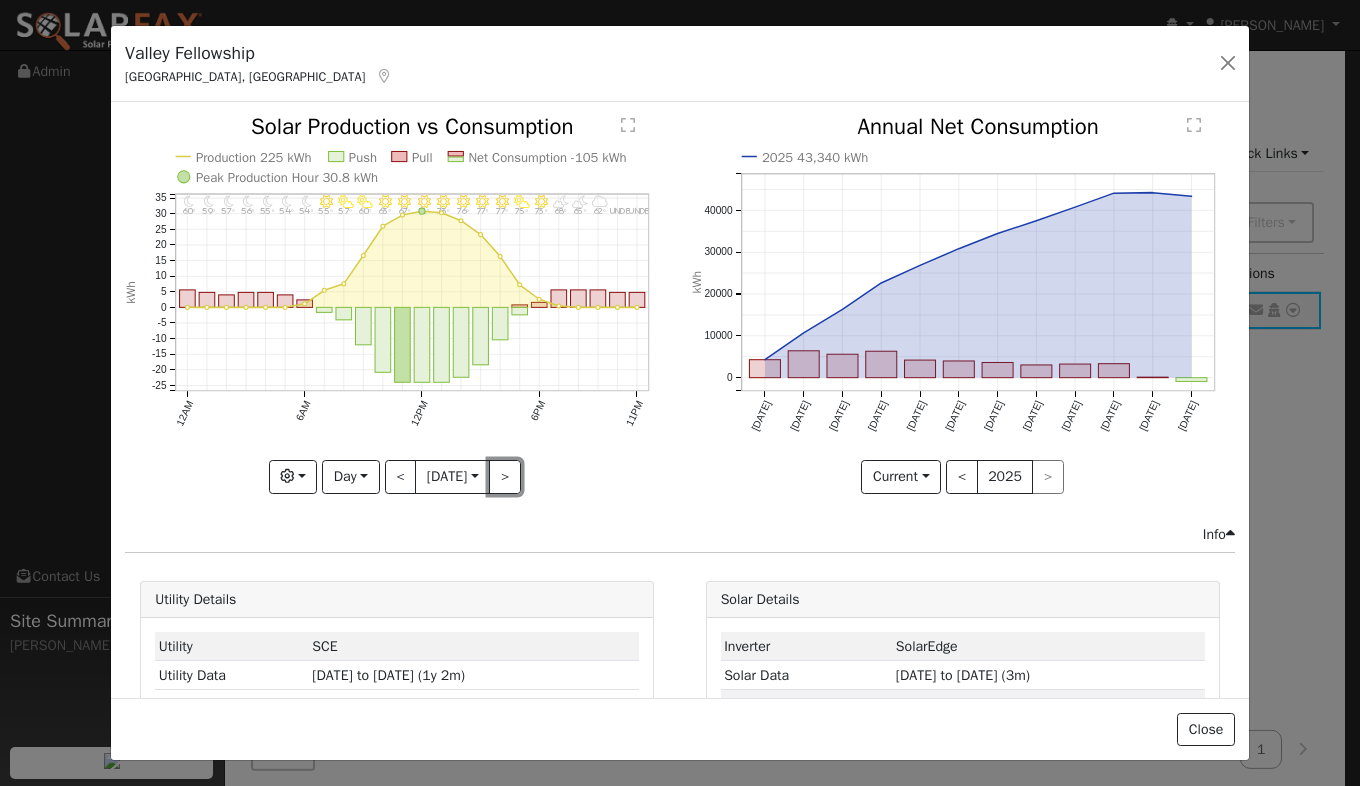 click on ">" at bounding box center [505, 477] 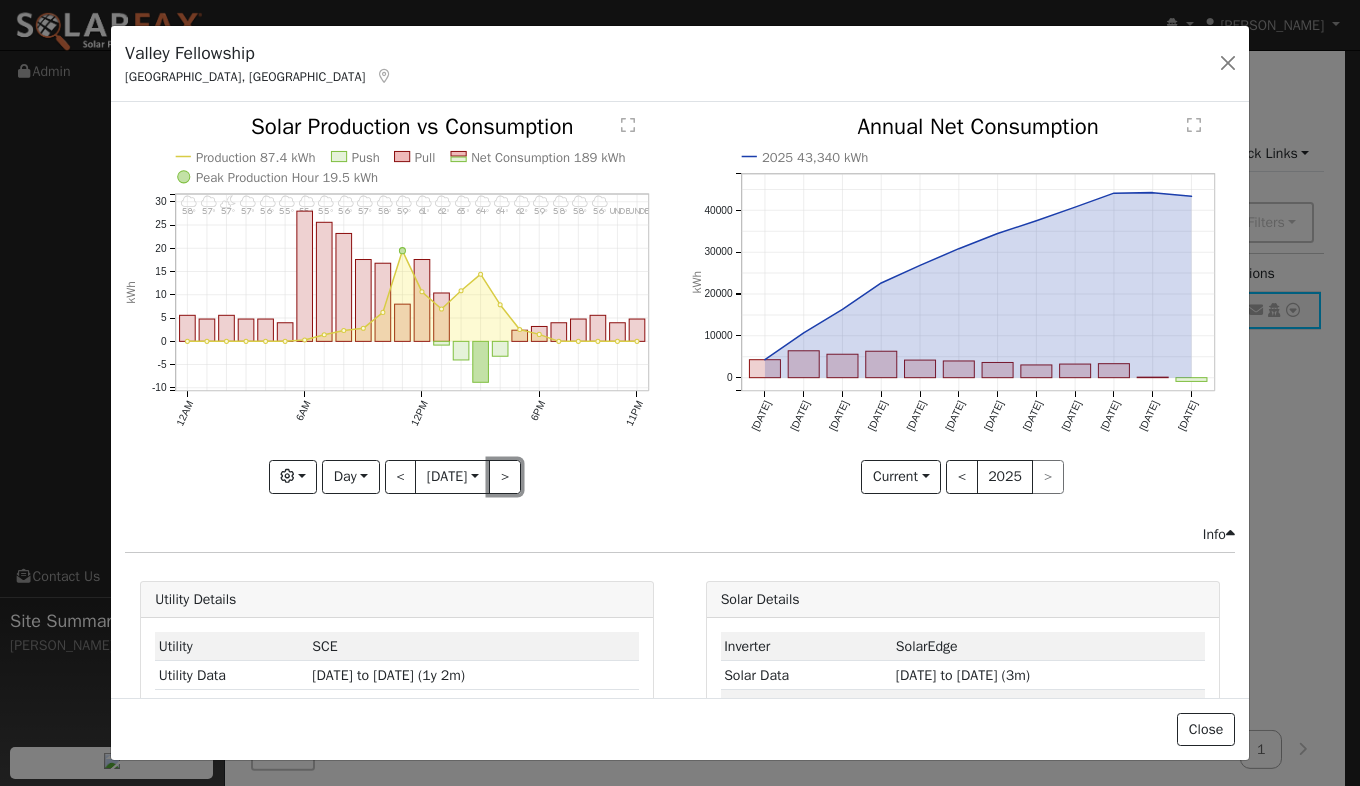 click on ">" at bounding box center [505, 477] 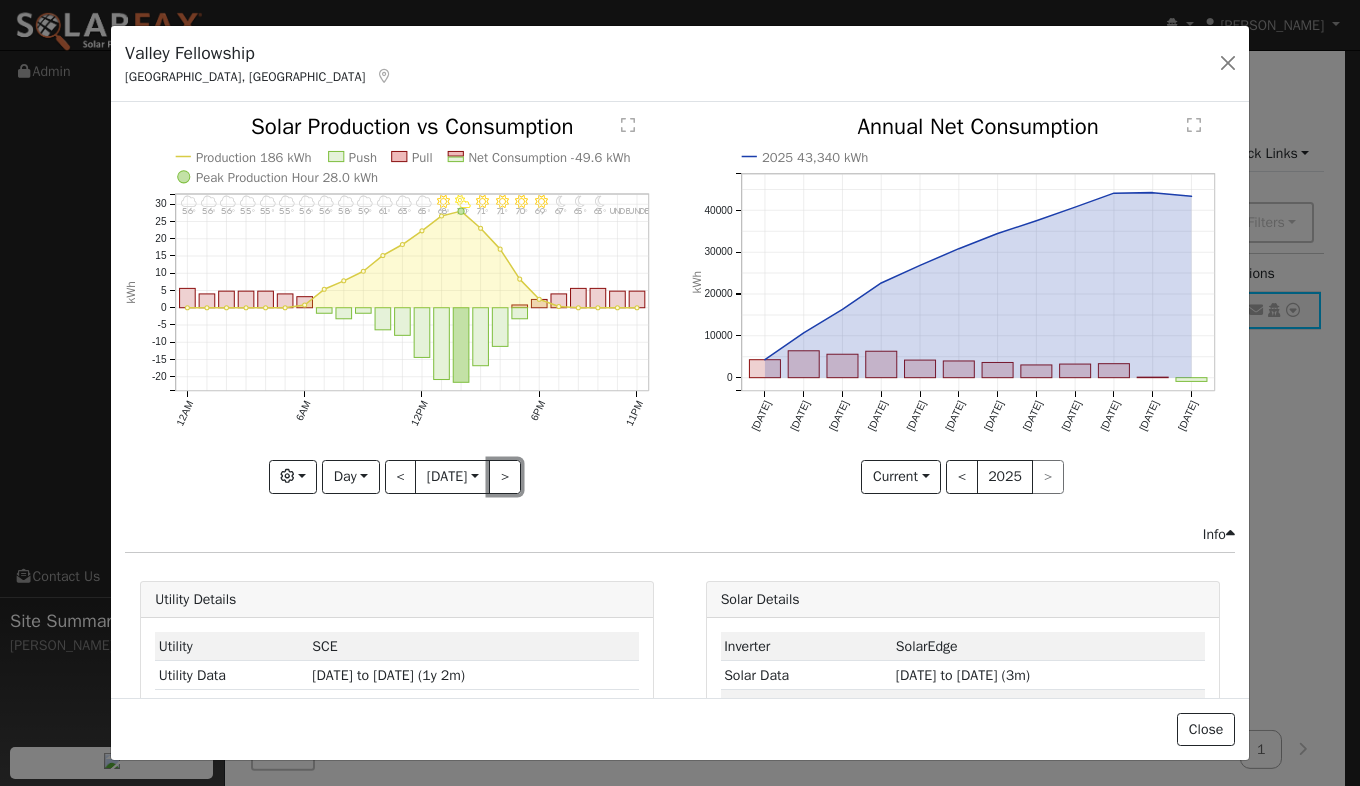 click on ">" at bounding box center [505, 477] 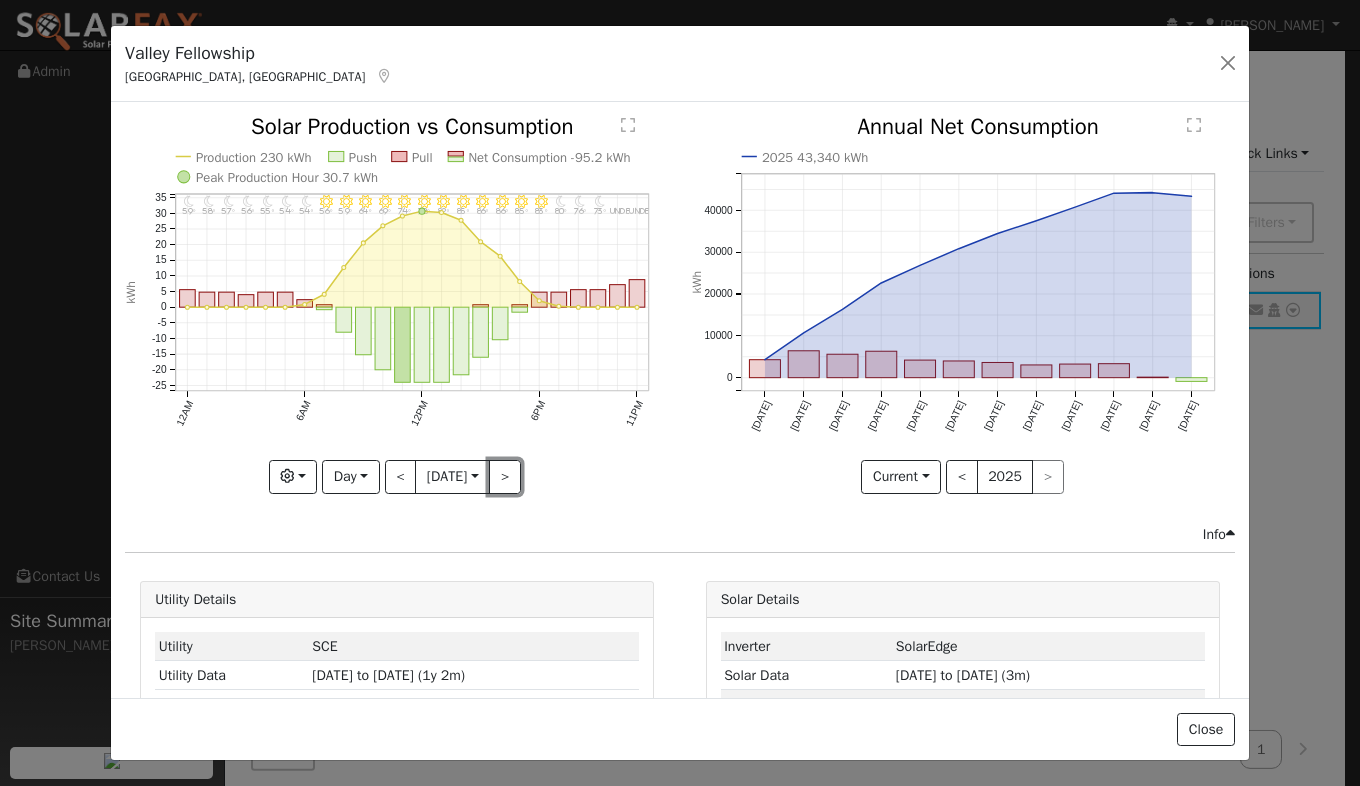 click on ">" at bounding box center [505, 477] 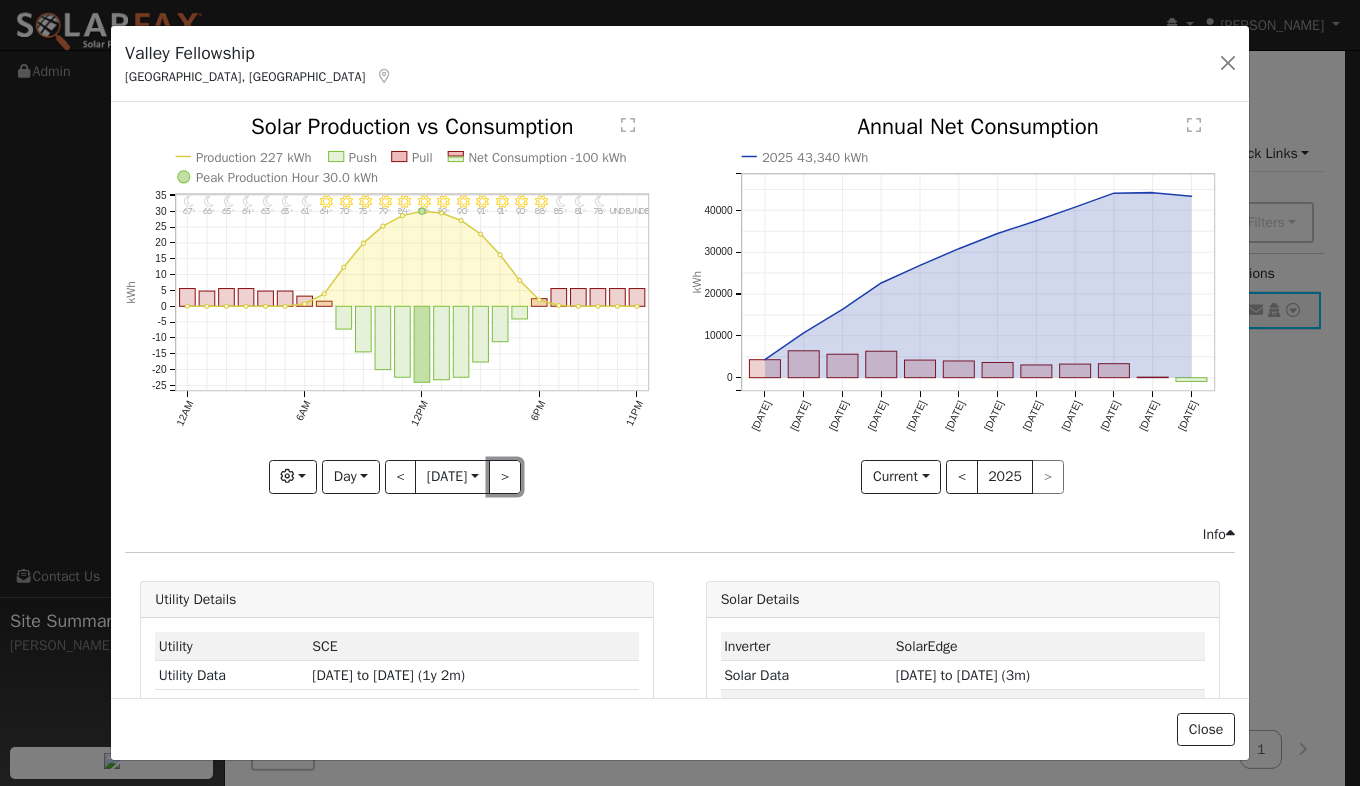 click on ">" at bounding box center [505, 477] 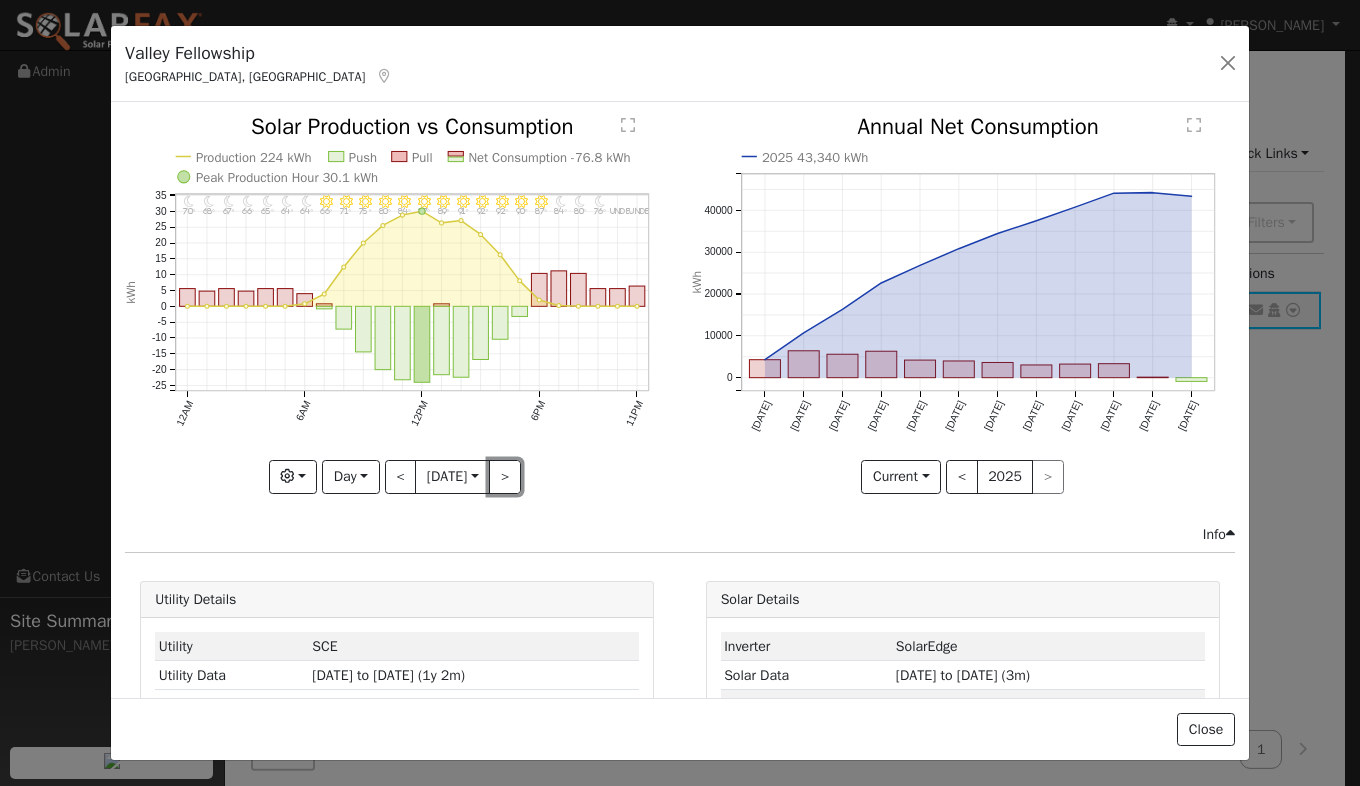 click on ">" at bounding box center (505, 477) 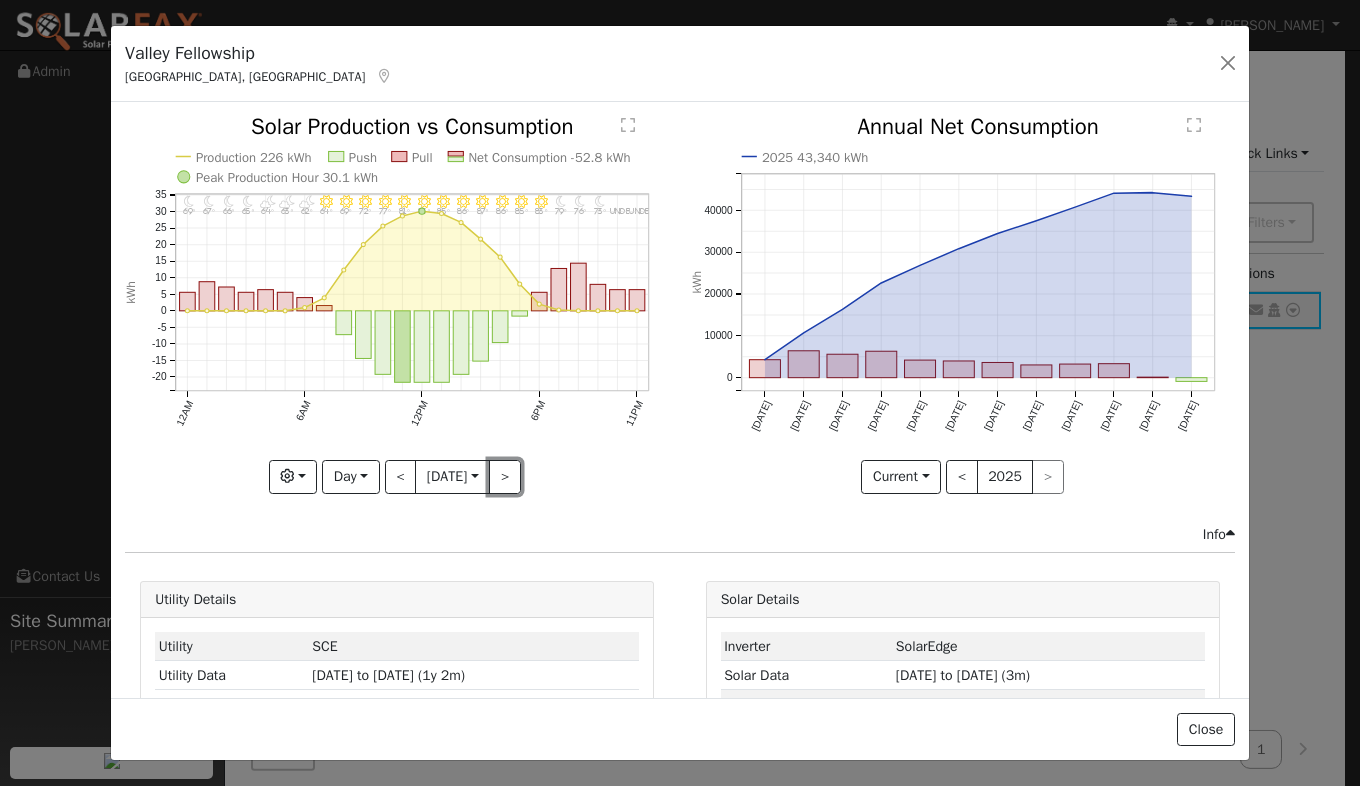 click on ">" at bounding box center [505, 477] 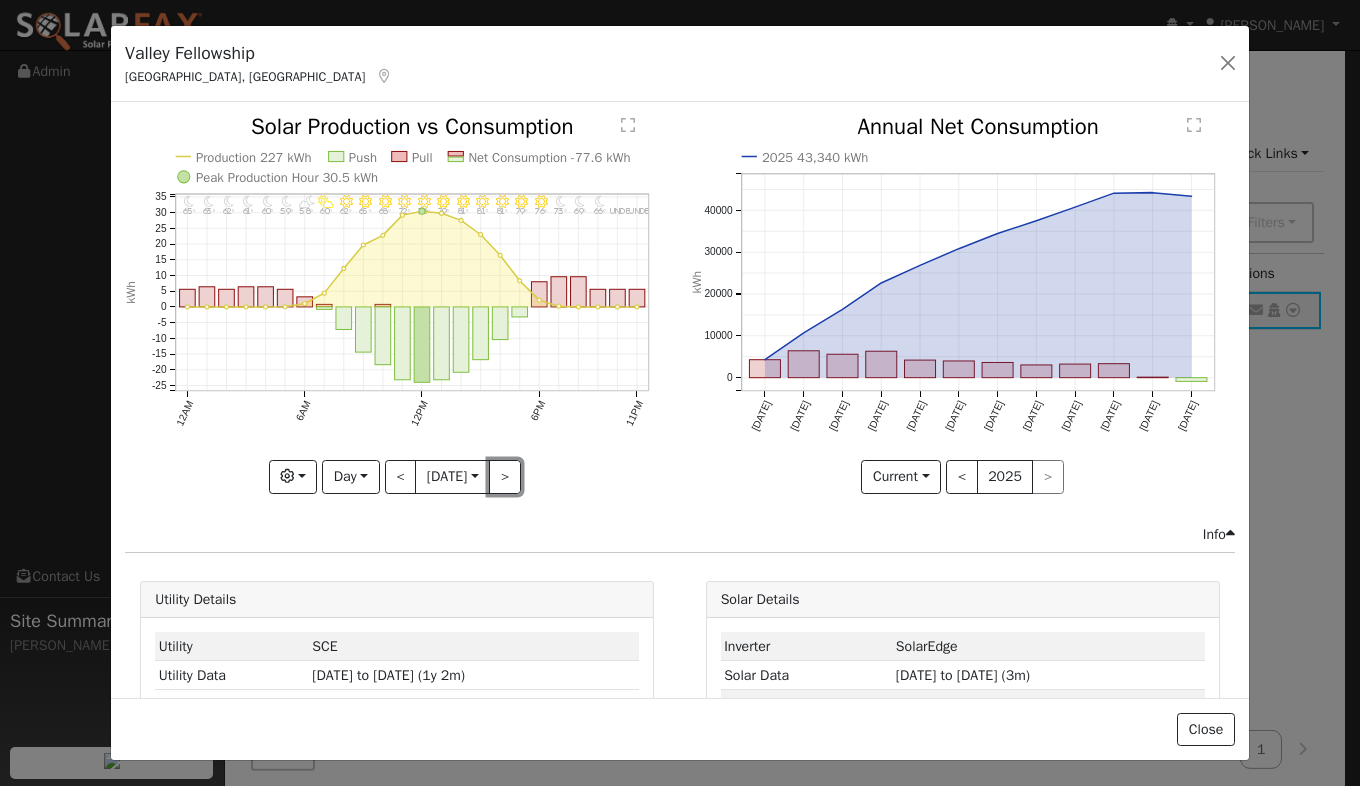 click on ">" at bounding box center [505, 477] 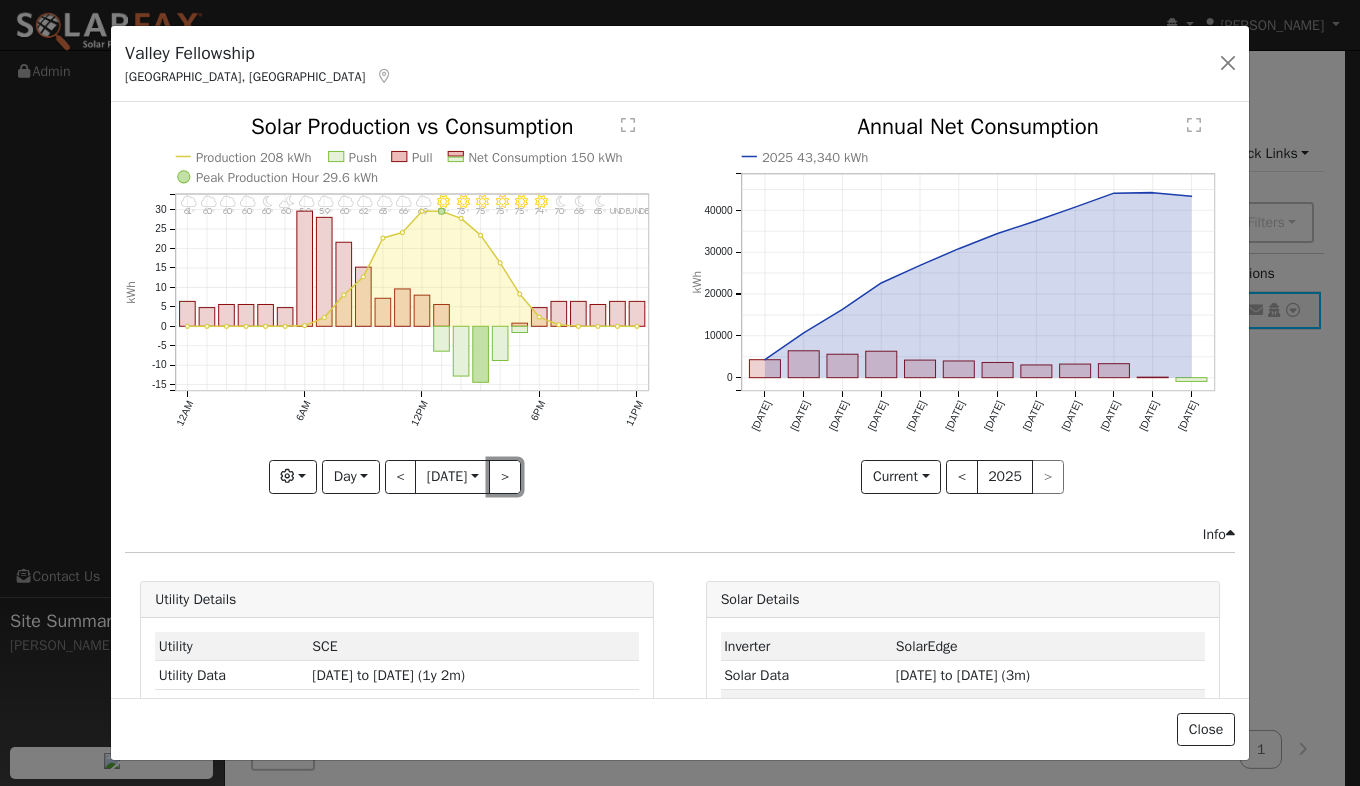click on ">" at bounding box center (505, 477) 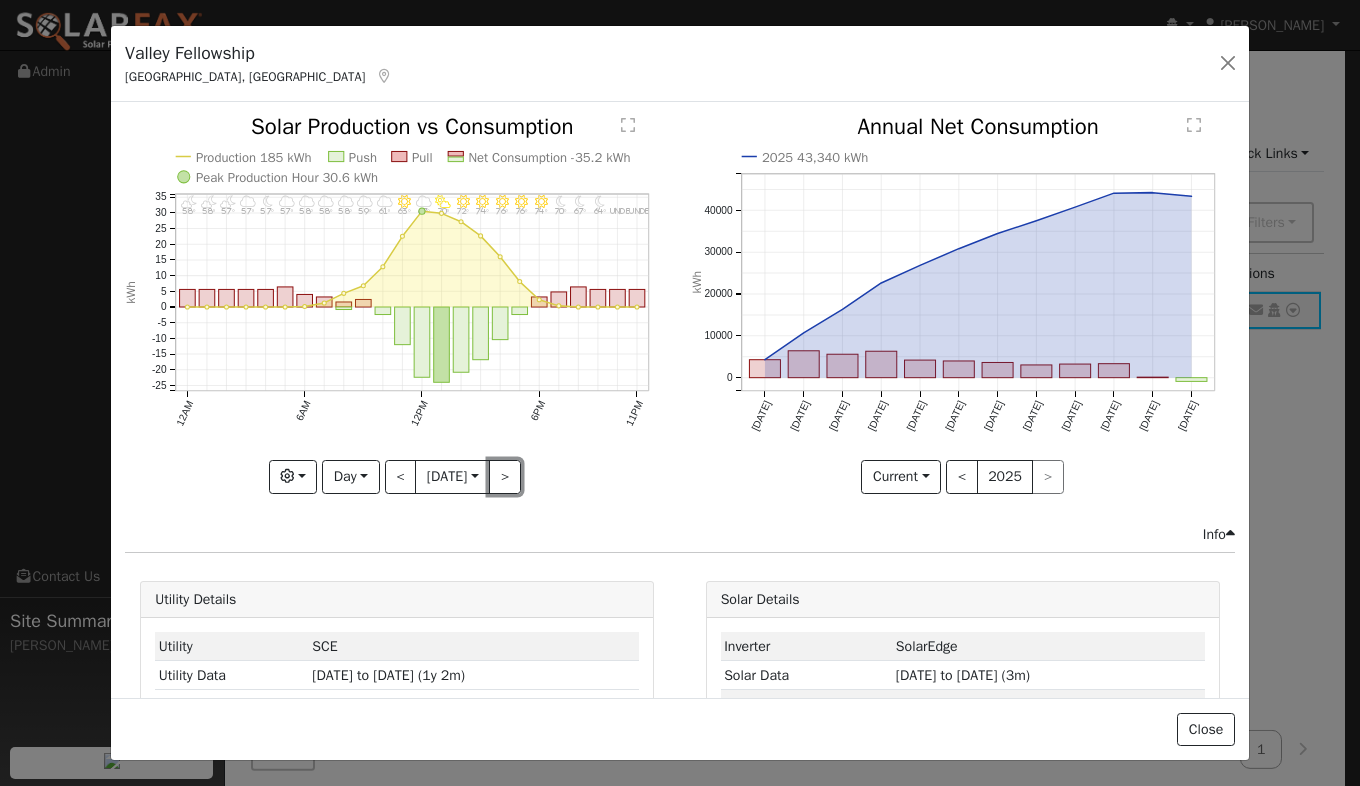 click on ">" at bounding box center [505, 477] 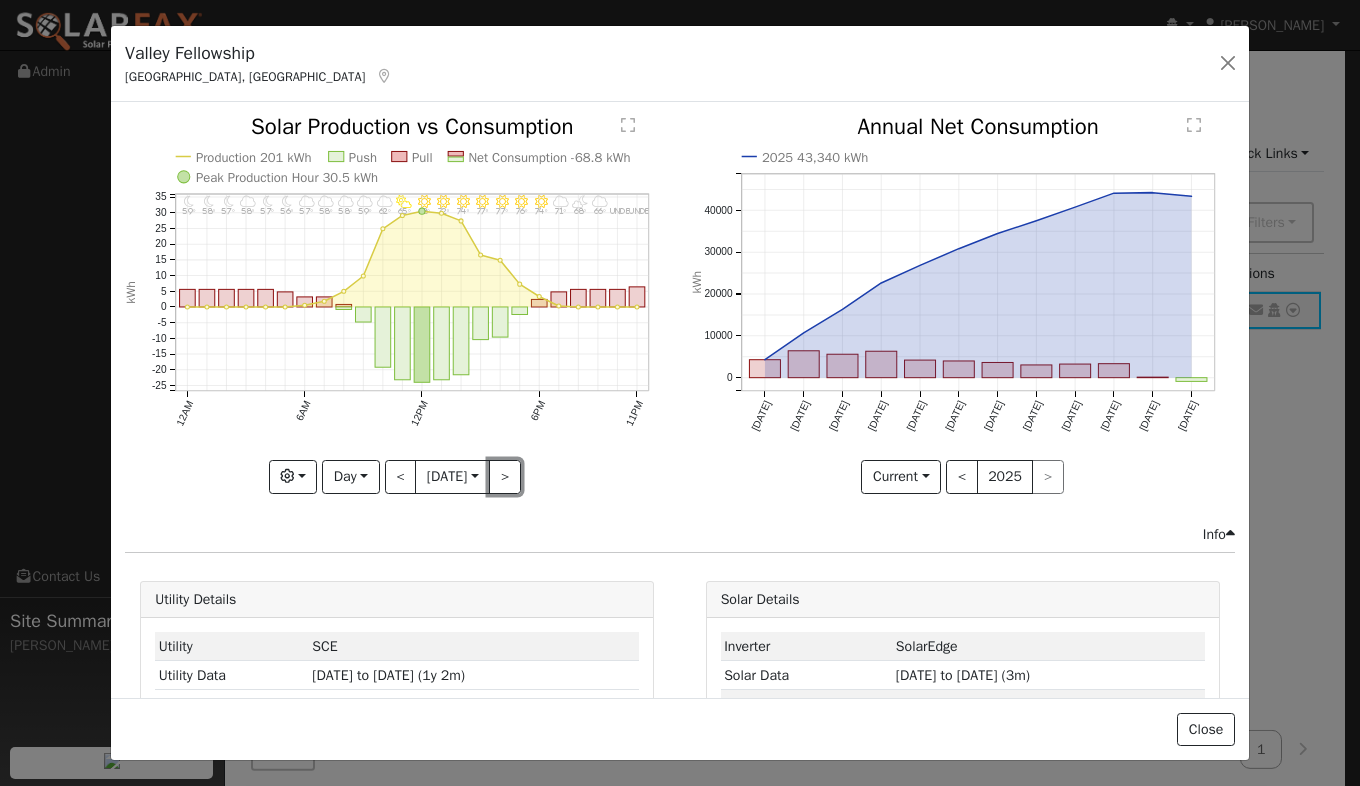 click on ">" at bounding box center (505, 477) 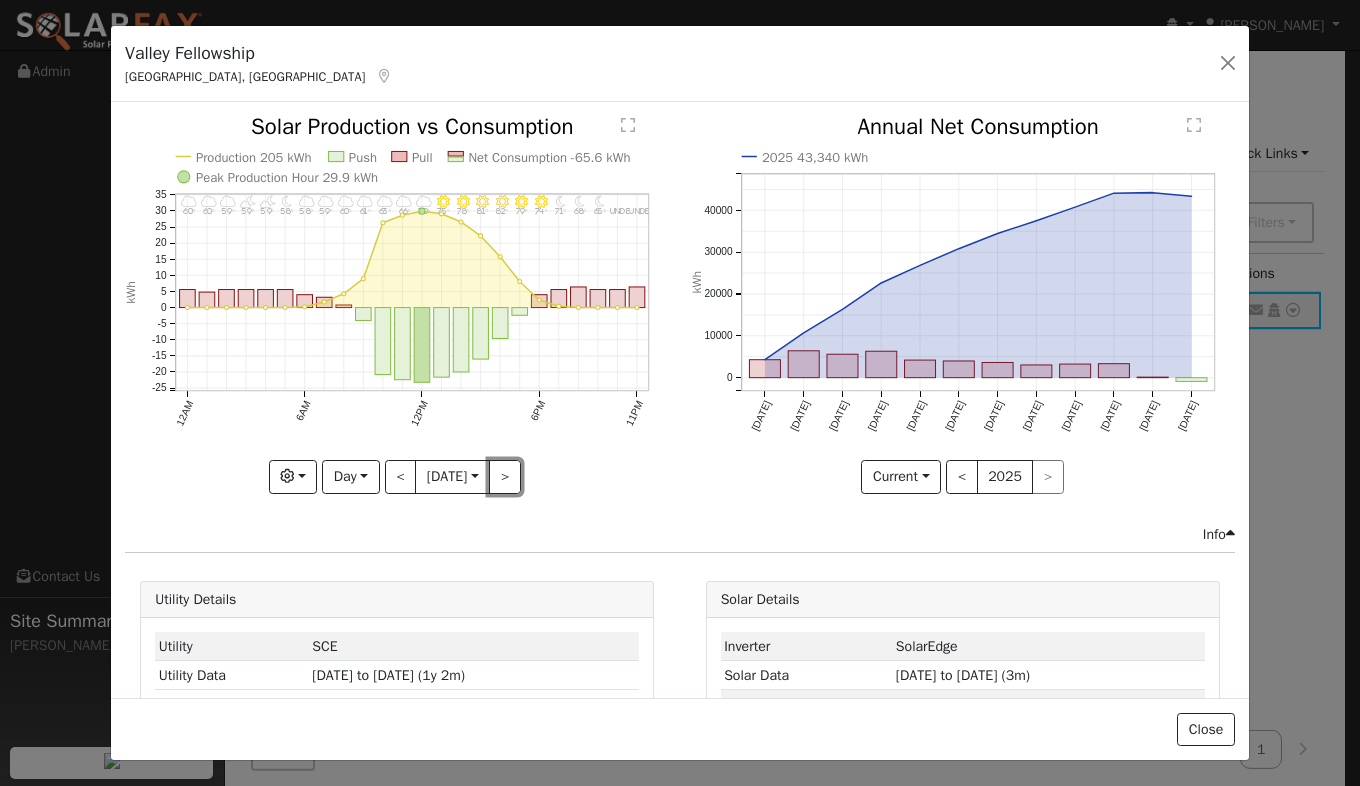 click on ">" at bounding box center (505, 477) 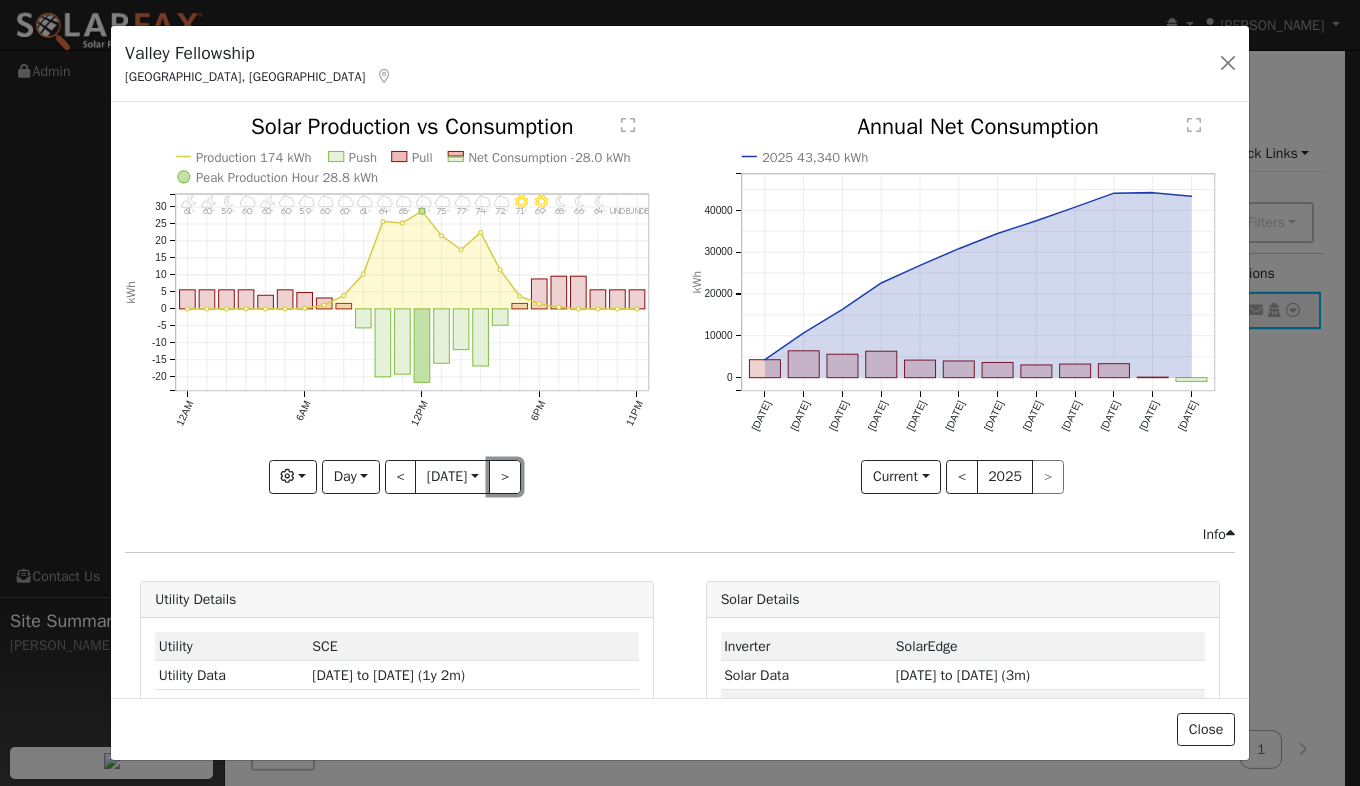 click on ">" at bounding box center [505, 477] 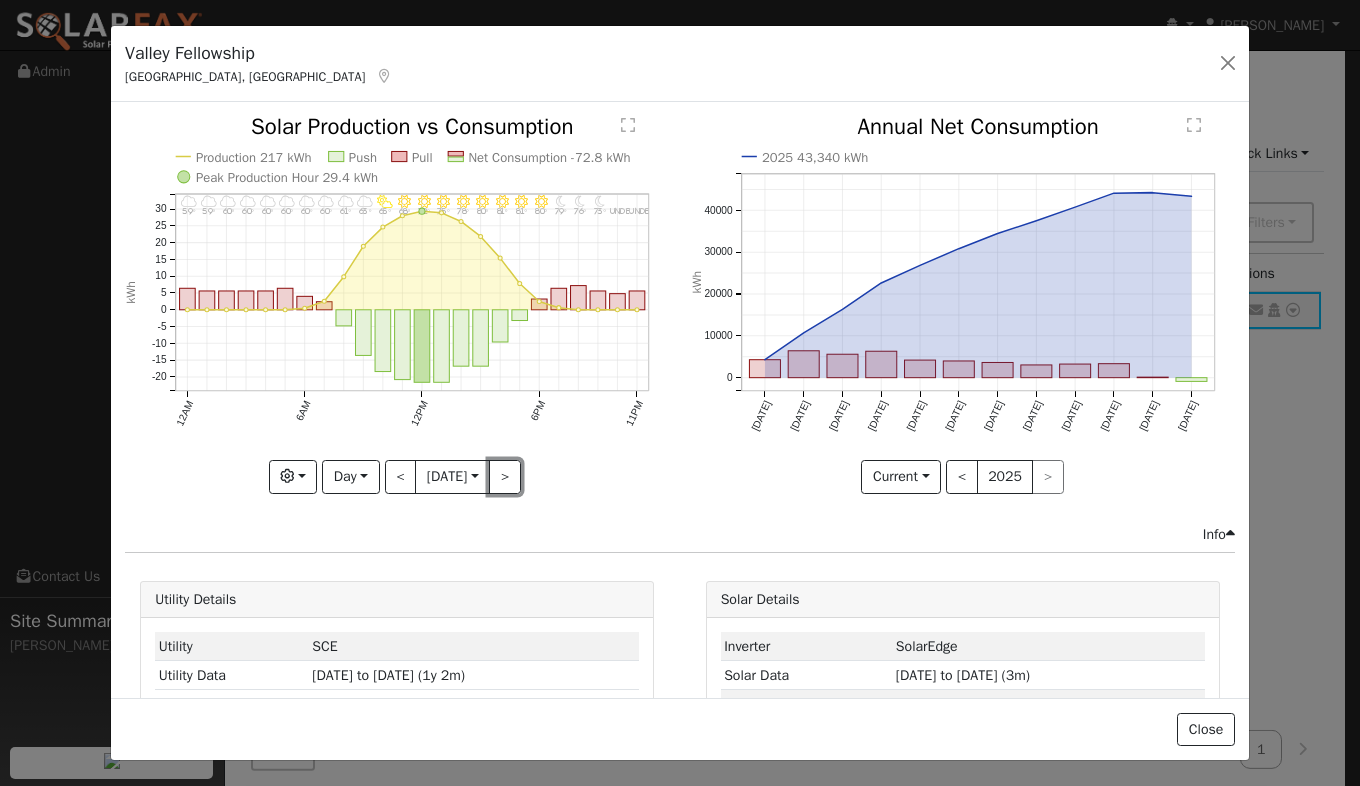 click on ">" at bounding box center (505, 477) 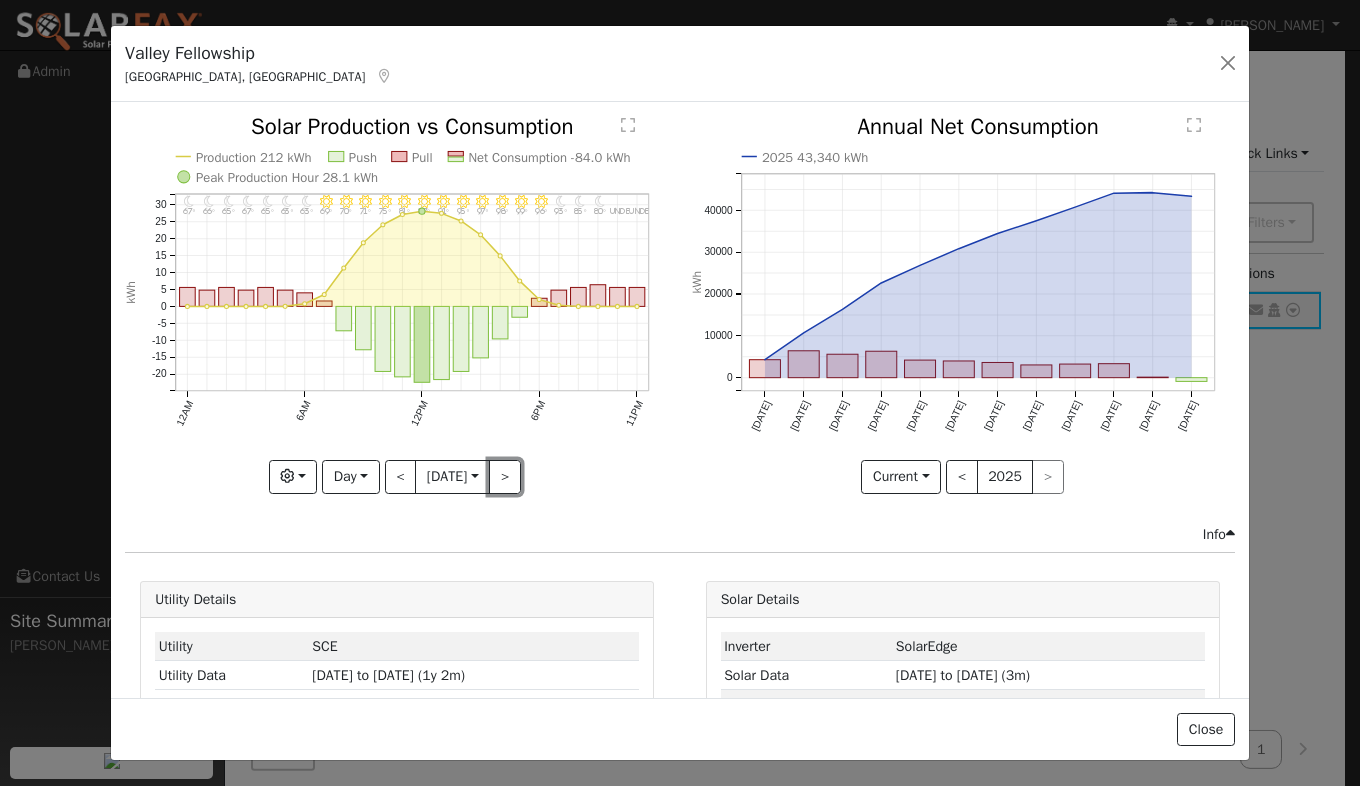 click on ">" at bounding box center (505, 477) 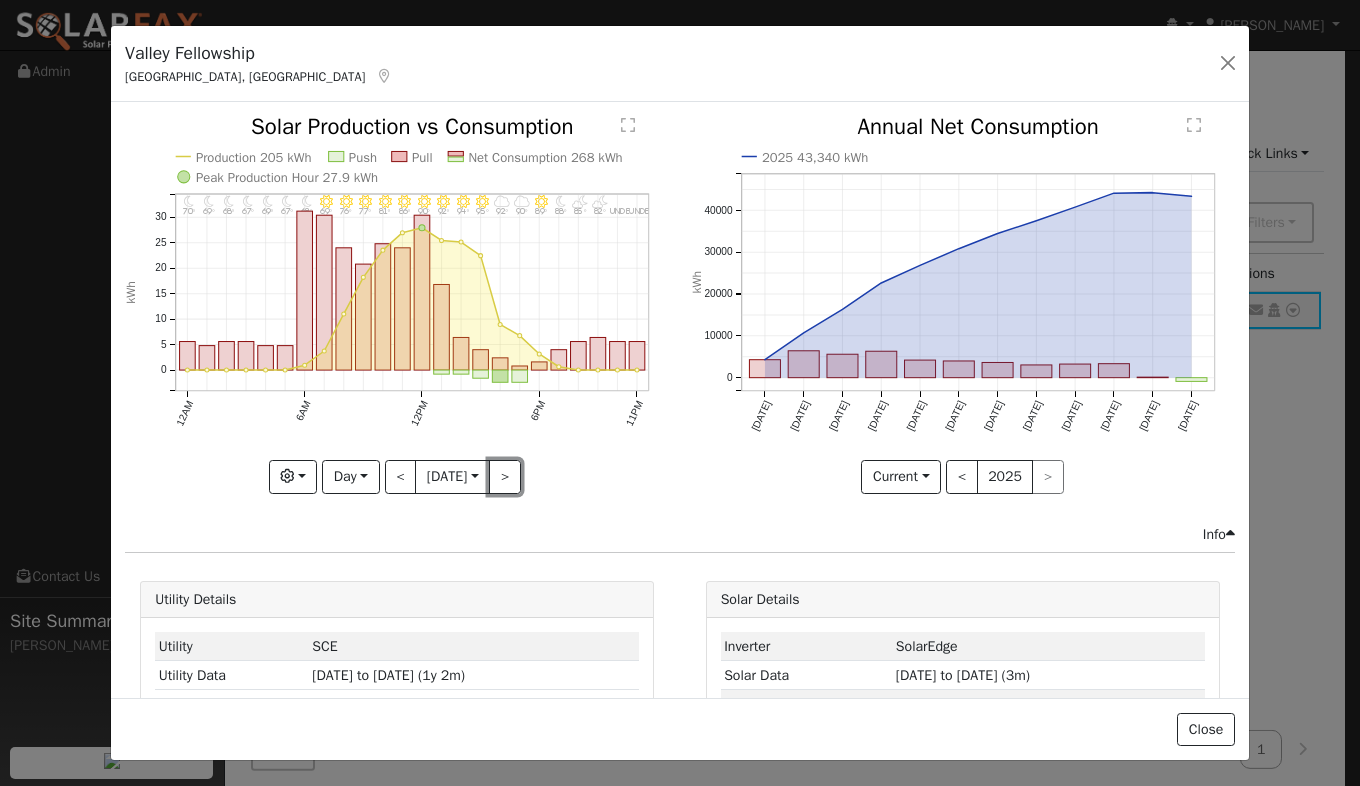 click on ">" at bounding box center (505, 477) 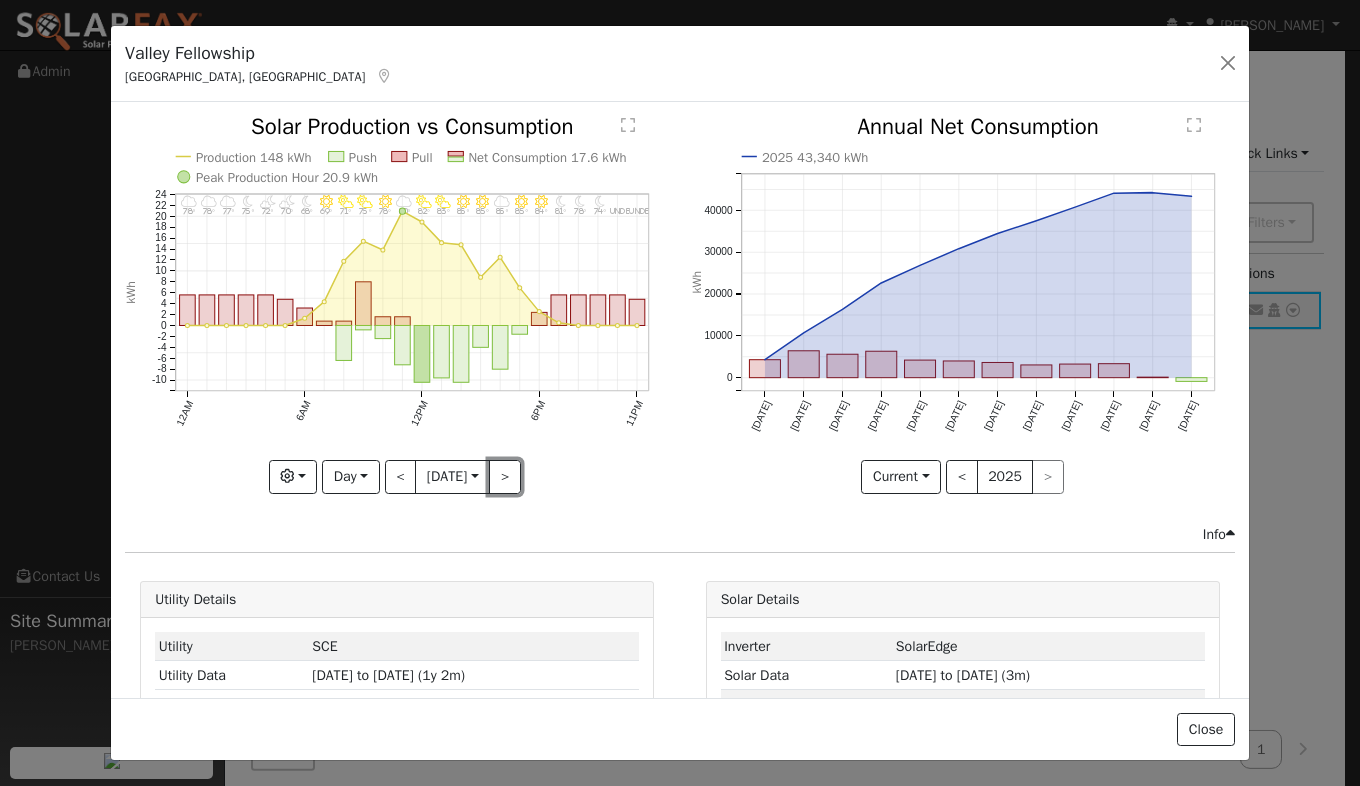 click on ">" at bounding box center [505, 477] 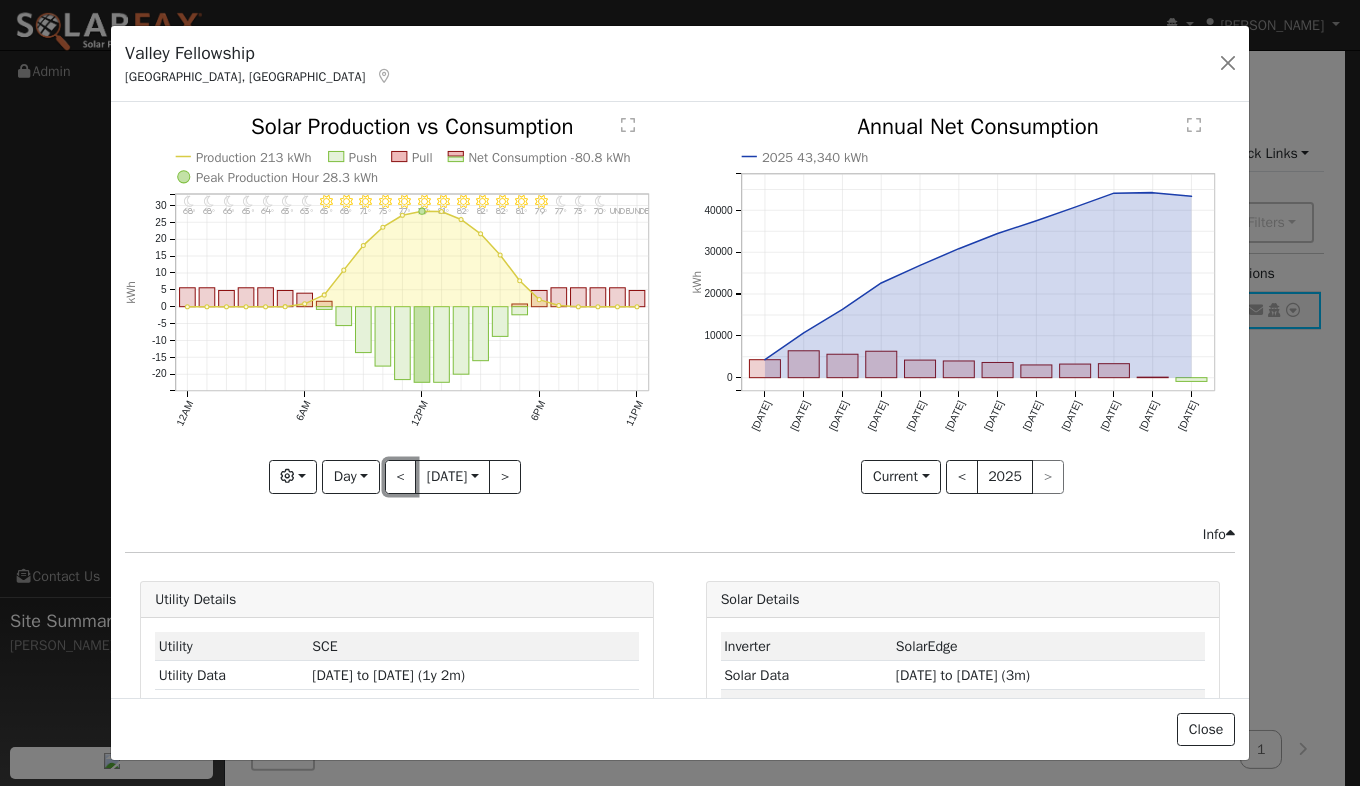 click on "<" at bounding box center (401, 477) 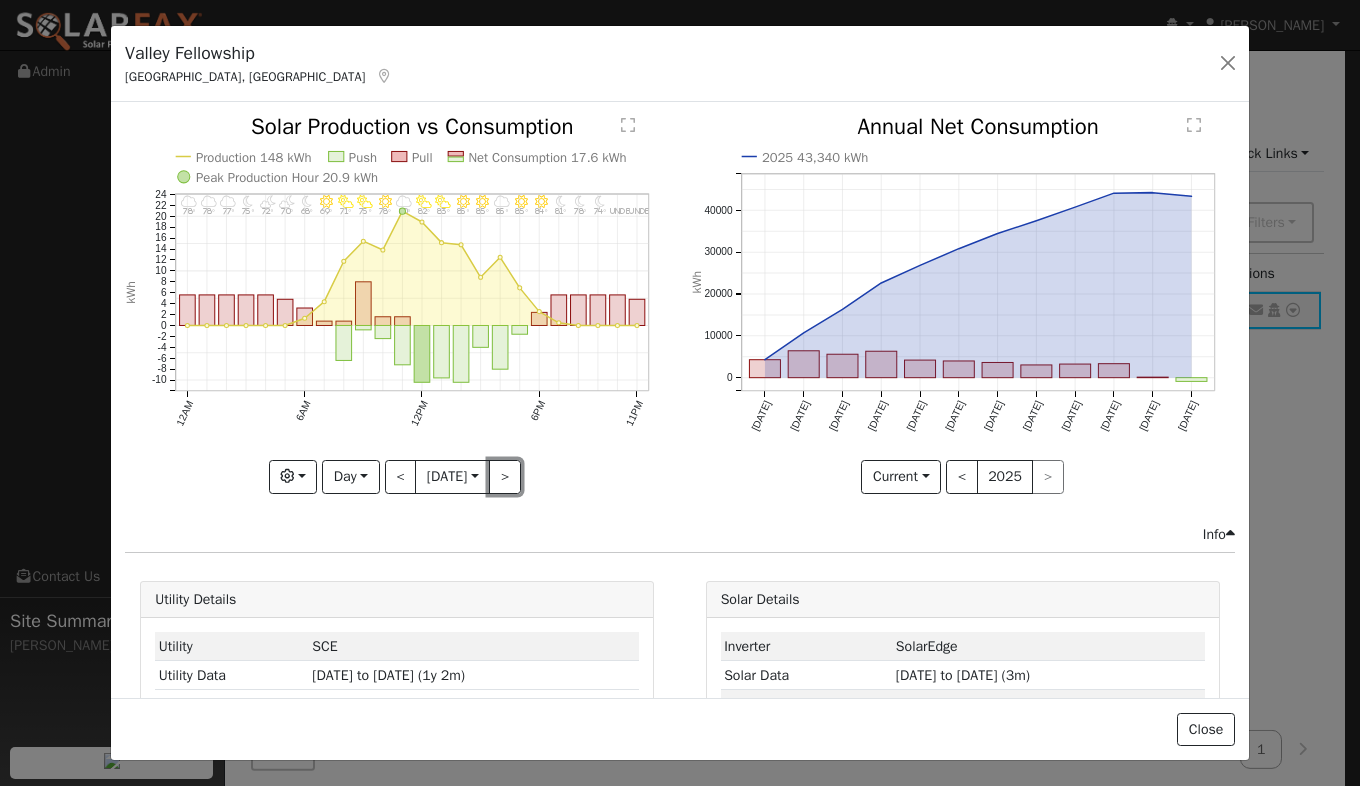 click on ">" at bounding box center [505, 477] 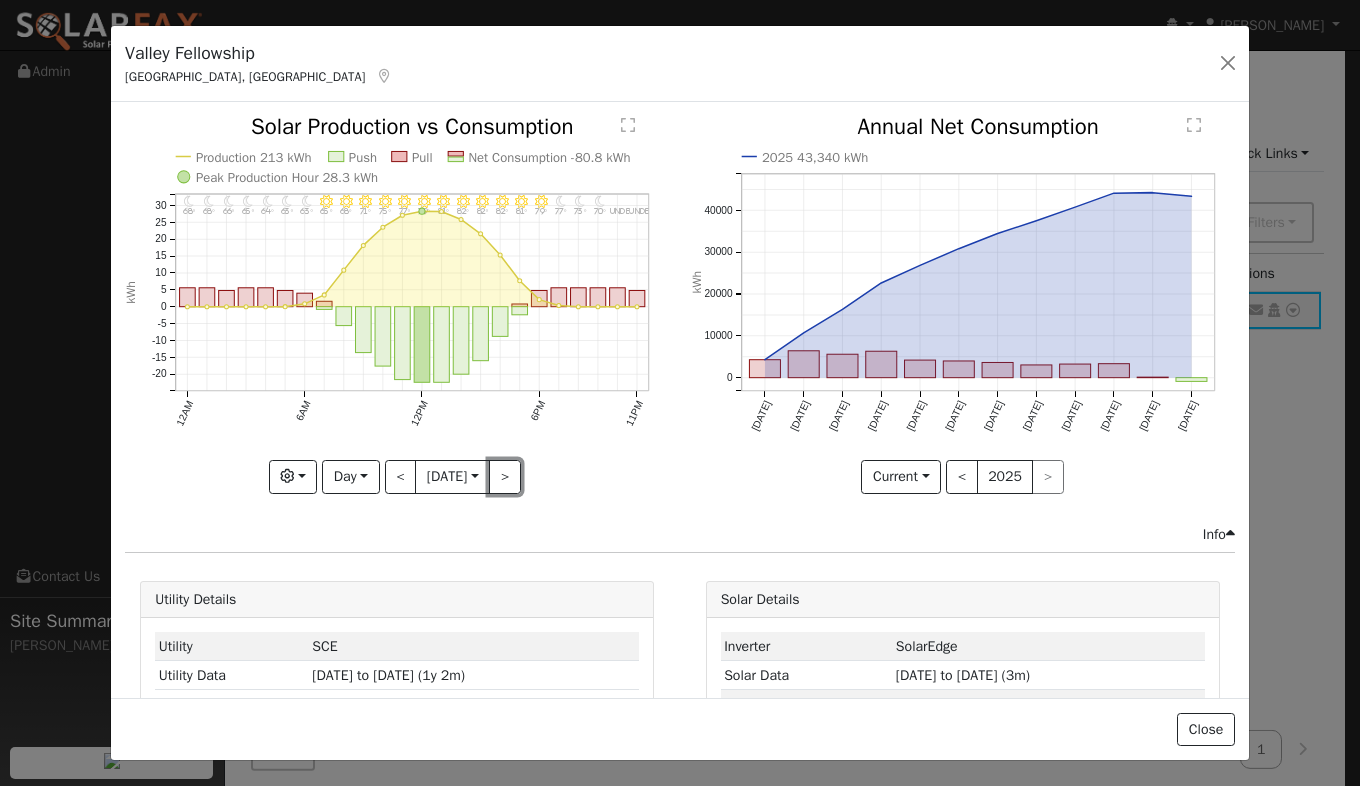 click on ">" at bounding box center (505, 477) 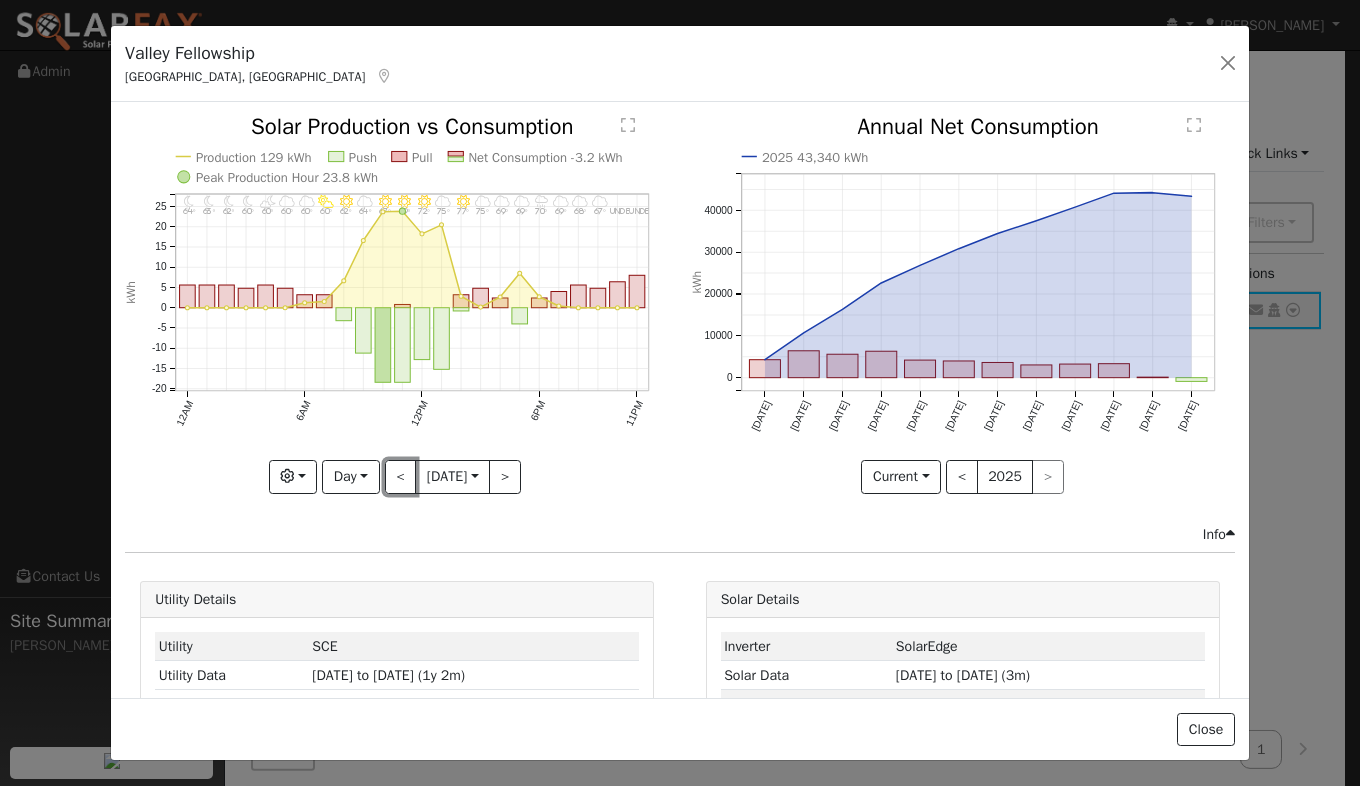 click on "<" at bounding box center (401, 477) 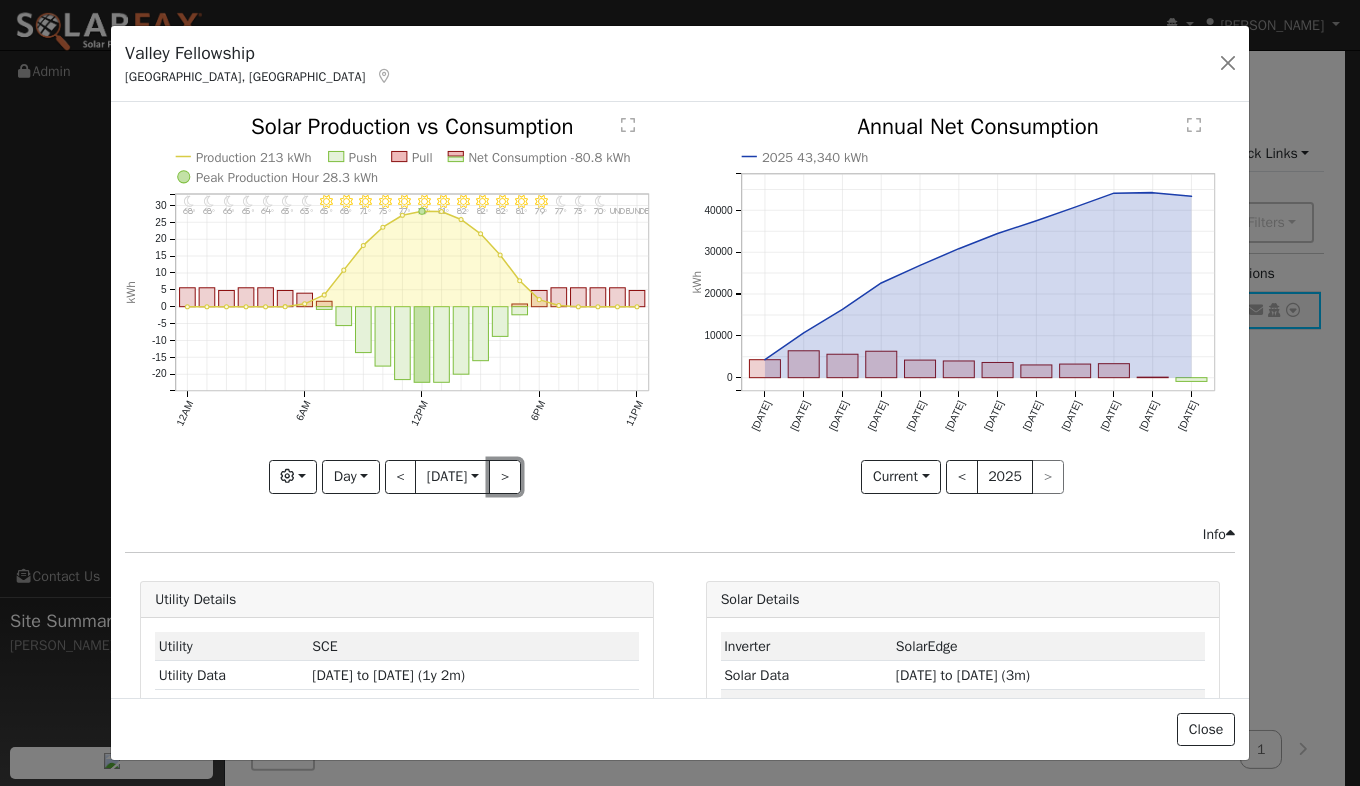 click on ">" at bounding box center (505, 477) 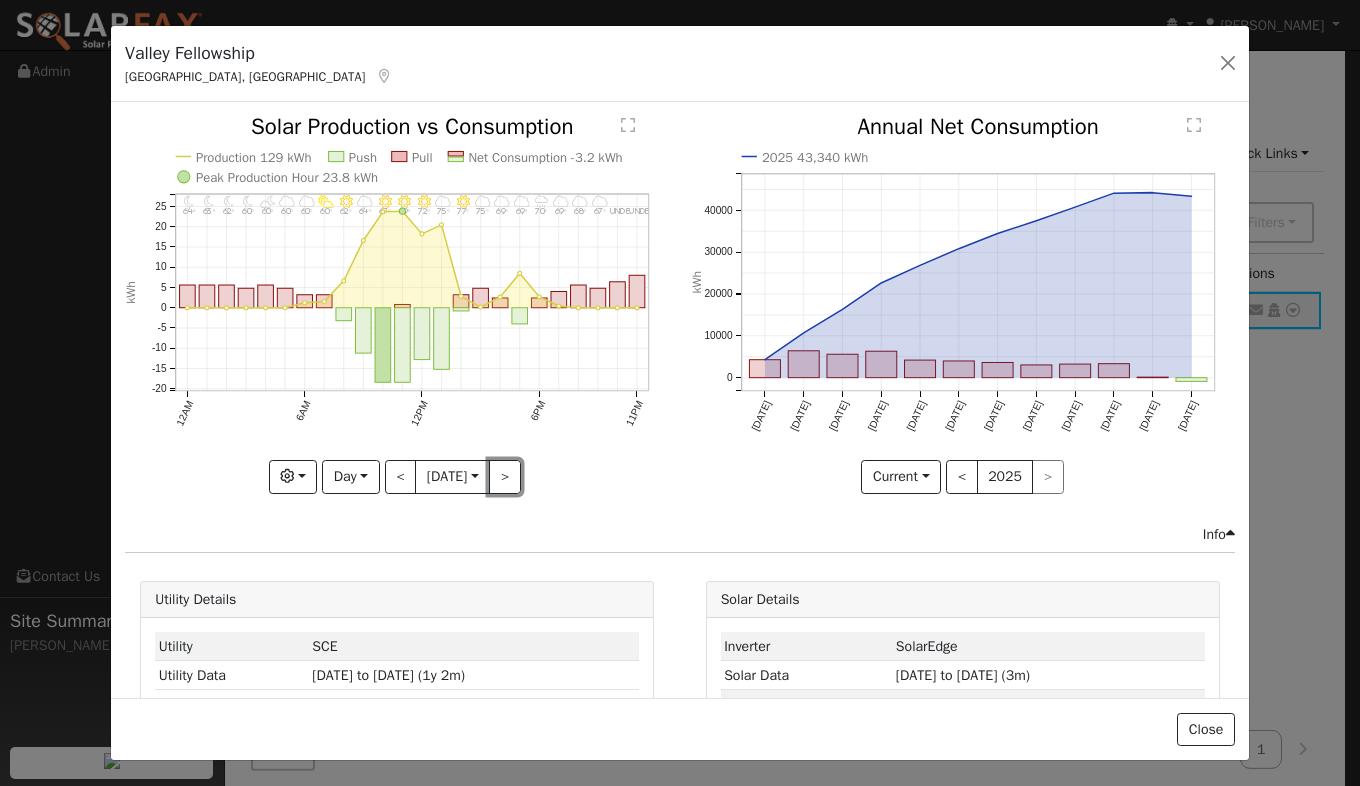 click on ">" at bounding box center [505, 477] 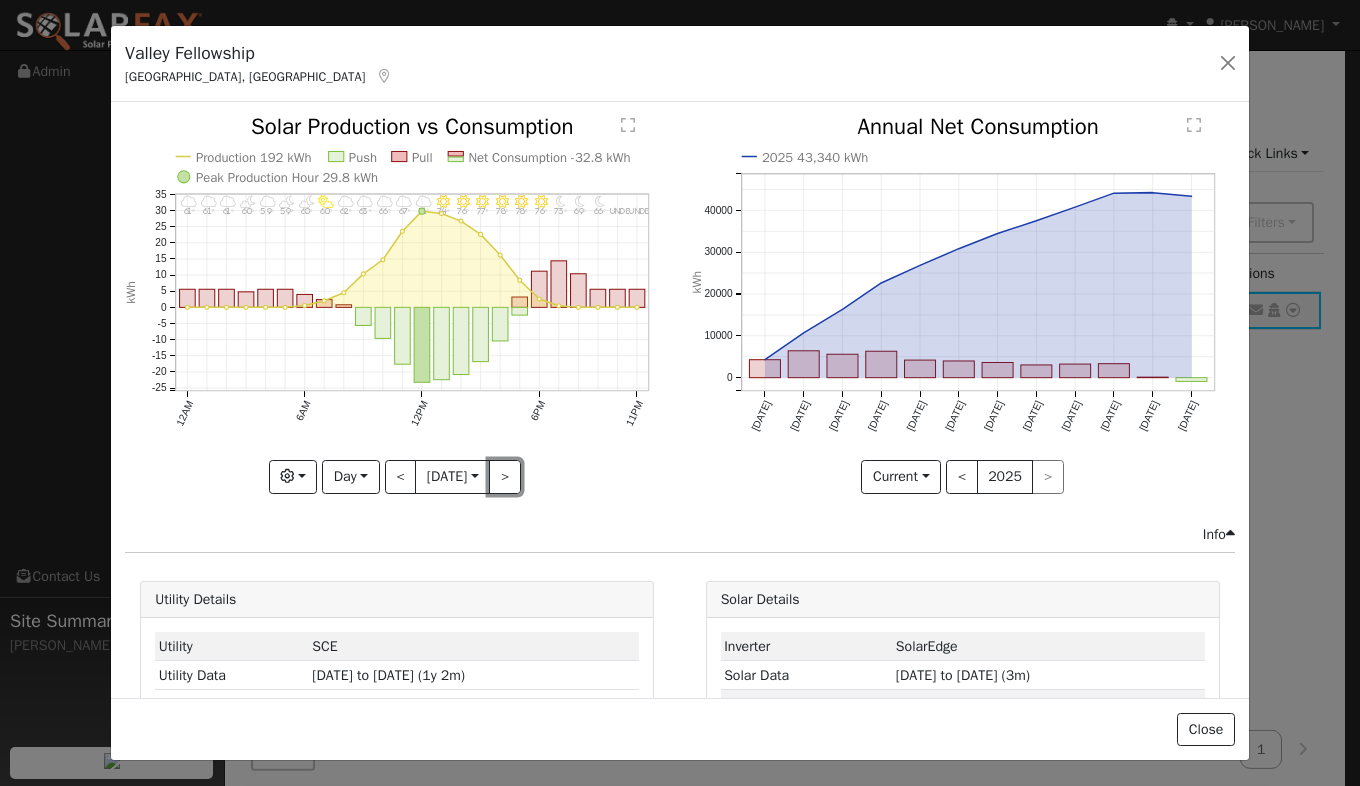 click on ">" at bounding box center (505, 477) 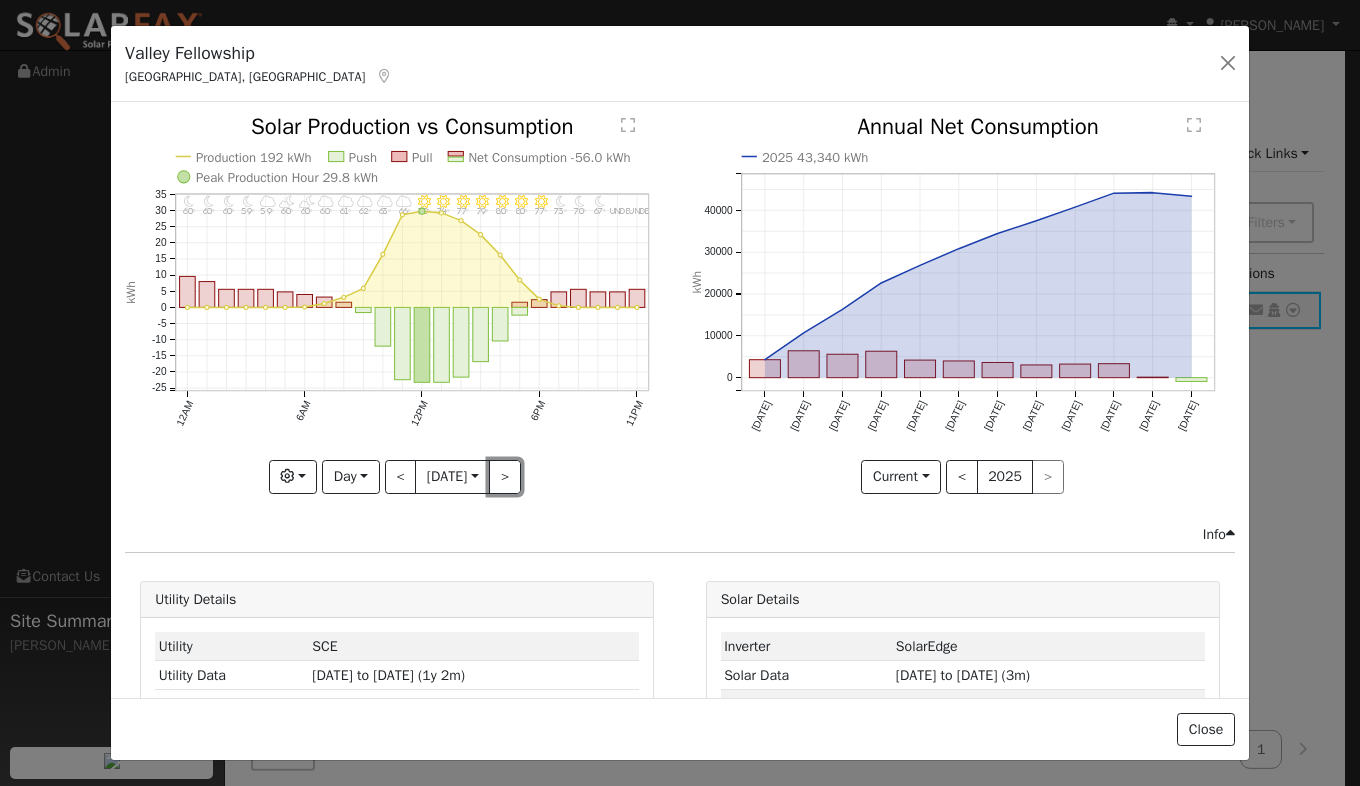 click on ">" at bounding box center (505, 477) 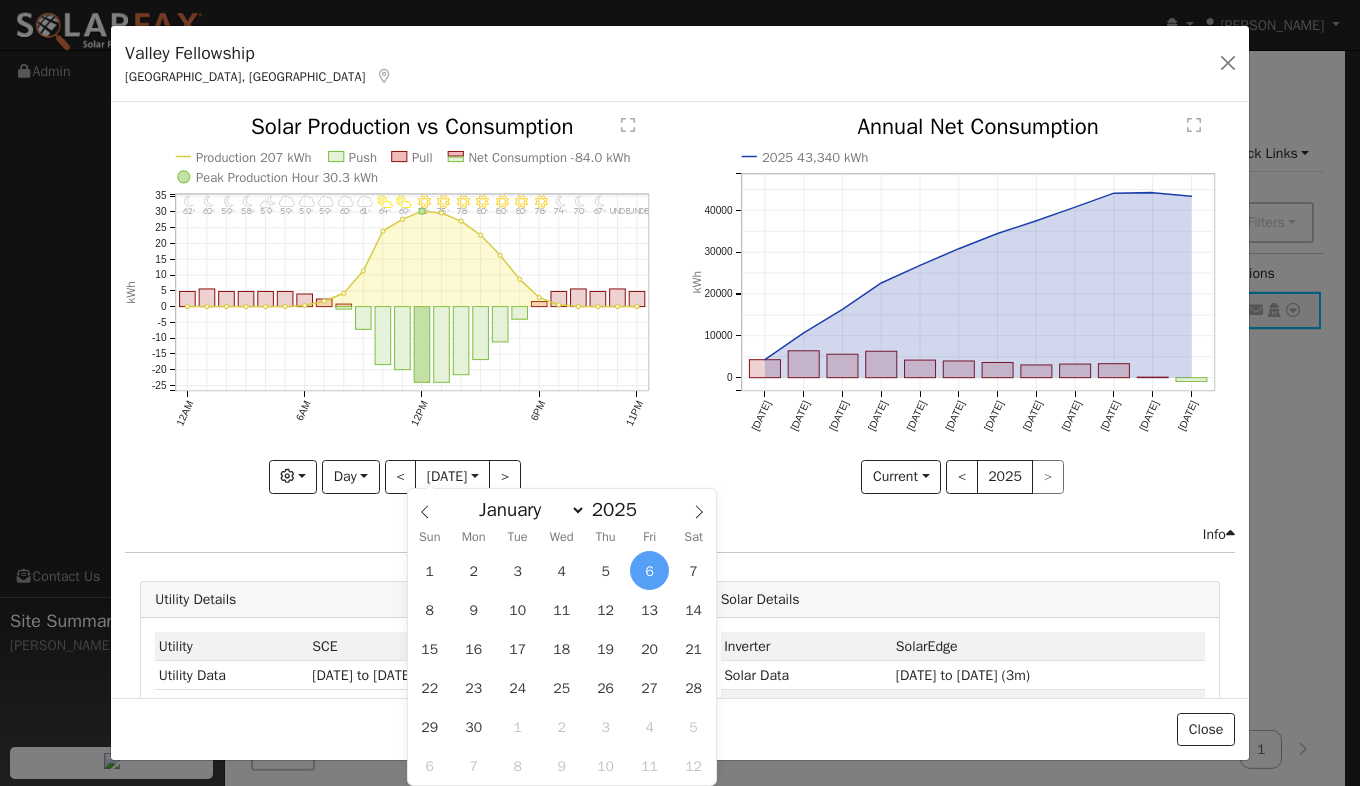 click on "[DATE]" at bounding box center [452, 477] 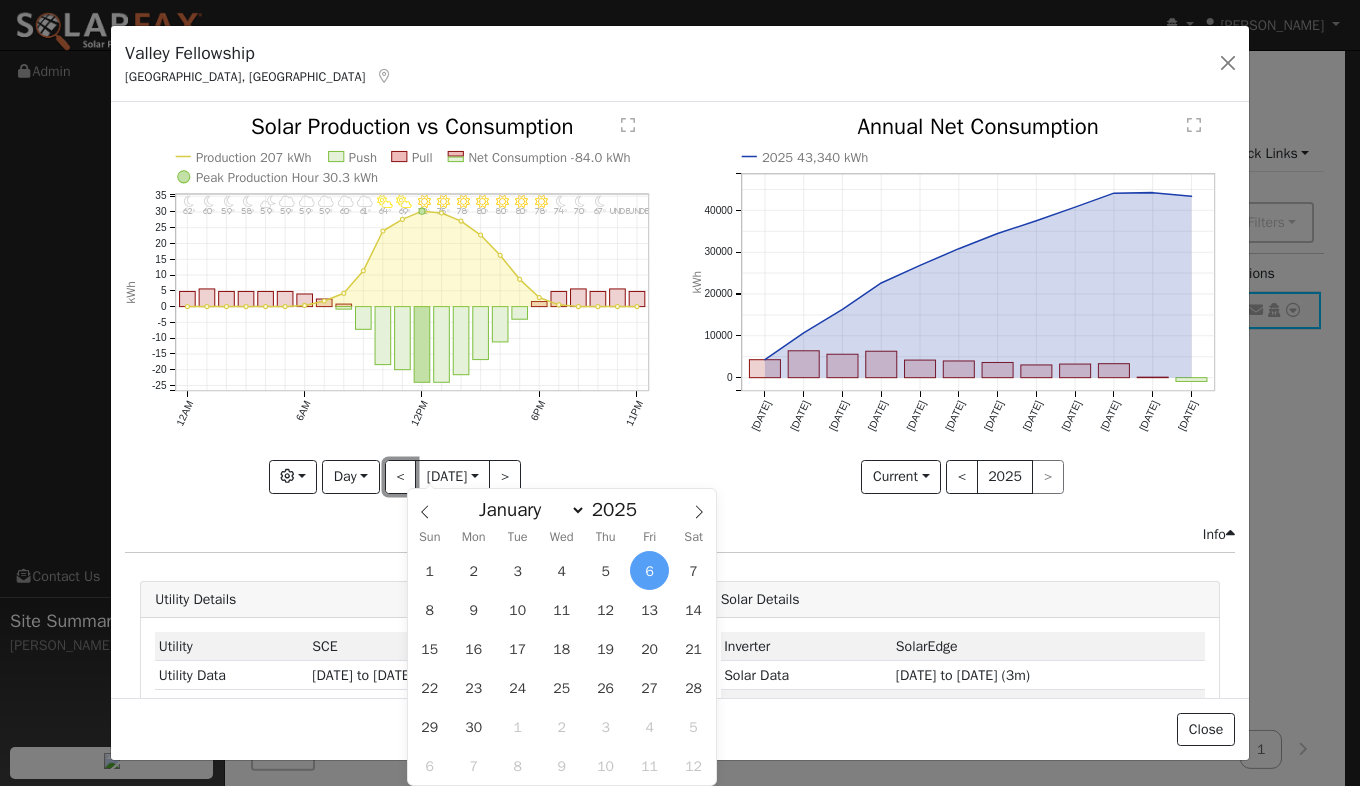 drag, startPoint x: 415, startPoint y: 476, endPoint x: 399, endPoint y: 473, distance: 16.27882 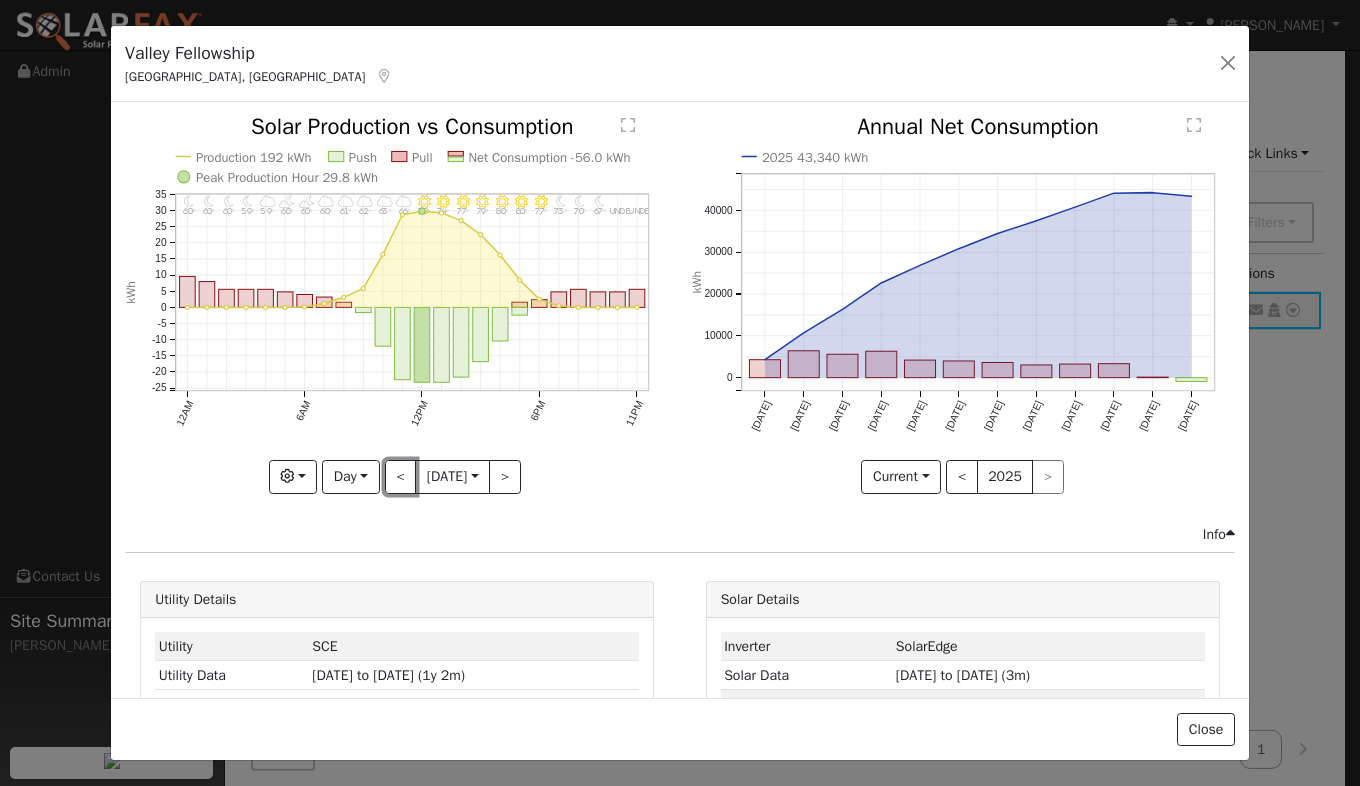 click on "<" at bounding box center [401, 477] 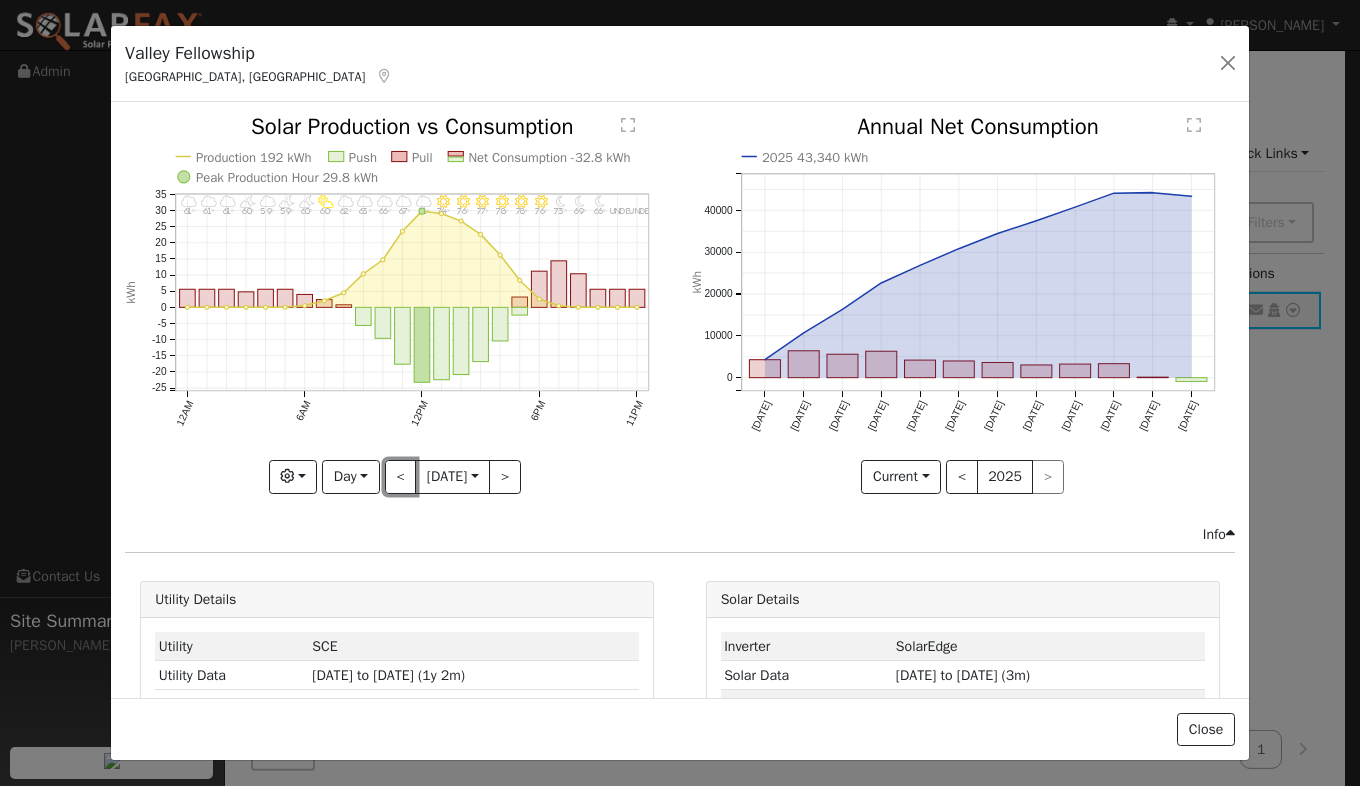 click on "<" at bounding box center [401, 477] 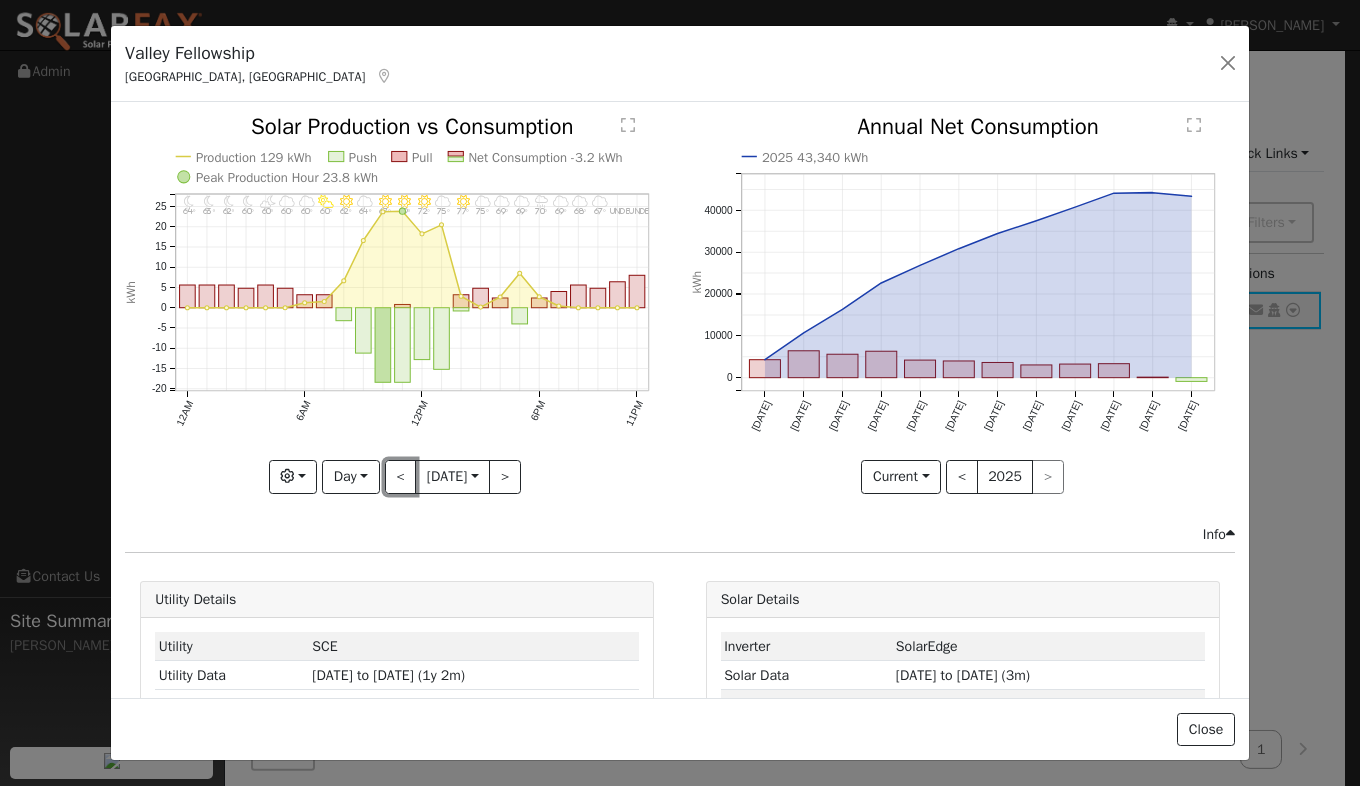 click on "<" at bounding box center (401, 477) 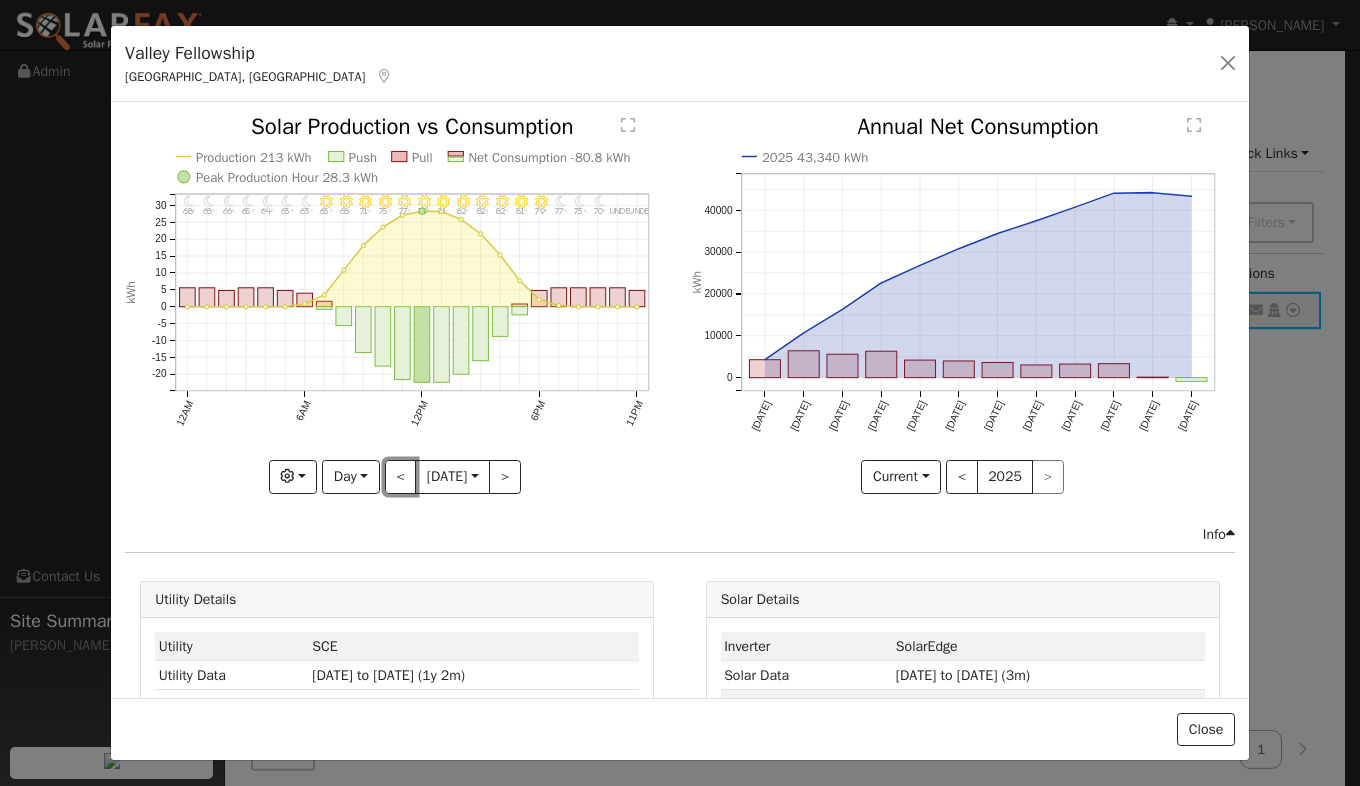 click on "<" at bounding box center [401, 477] 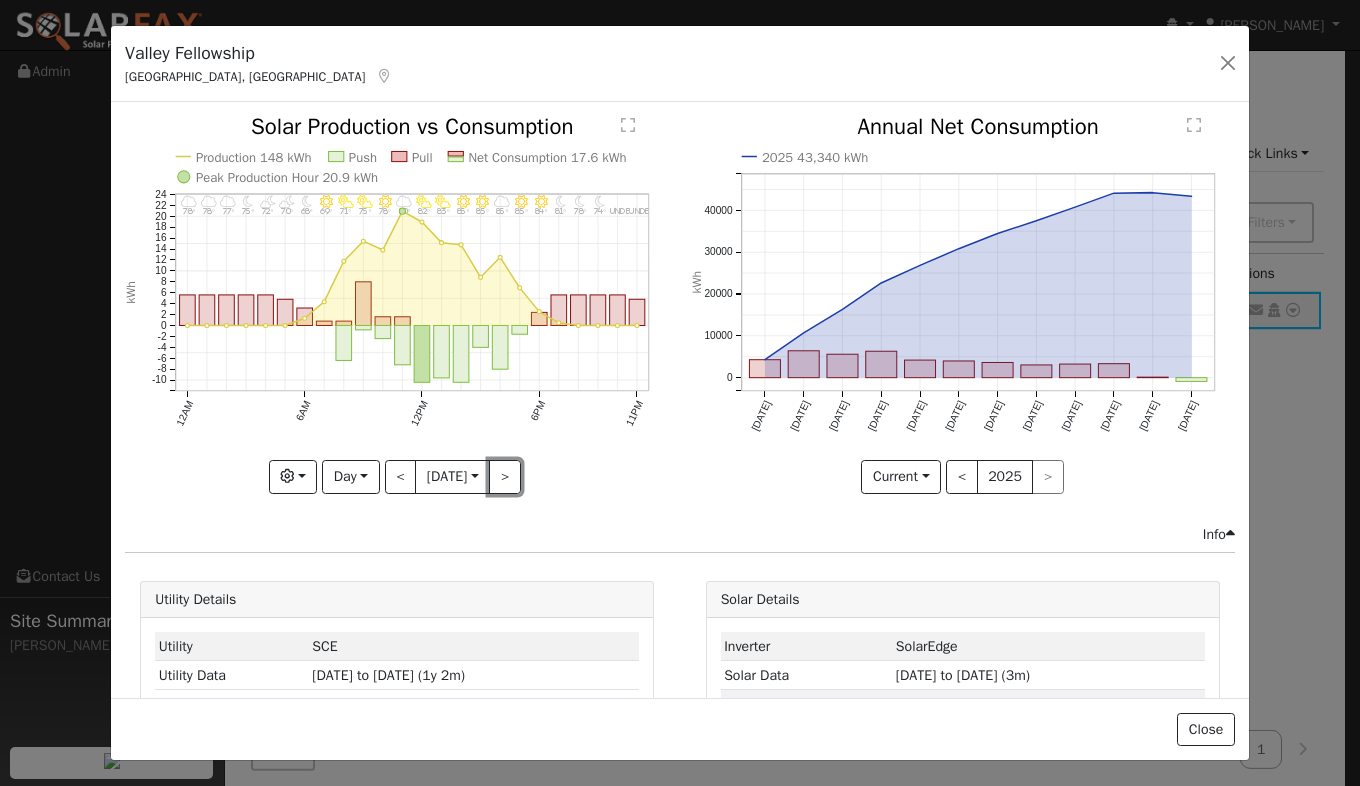 click on ">" at bounding box center [505, 477] 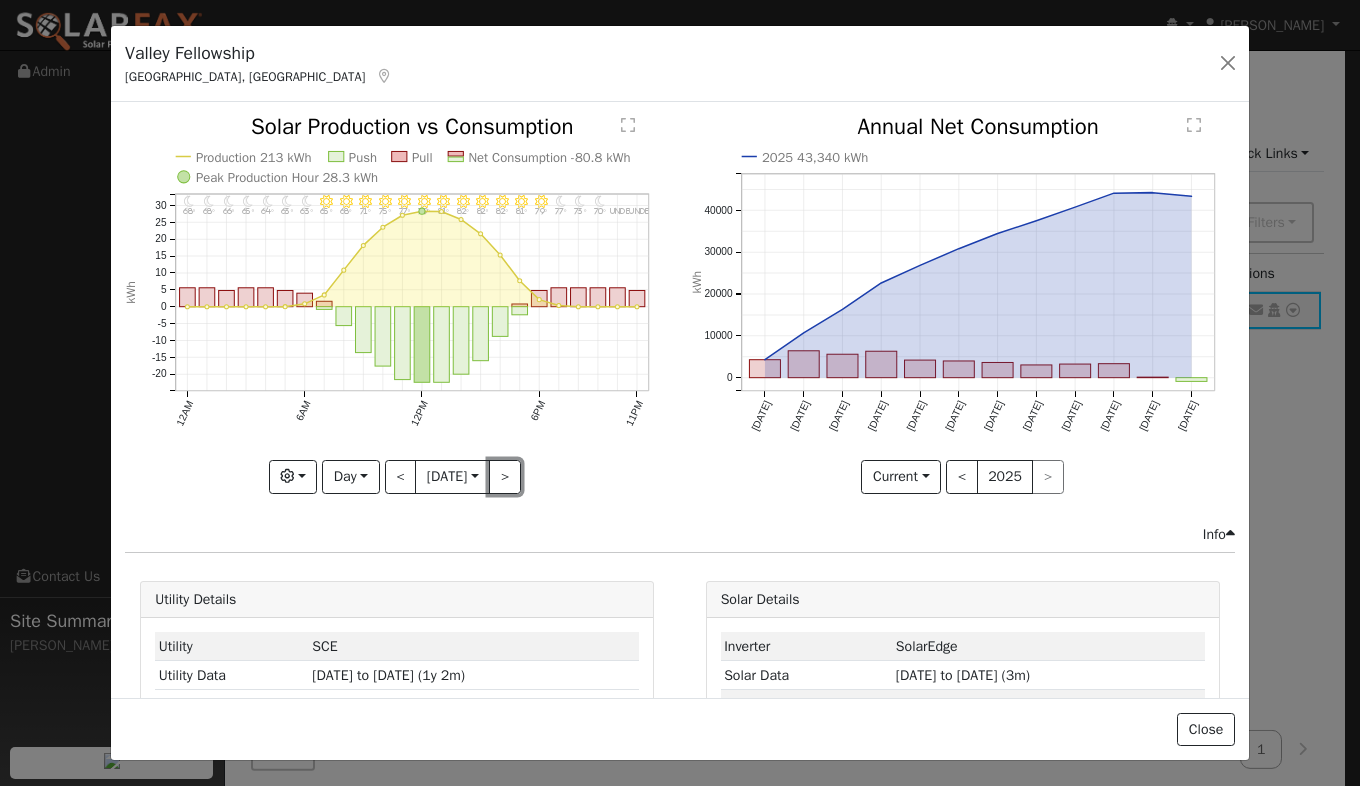 click on ">" at bounding box center [505, 477] 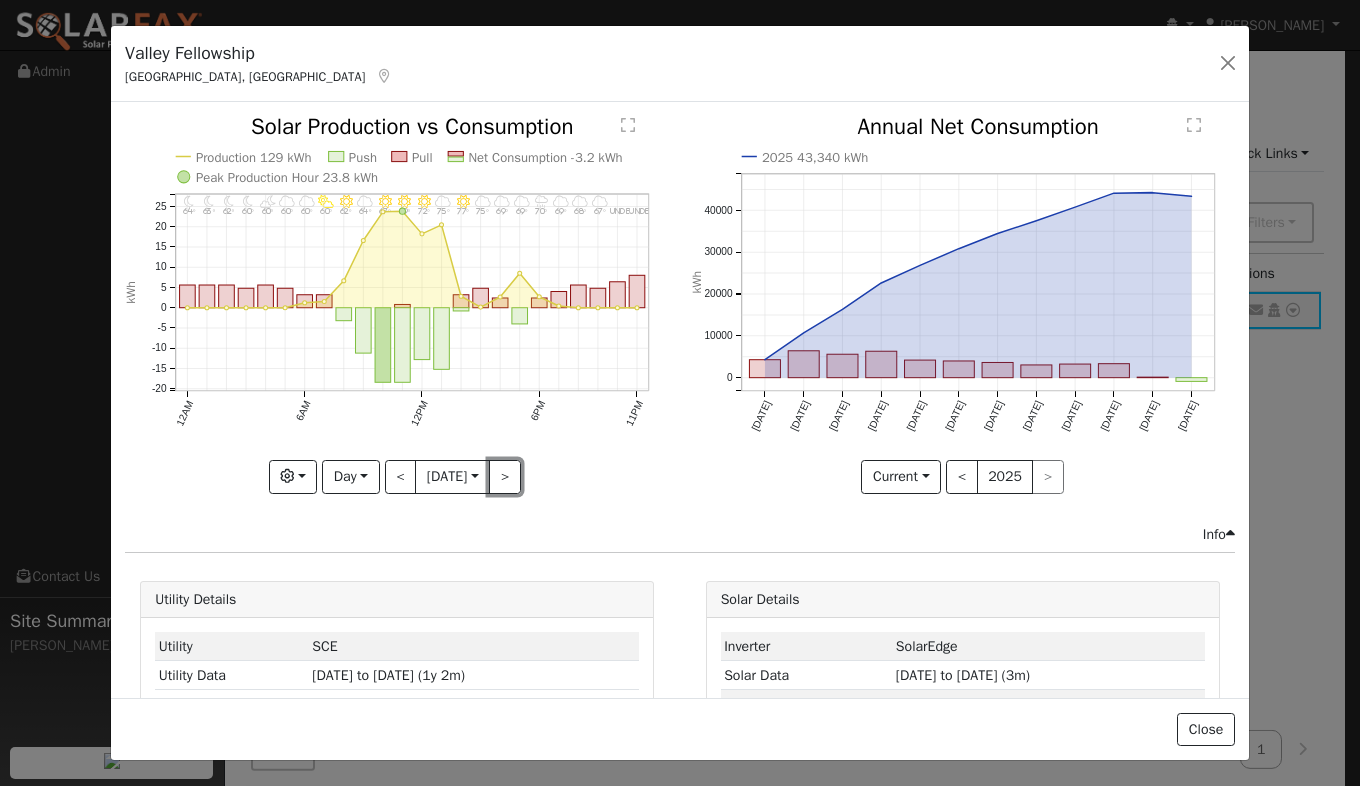 click on ">" at bounding box center (505, 477) 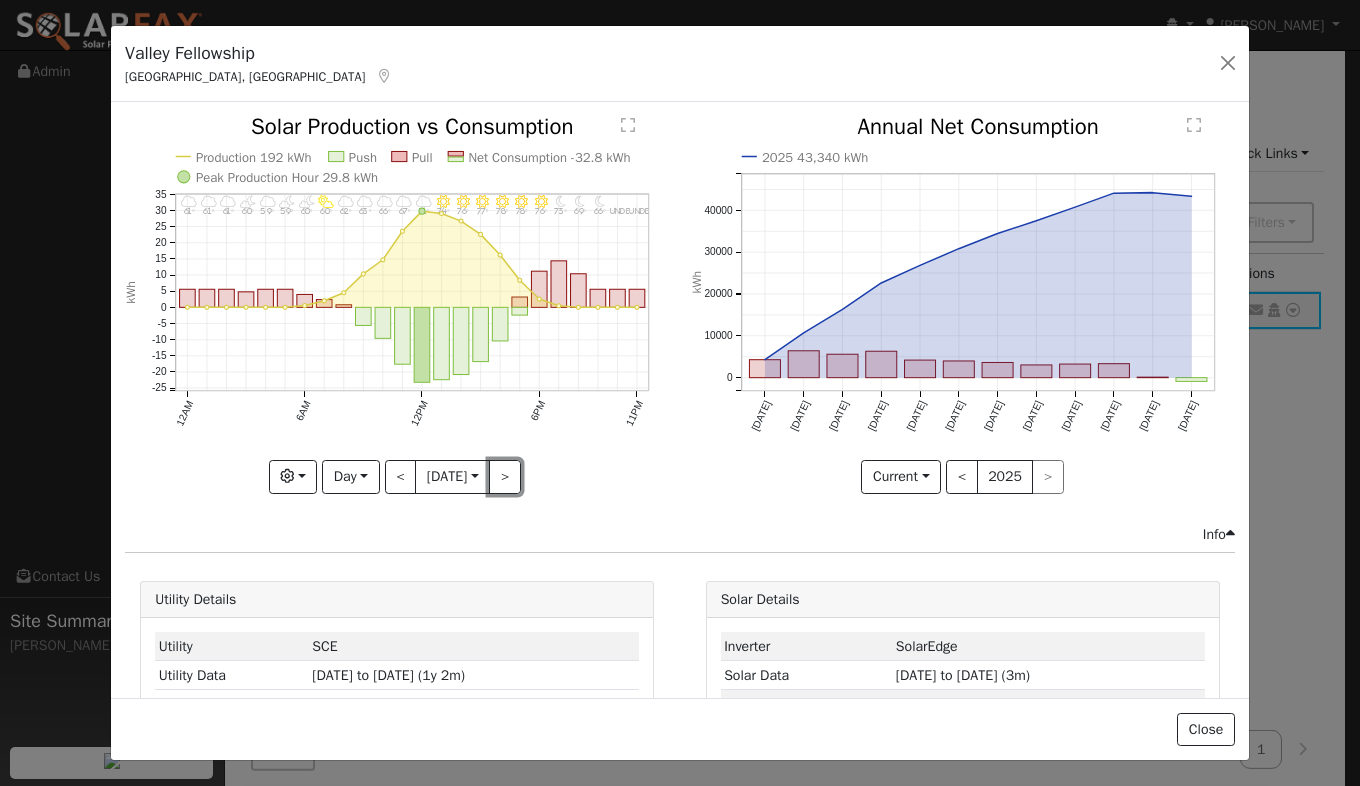 click on ">" at bounding box center (505, 477) 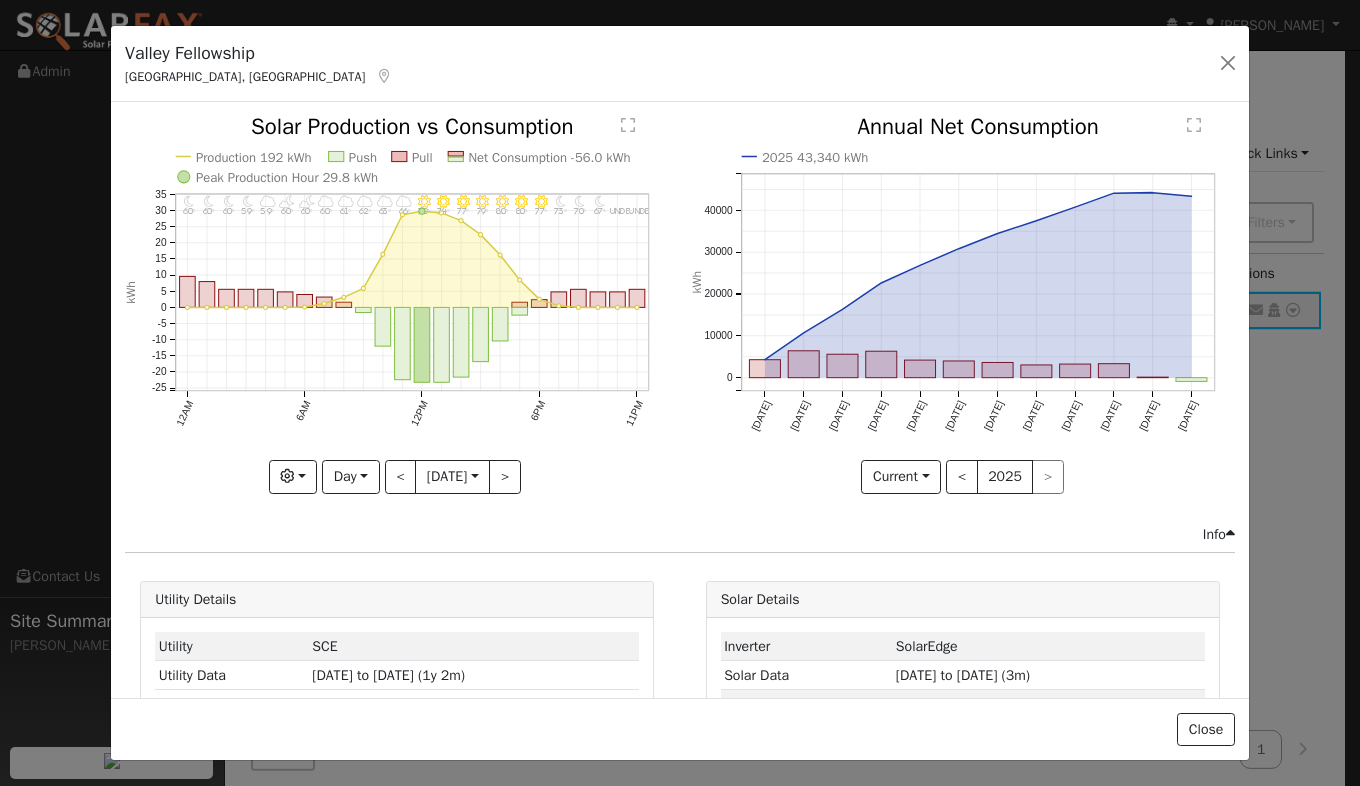 drag, startPoint x: 515, startPoint y: 477, endPoint x: 422, endPoint y: 511, distance: 99.0202 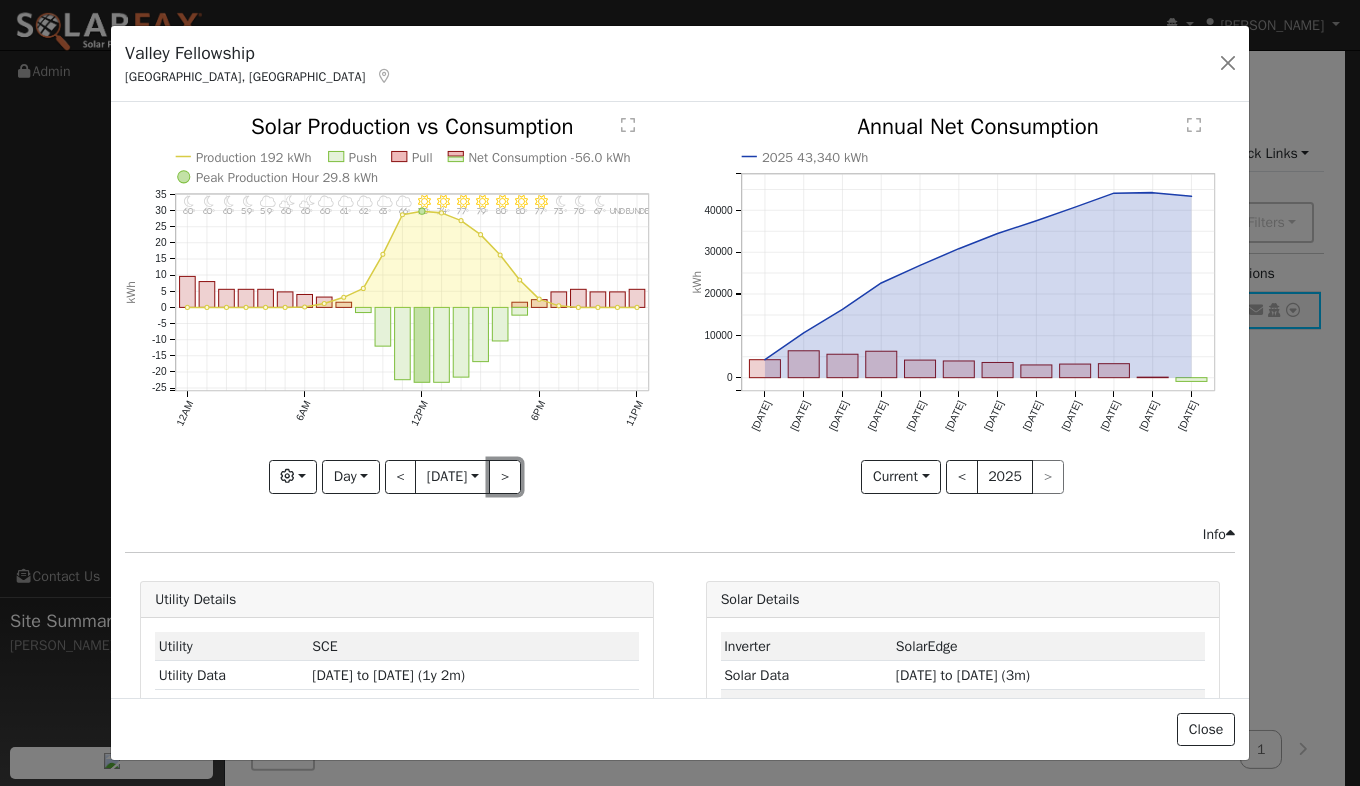 click on ">" at bounding box center [505, 477] 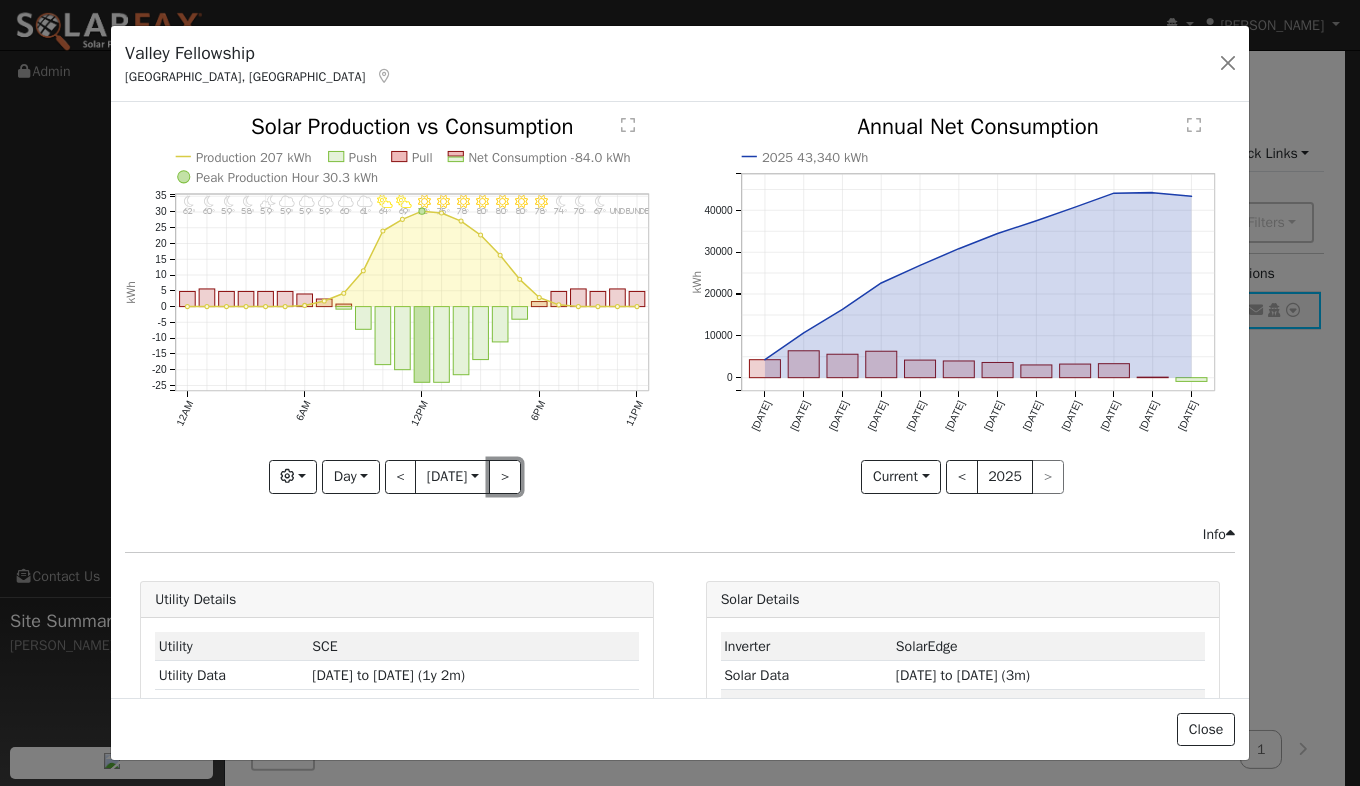 click on ">" at bounding box center [505, 477] 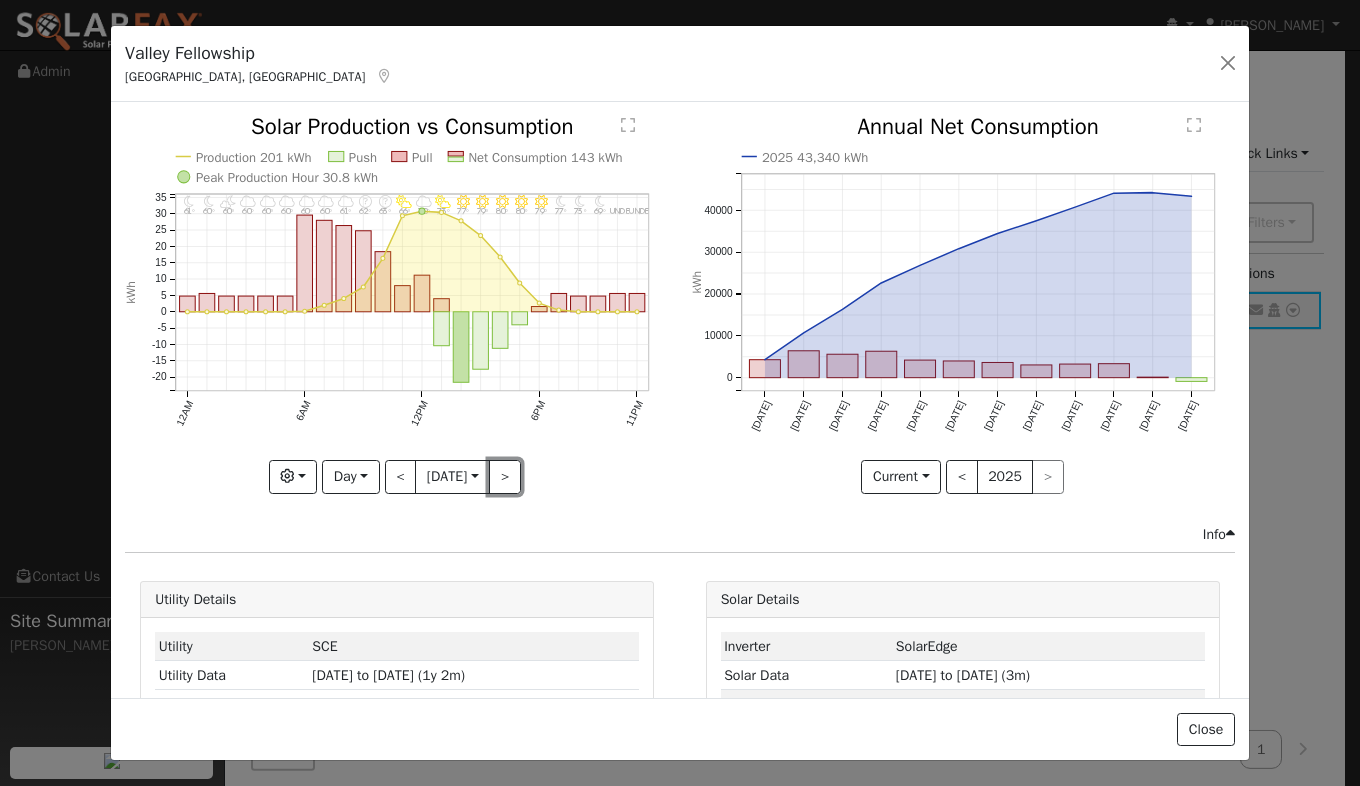 click on ">" at bounding box center [505, 477] 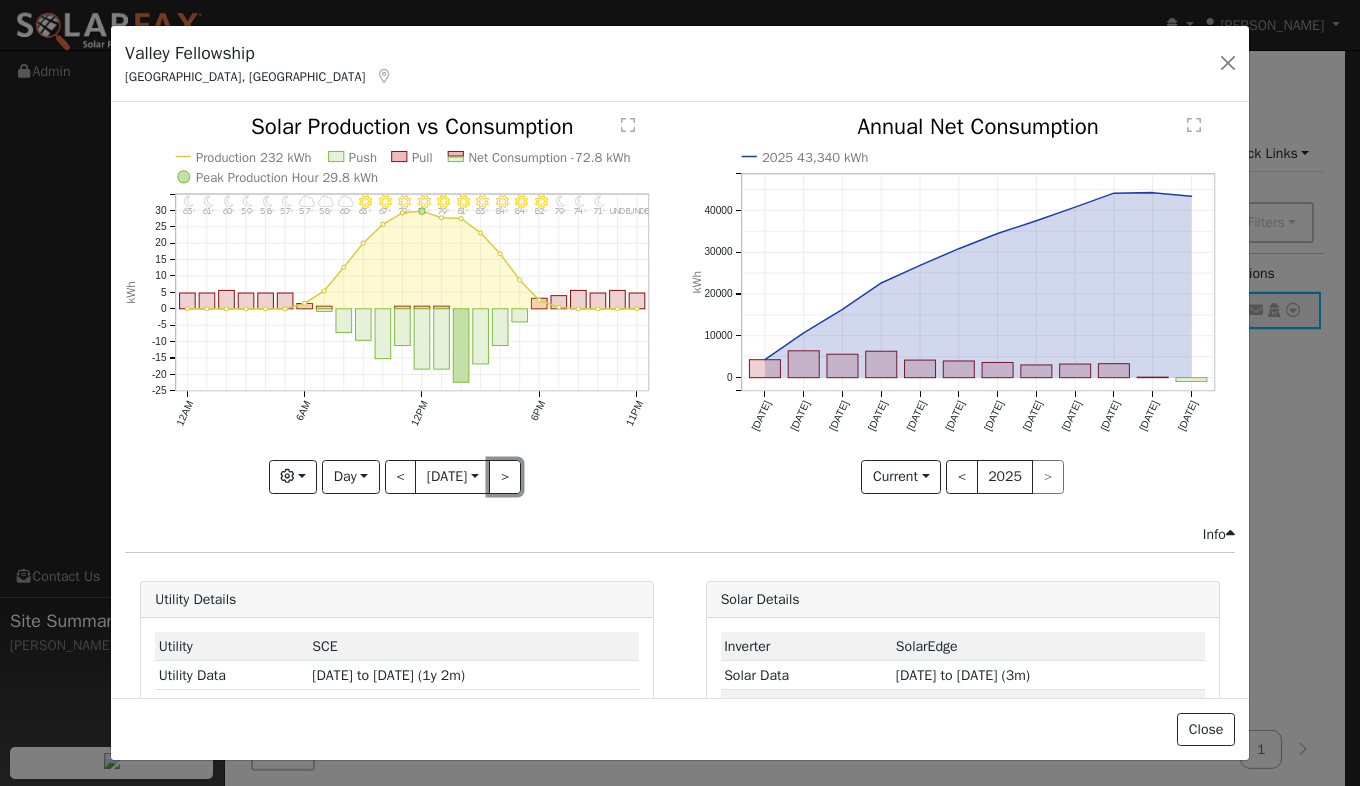 click on ">" at bounding box center (505, 477) 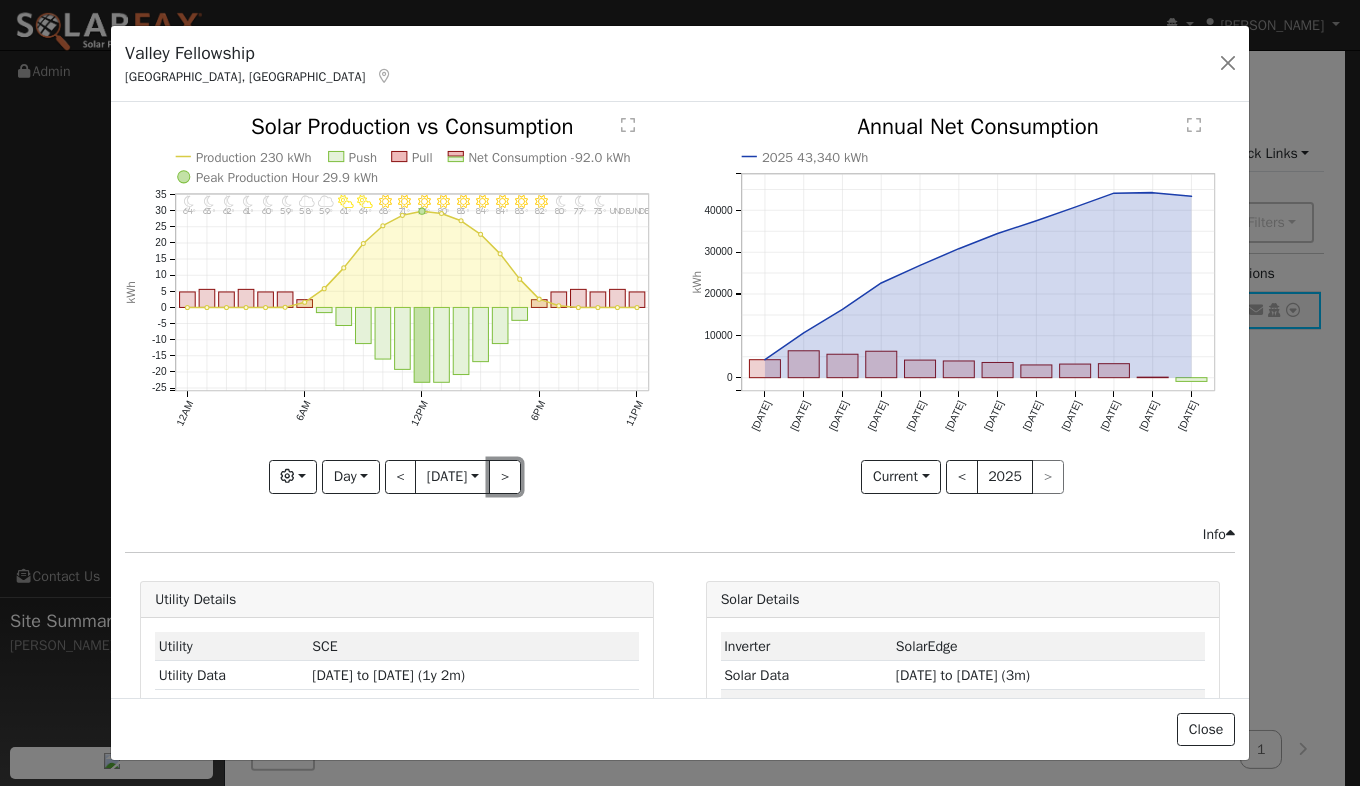 click on ">" at bounding box center [505, 477] 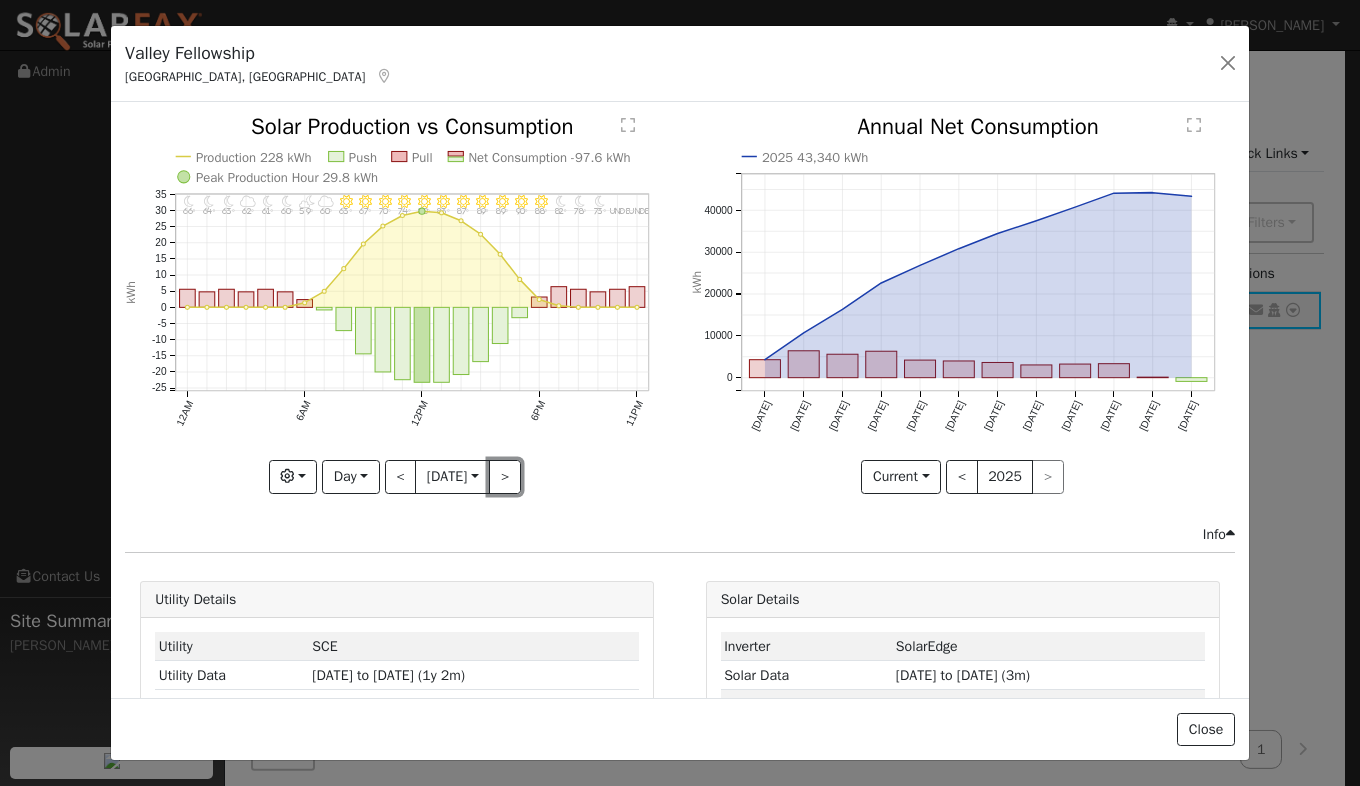click on ">" at bounding box center [505, 477] 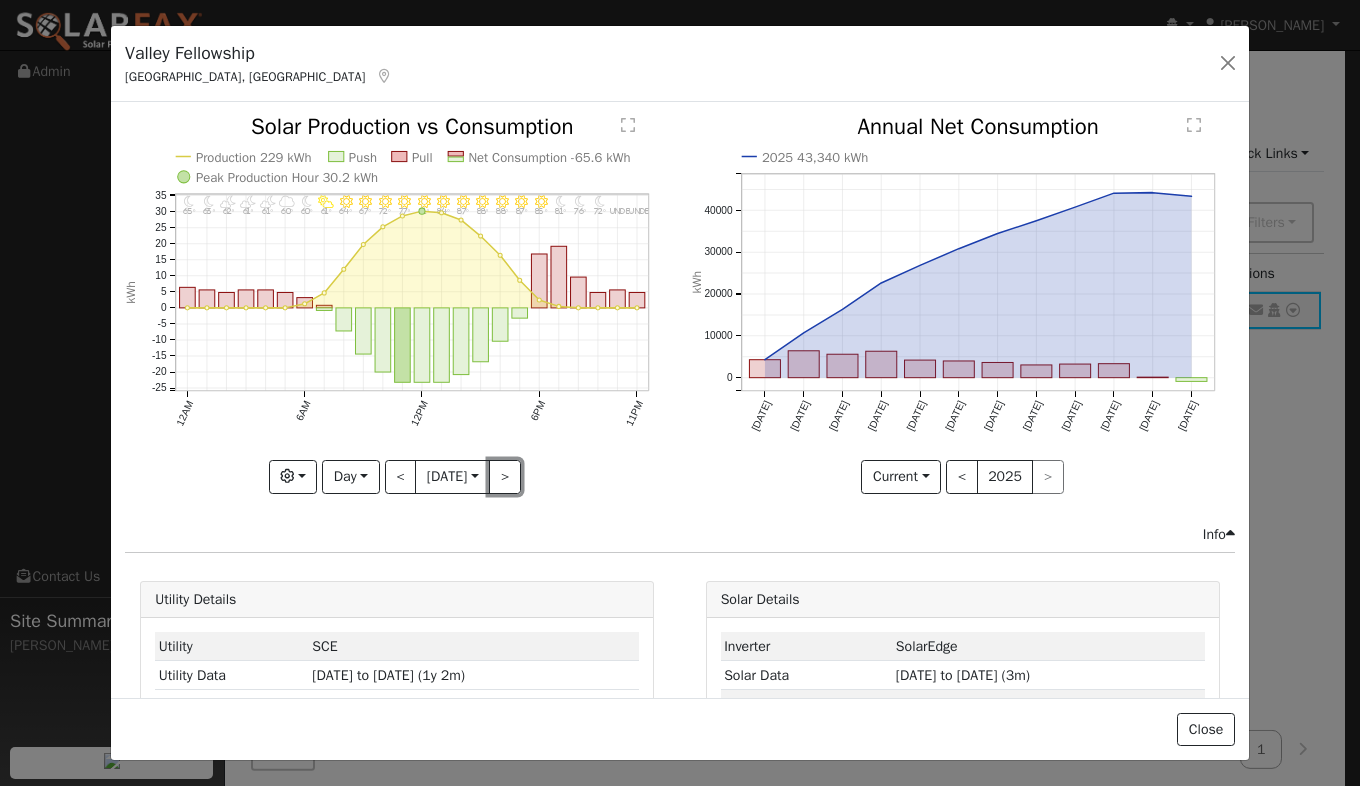 click on ">" at bounding box center [505, 477] 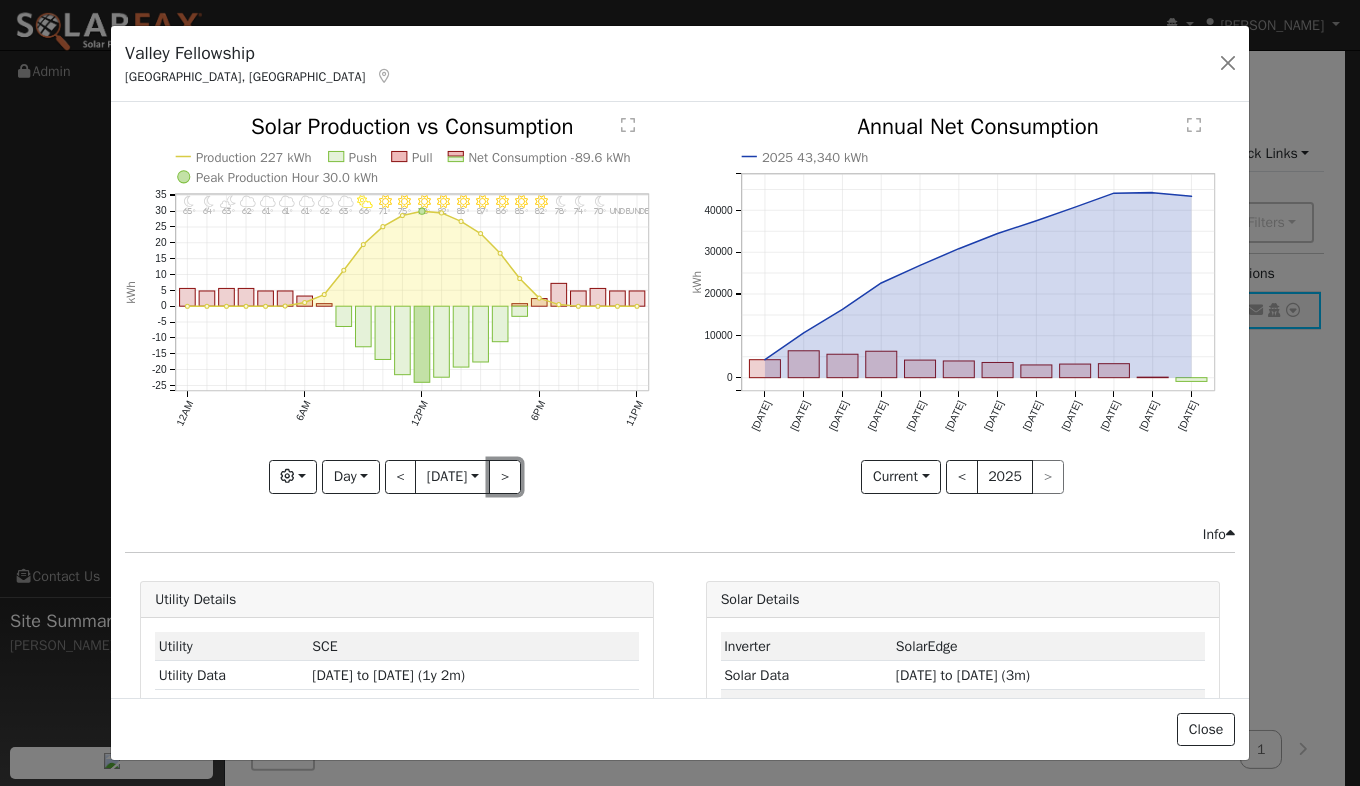click on ">" at bounding box center [505, 477] 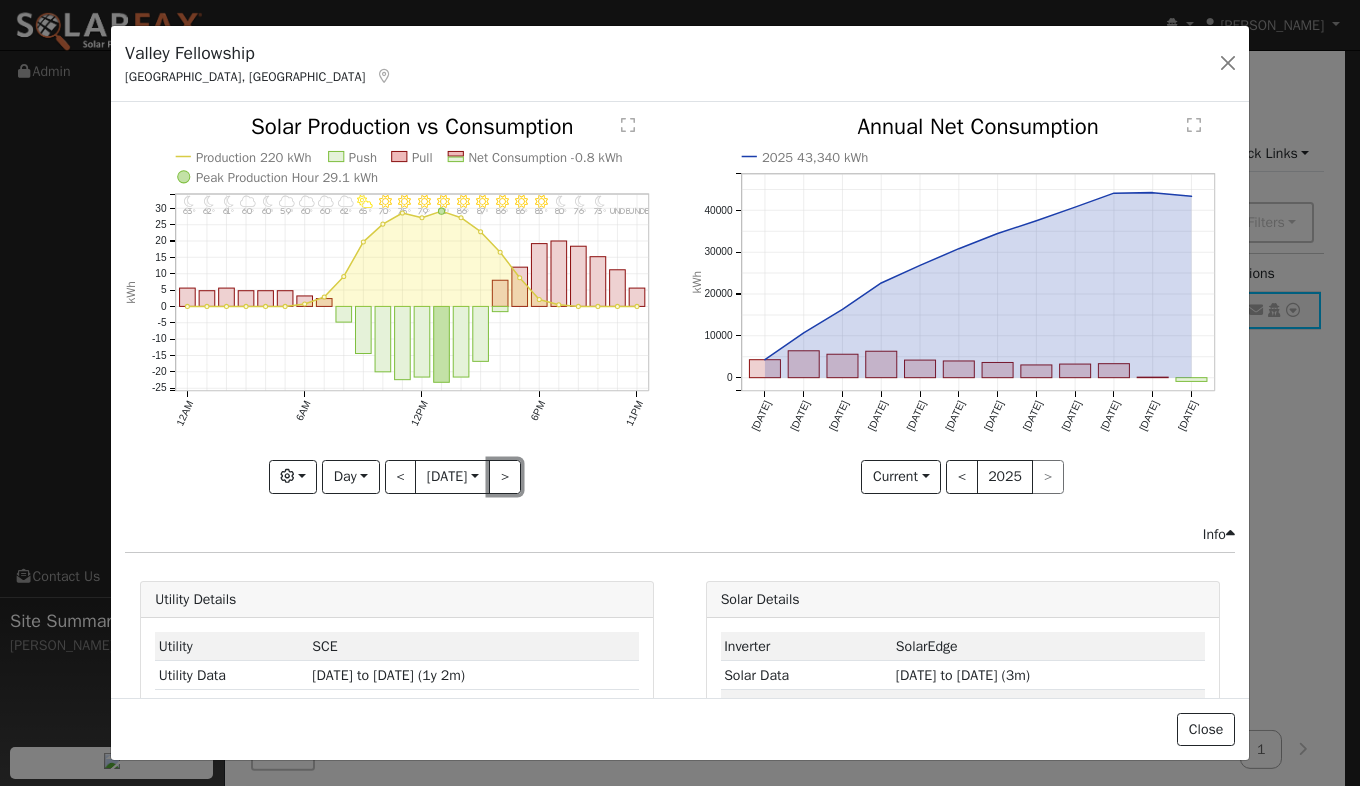 click on ">" at bounding box center (505, 477) 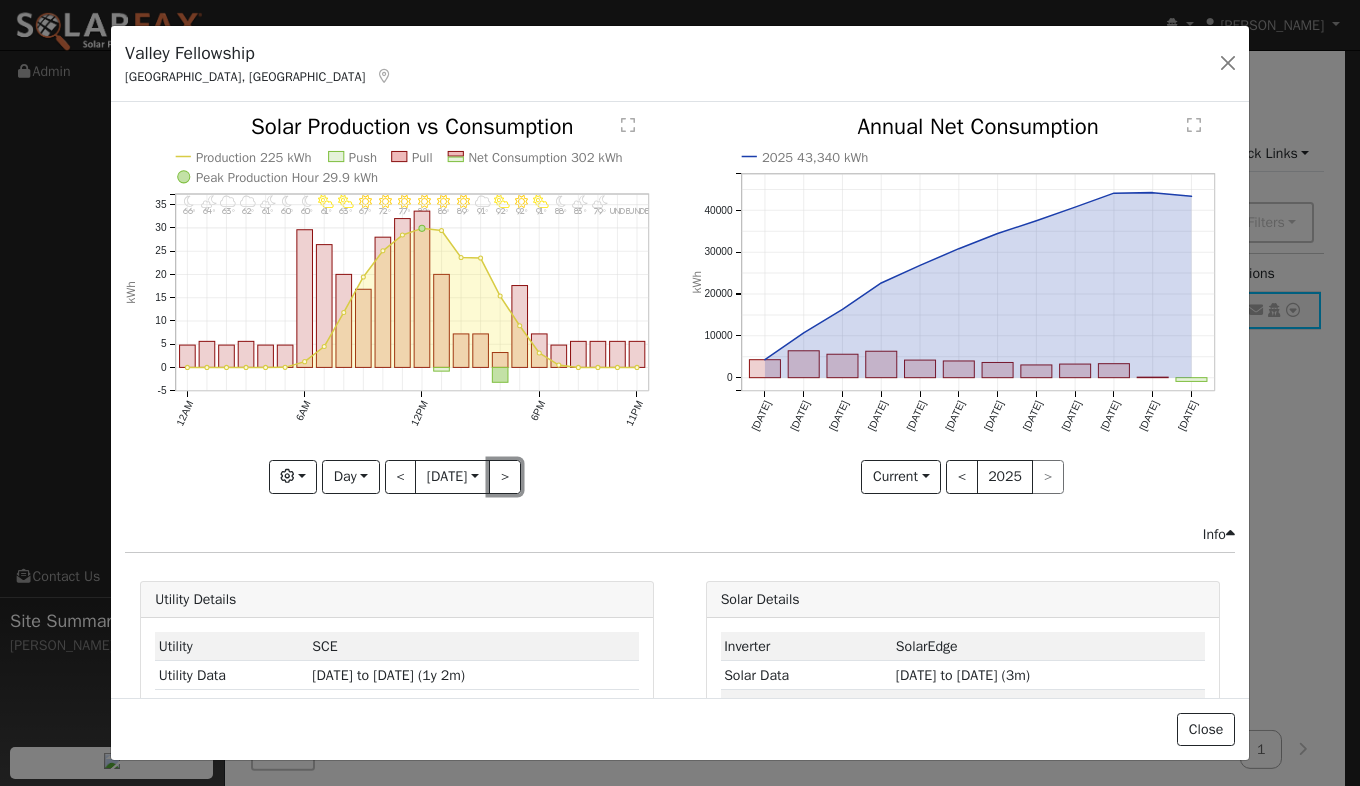 click on ">" at bounding box center (505, 477) 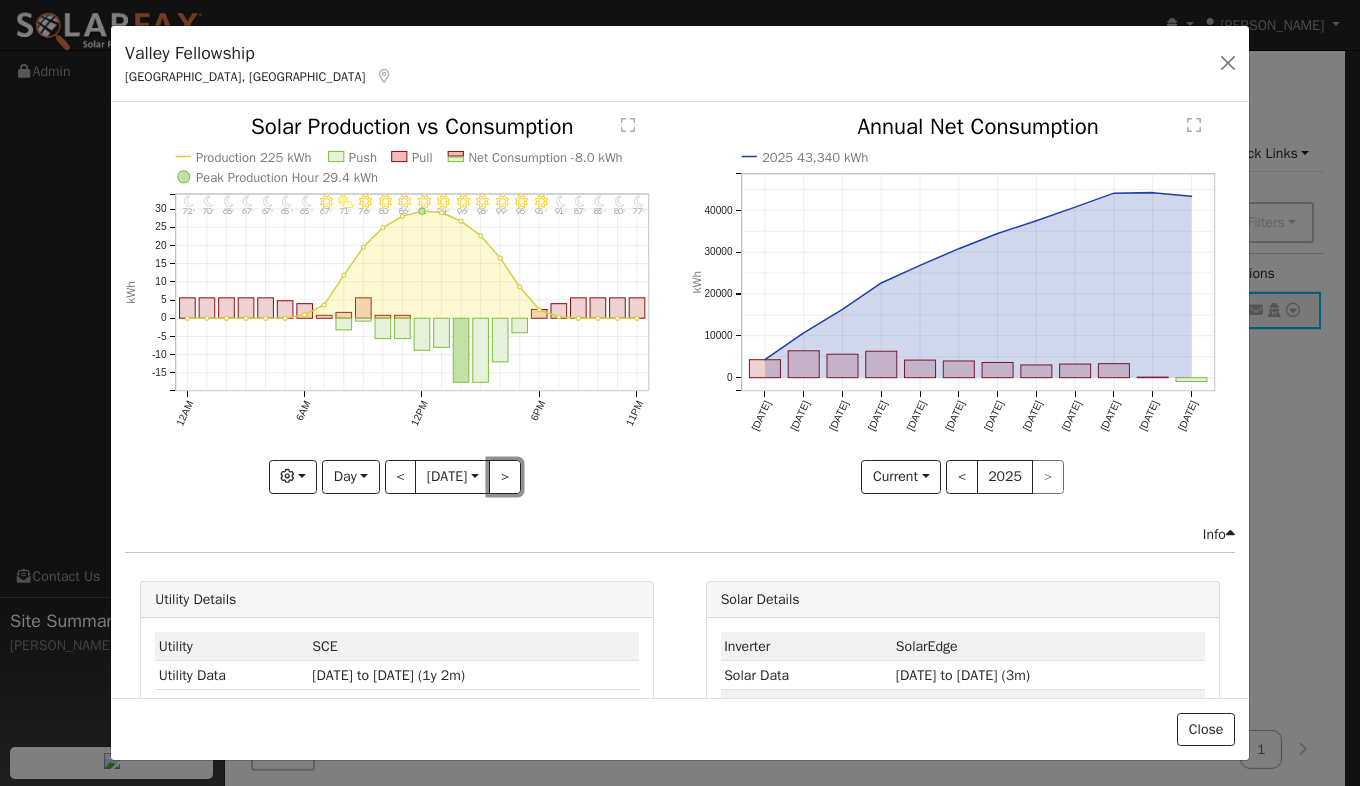 click on ">" at bounding box center (505, 477) 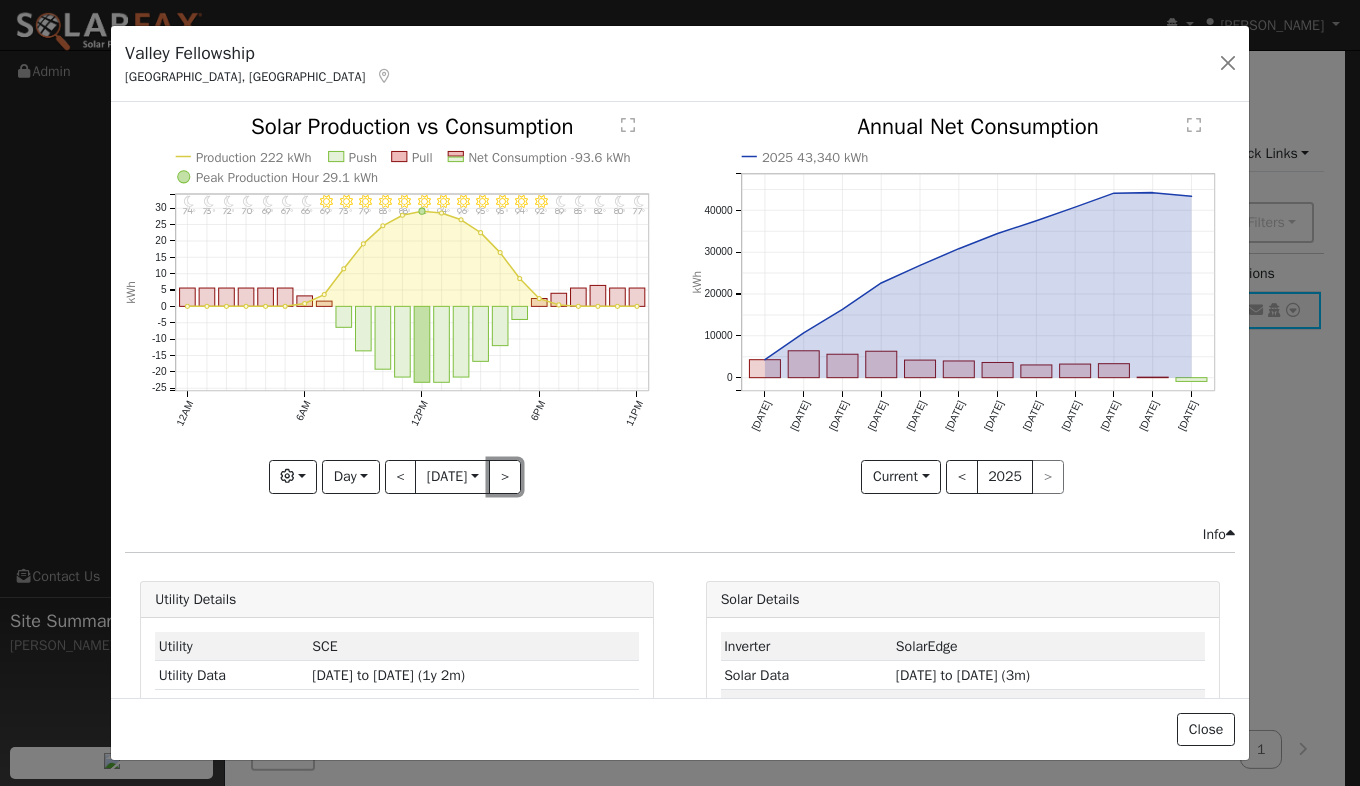 click on ">" at bounding box center (505, 477) 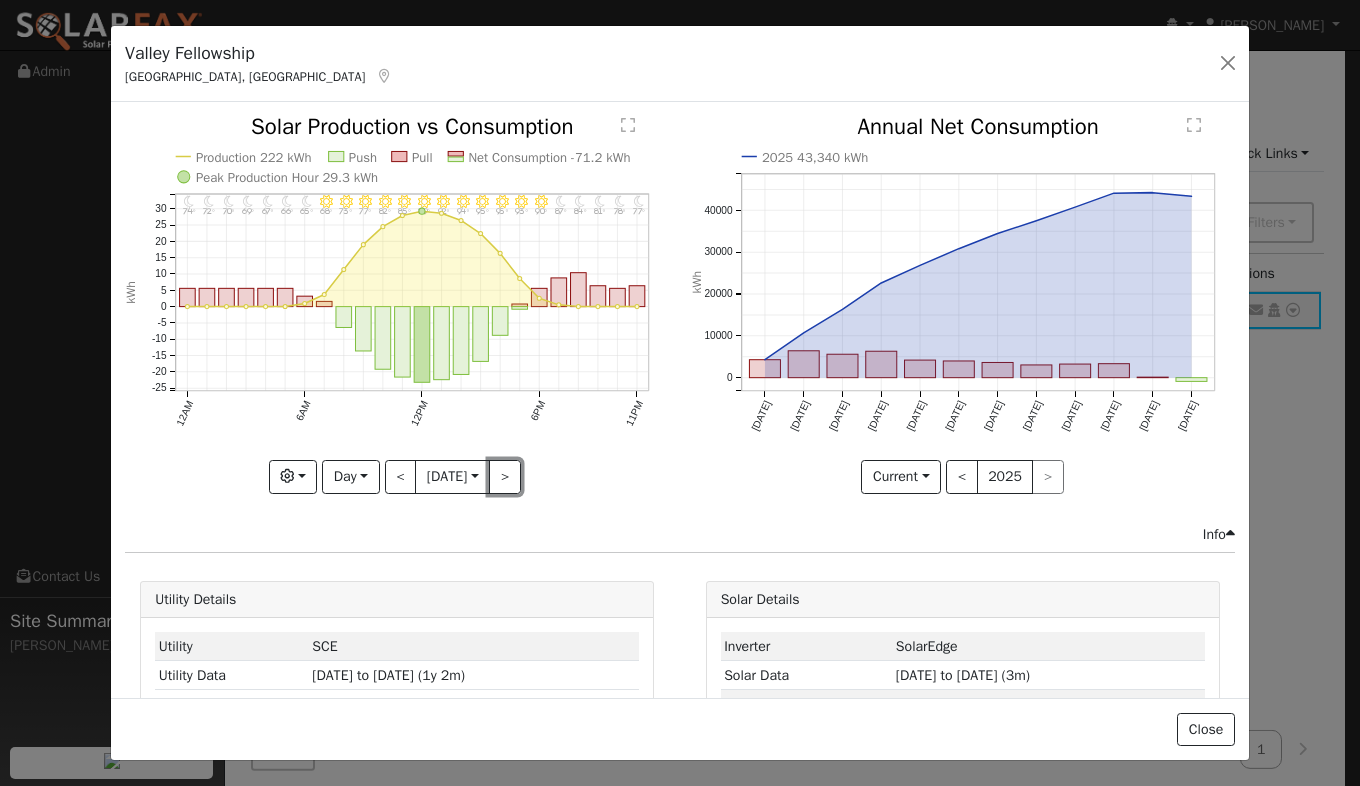 click on ">" at bounding box center [505, 477] 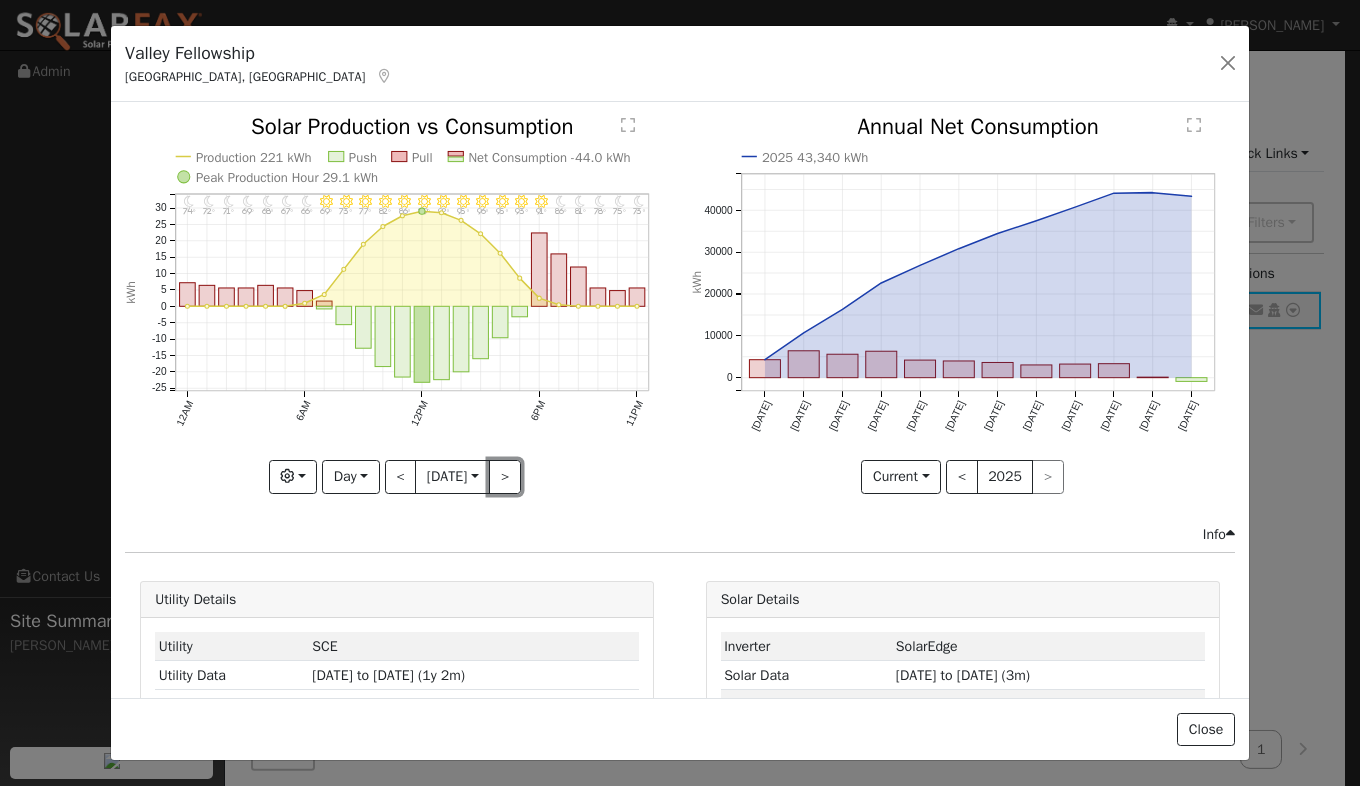 click on ">" at bounding box center [505, 477] 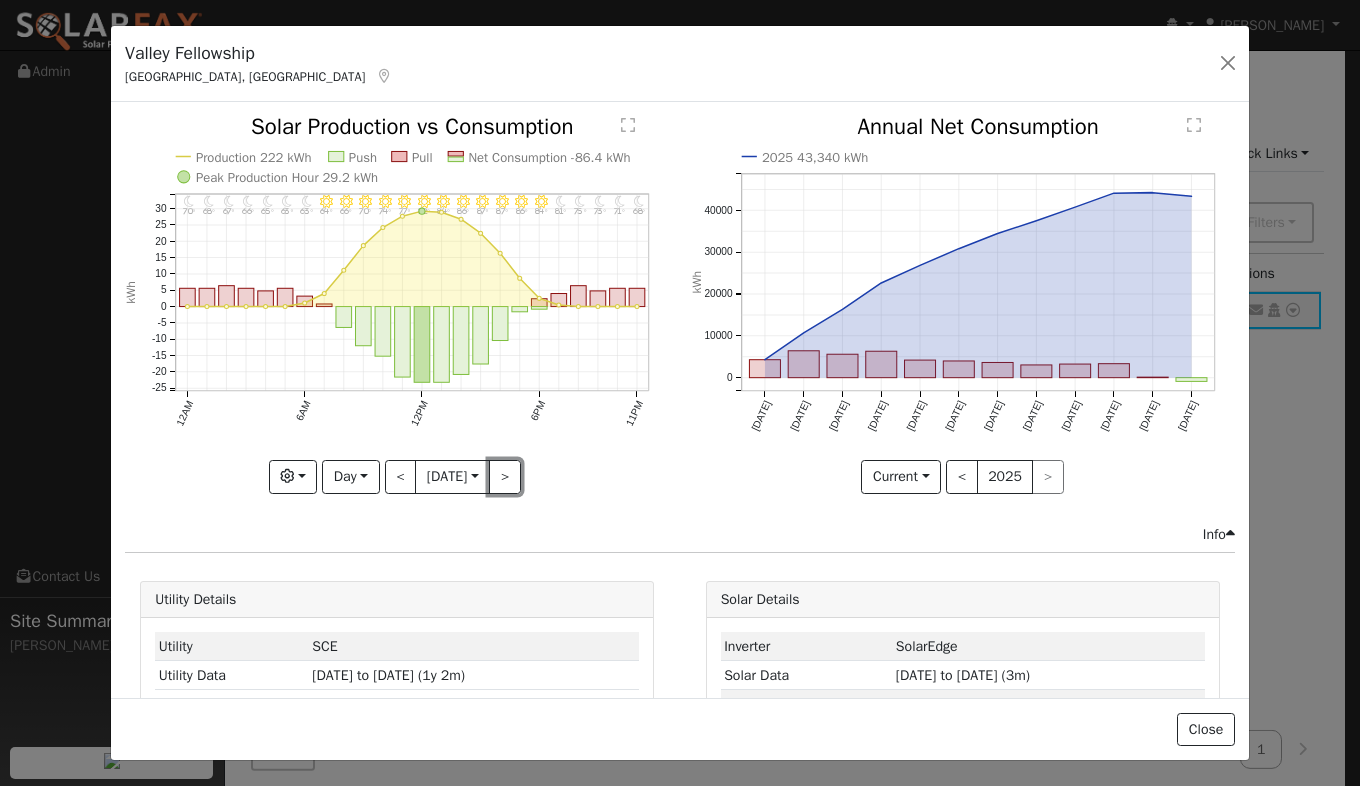 click on ">" at bounding box center [505, 477] 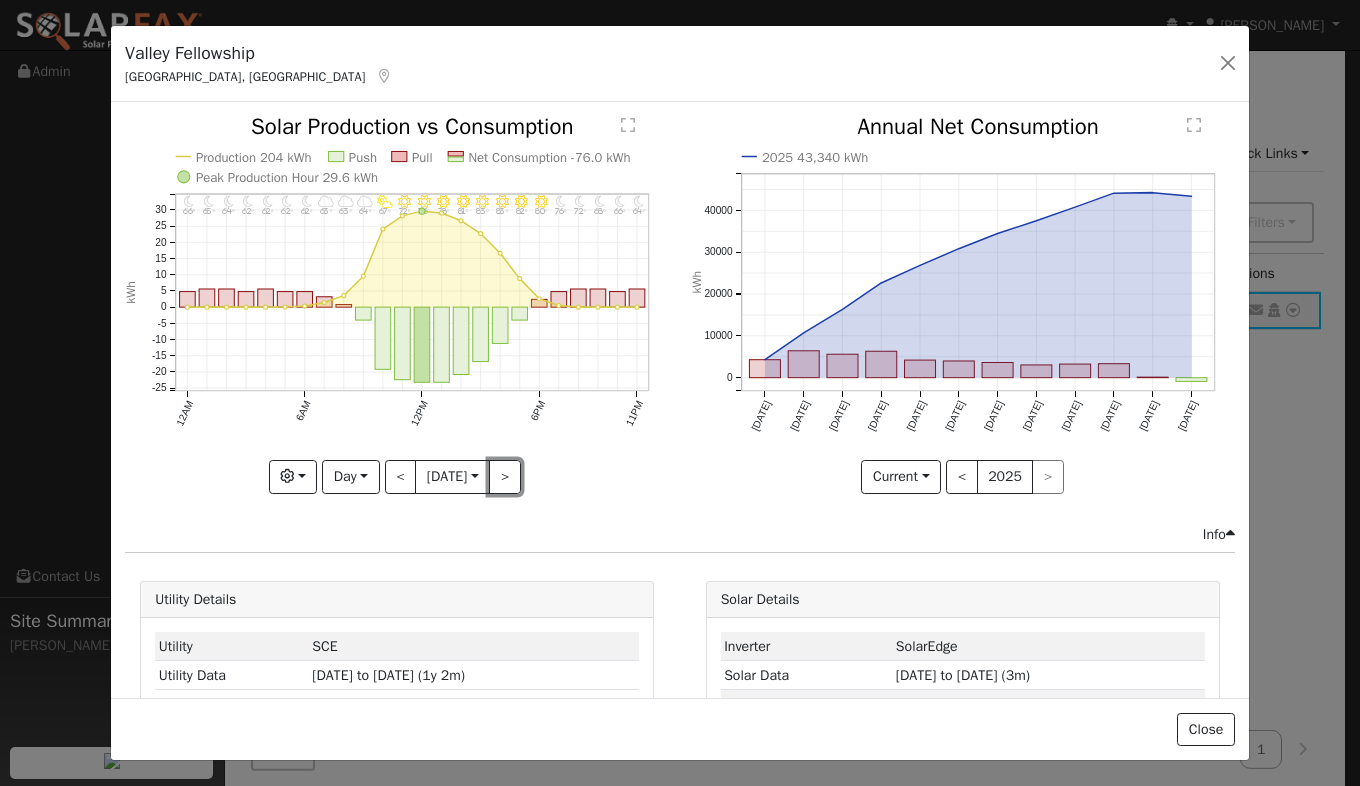 click on ">" at bounding box center (505, 477) 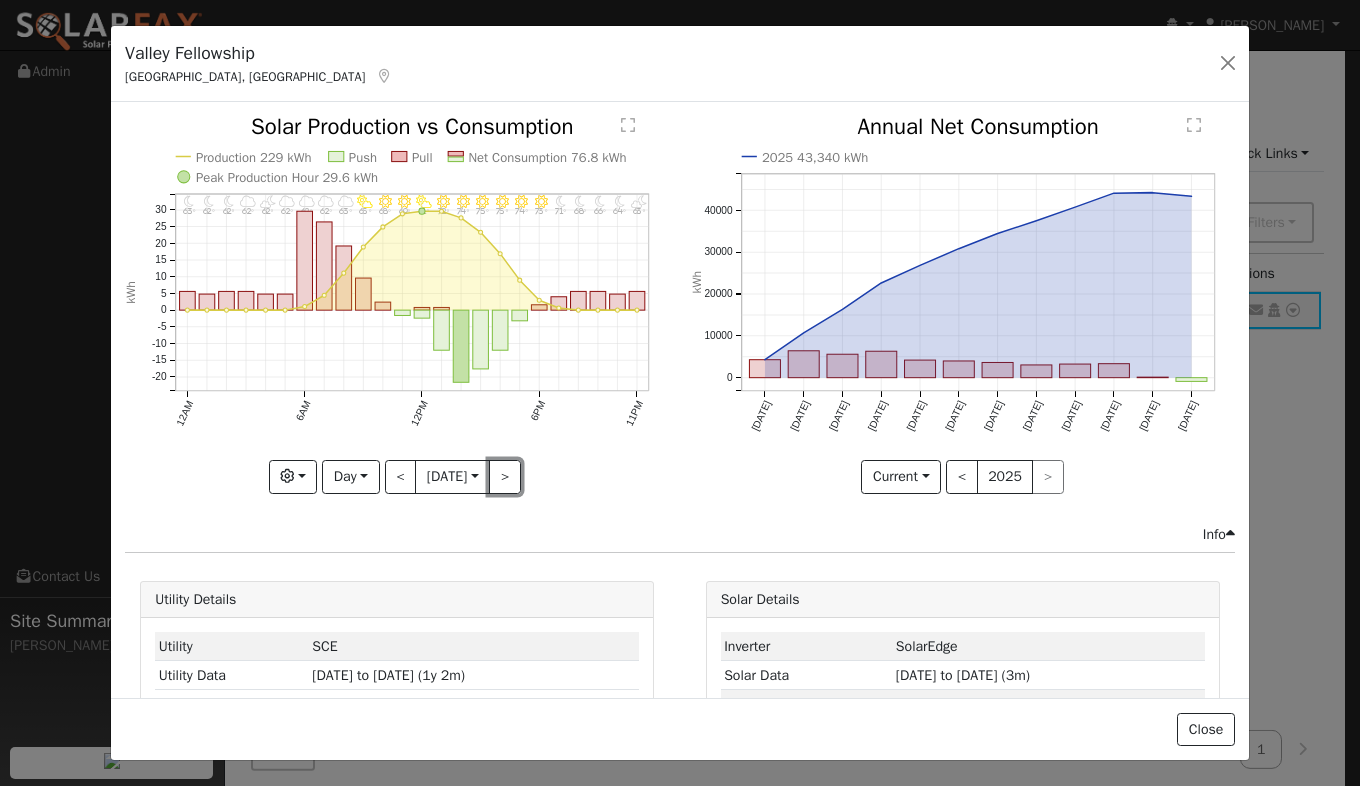 click on ">" at bounding box center (505, 477) 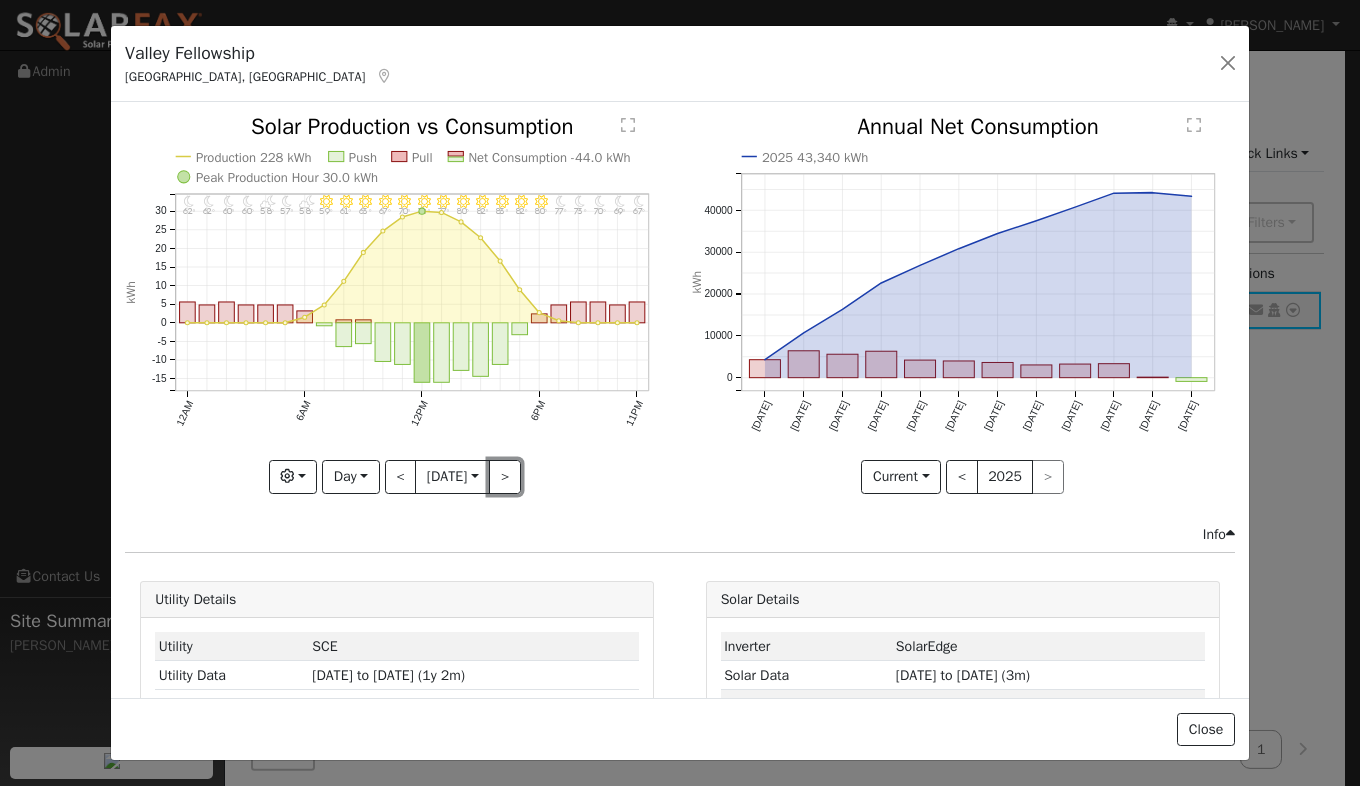 click on ">" at bounding box center [505, 477] 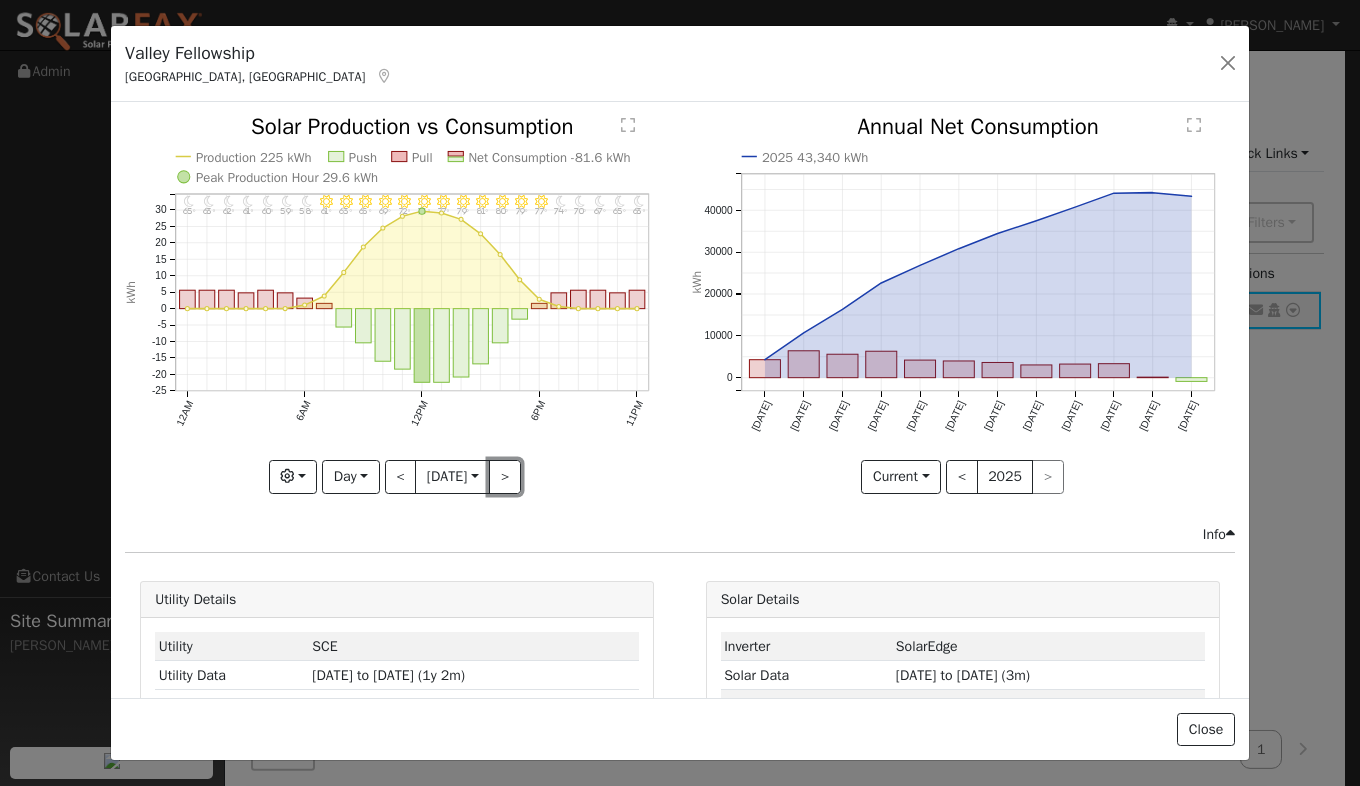 click on ">" at bounding box center [505, 477] 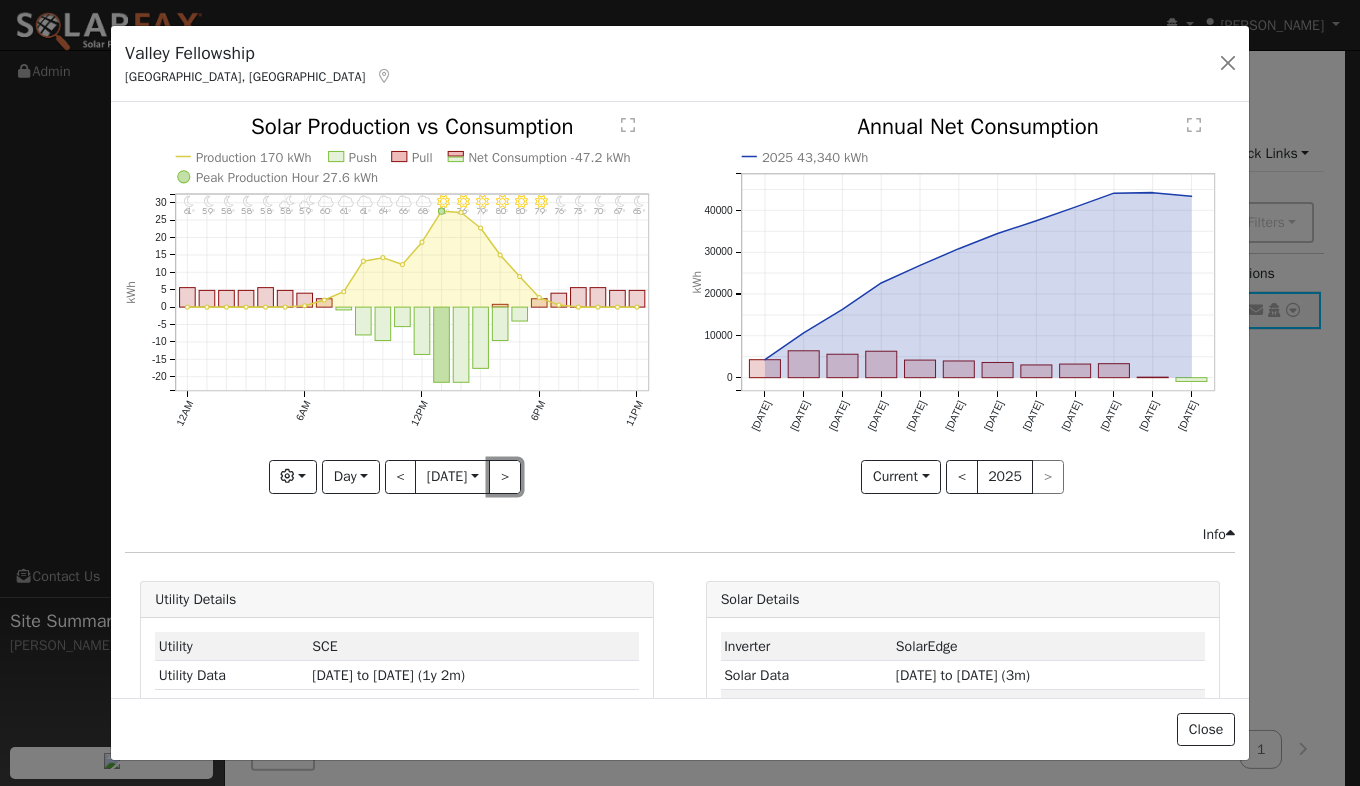 click on ">" at bounding box center [505, 477] 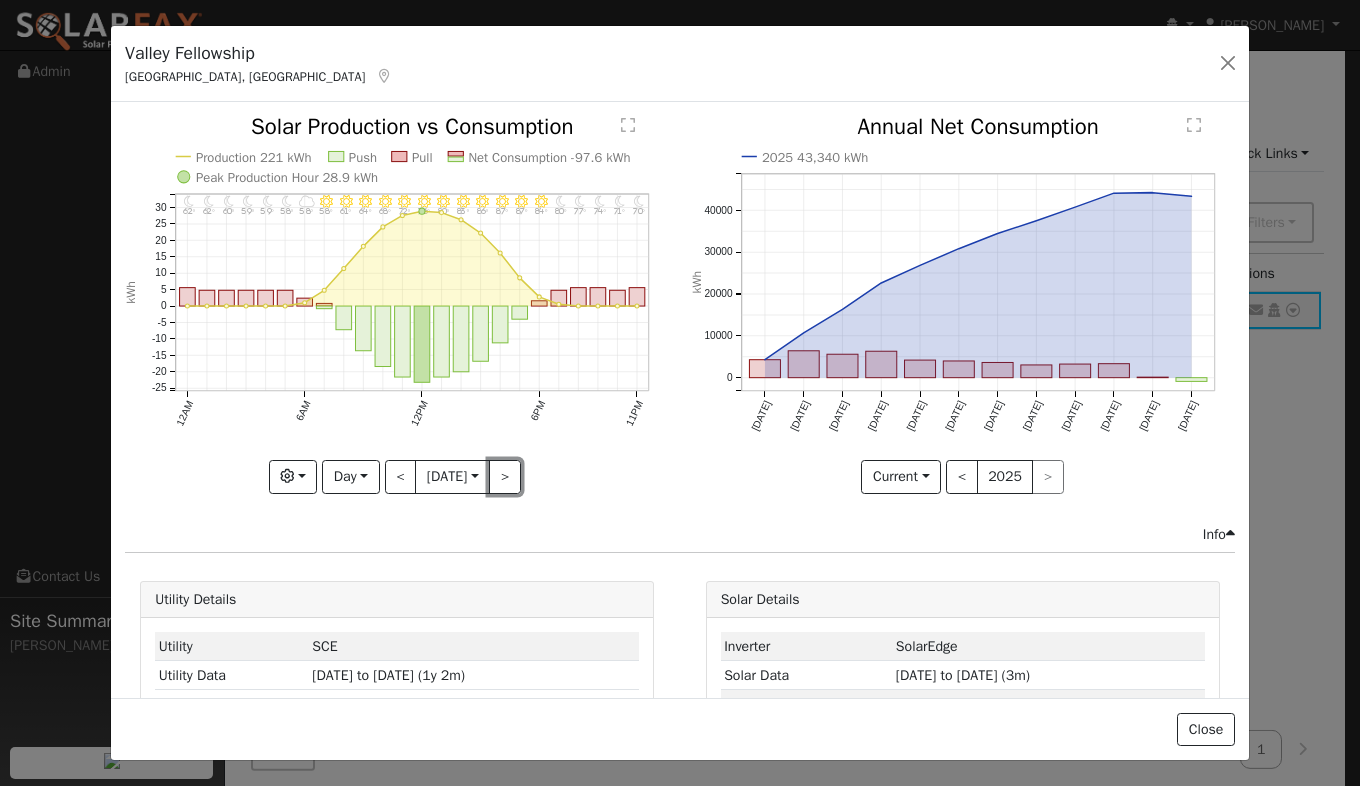 click on ">" at bounding box center [505, 477] 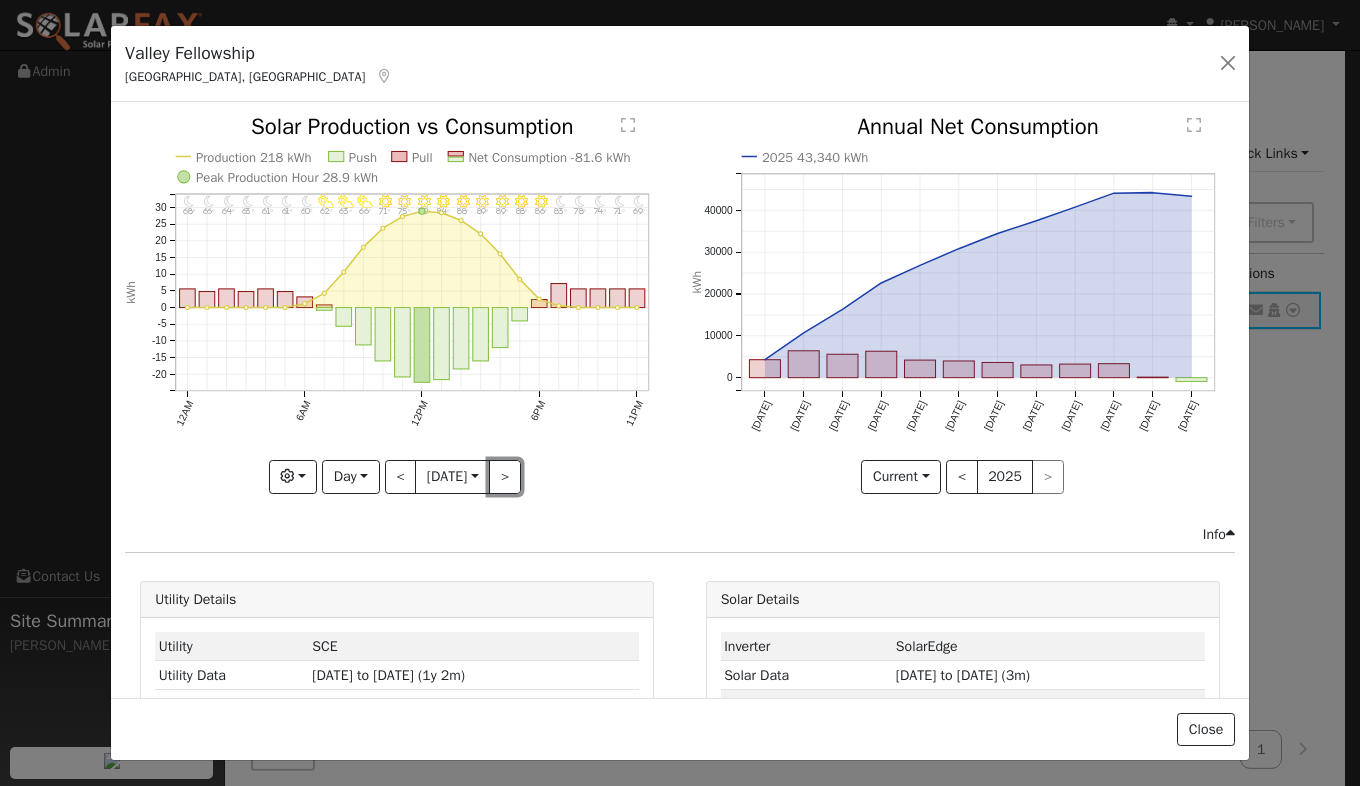 click on ">" at bounding box center (505, 477) 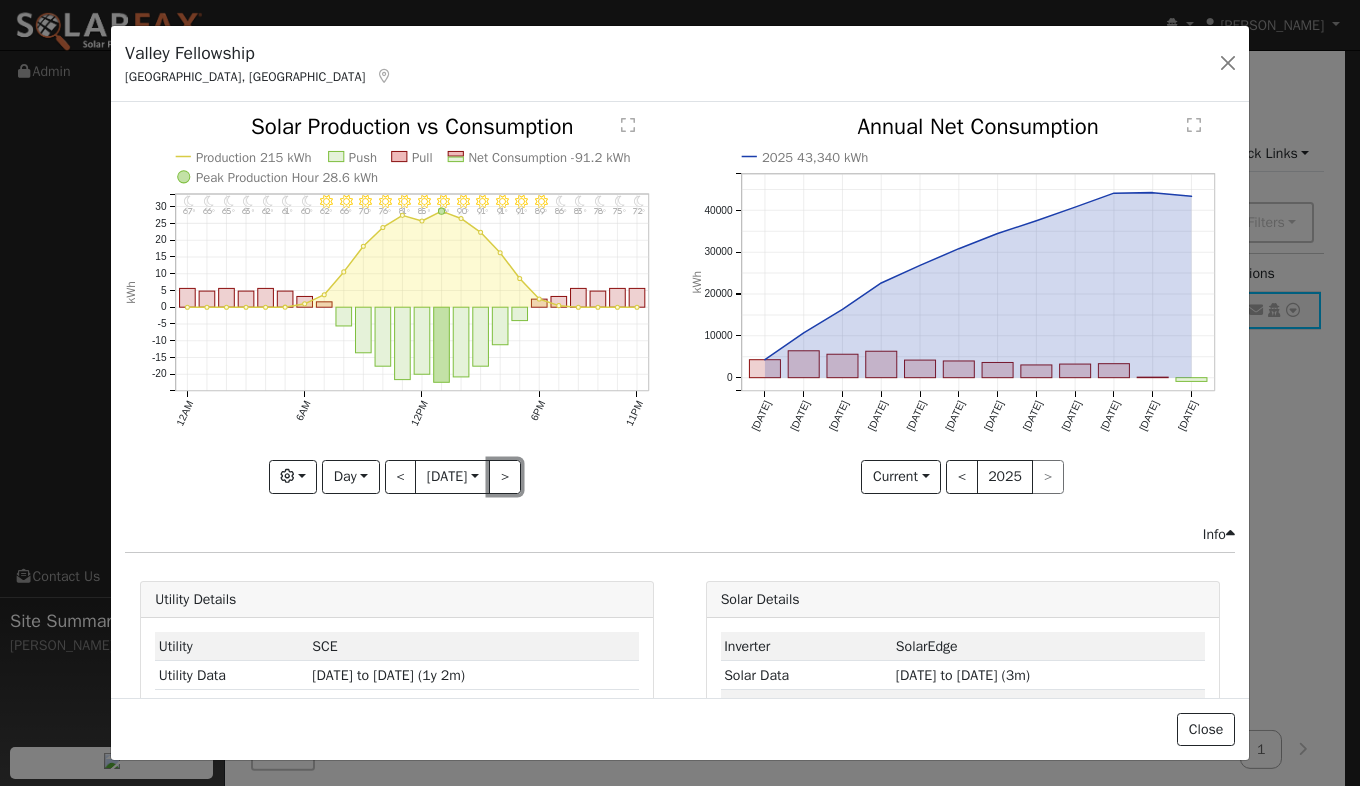 click on ">" at bounding box center [505, 477] 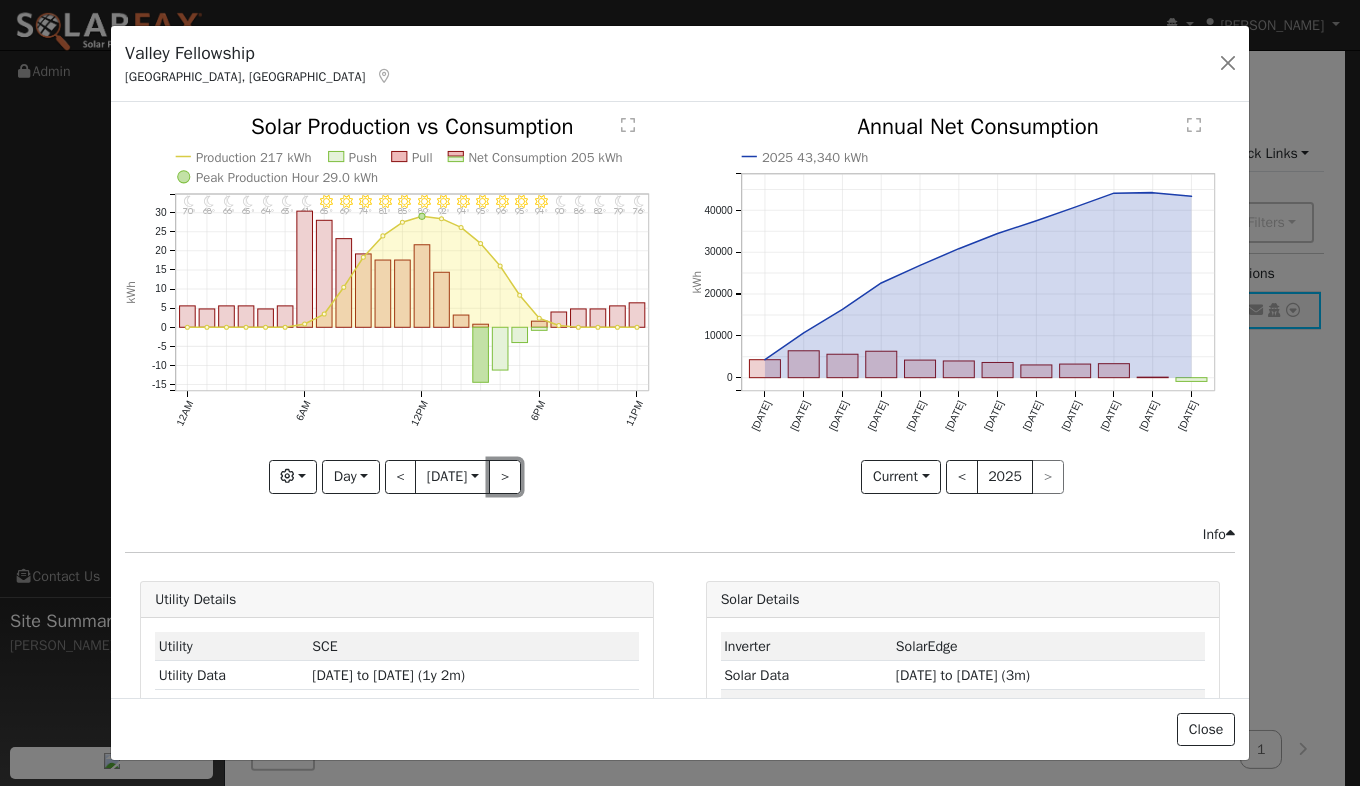 click on ">" at bounding box center (505, 477) 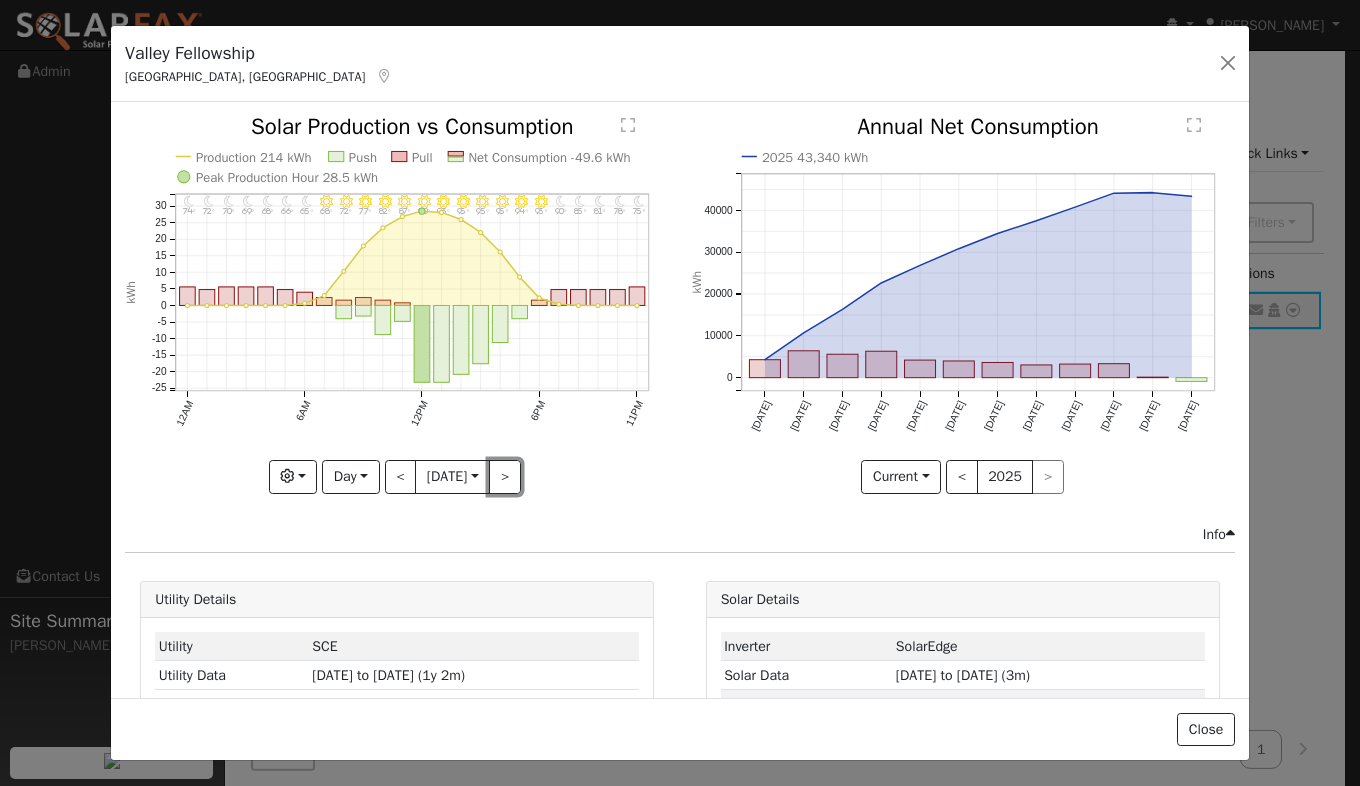 click on ">" at bounding box center (505, 477) 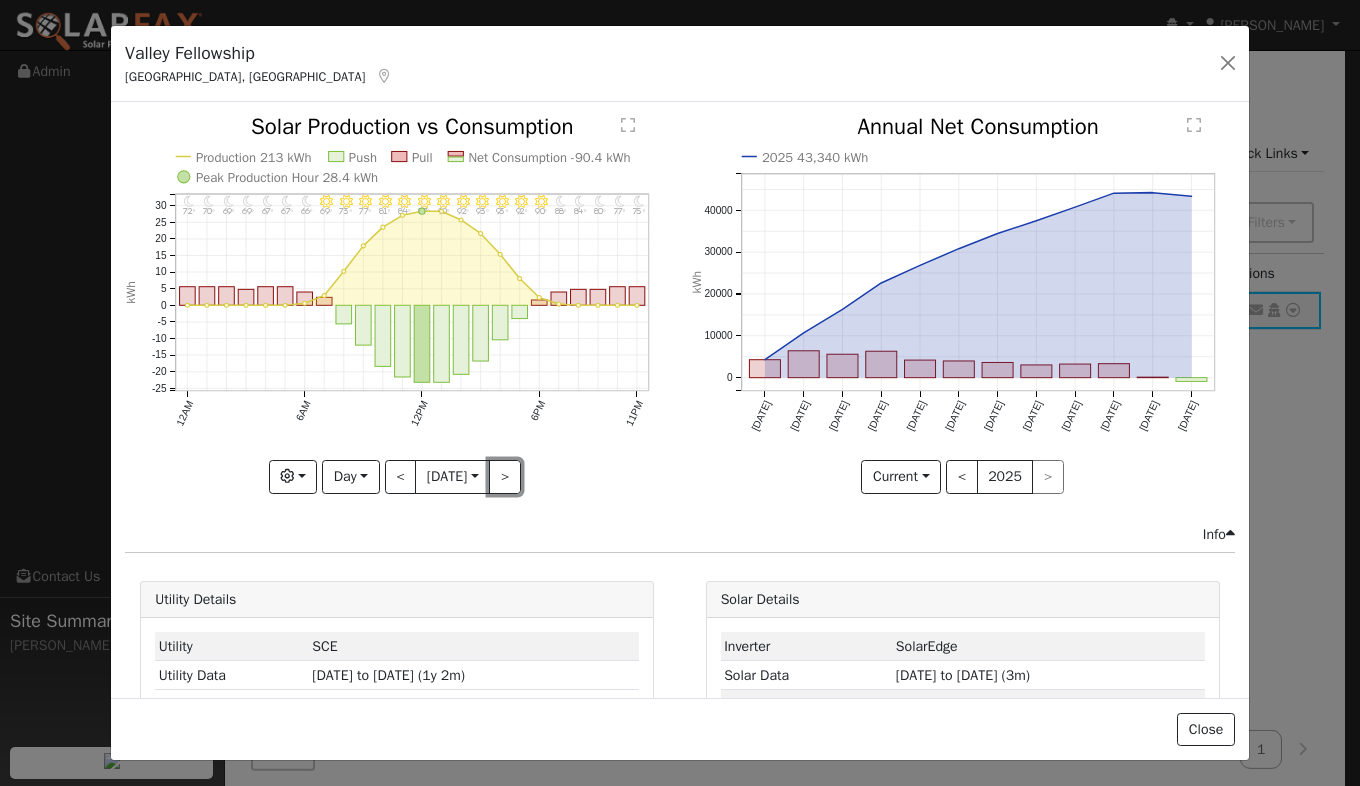click on ">" at bounding box center [505, 477] 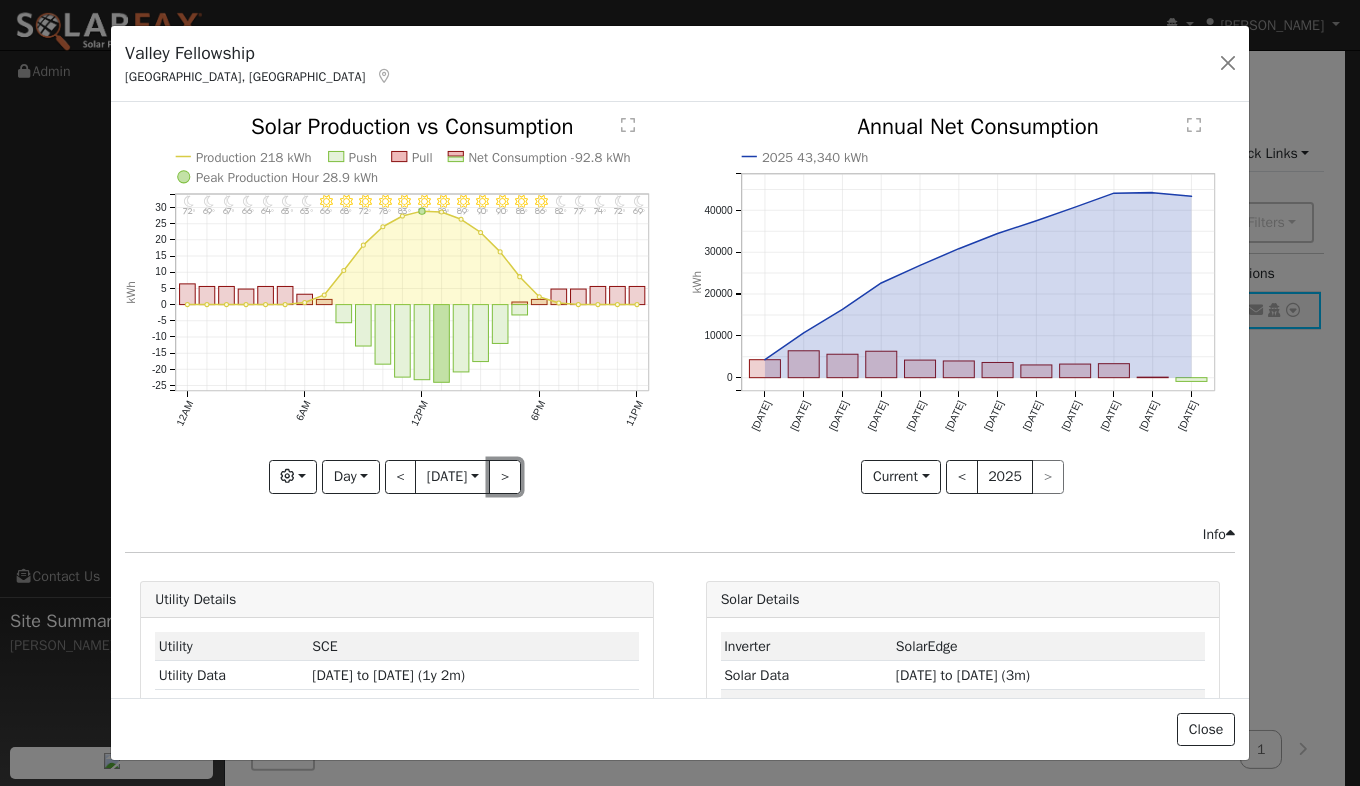 click on ">" at bounding box center (505, 477) 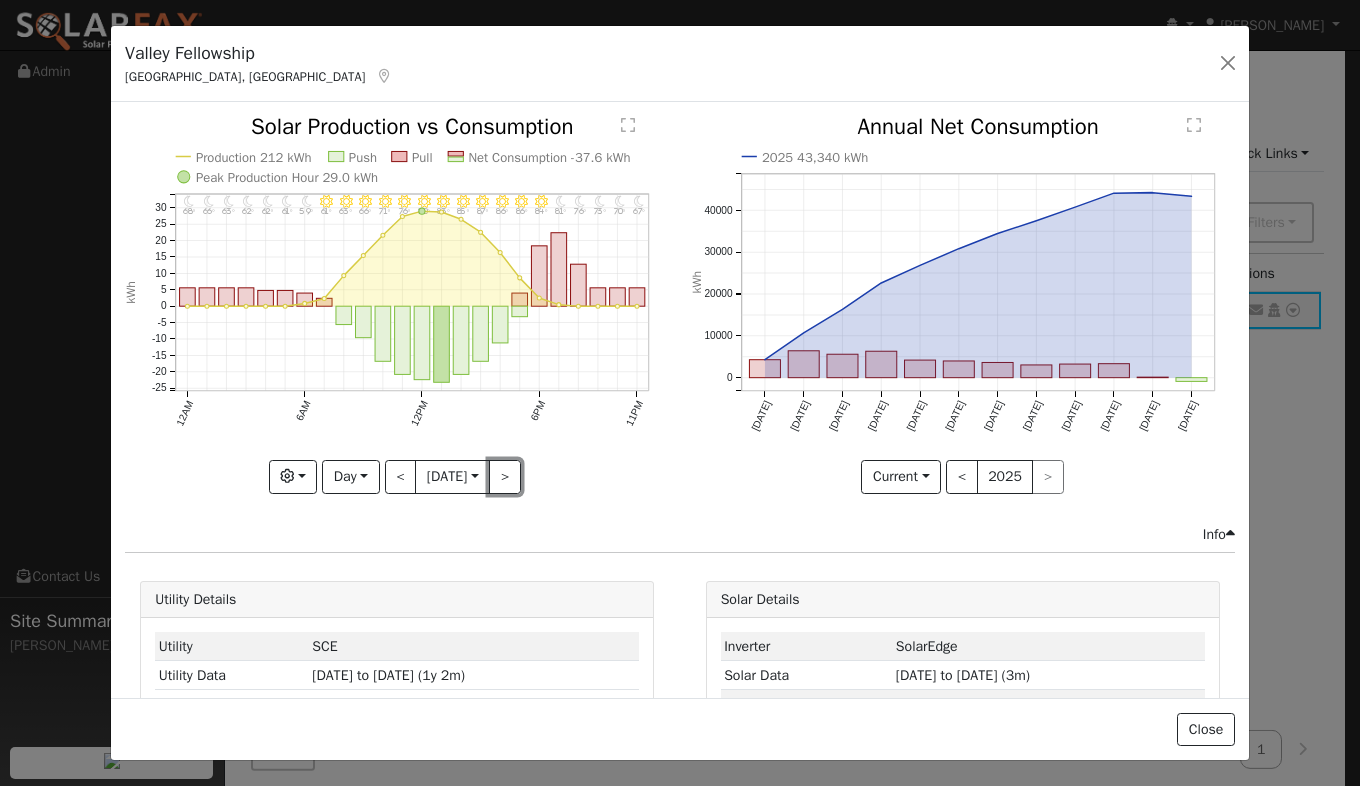 click on ">" at bounding box center [505, 477] 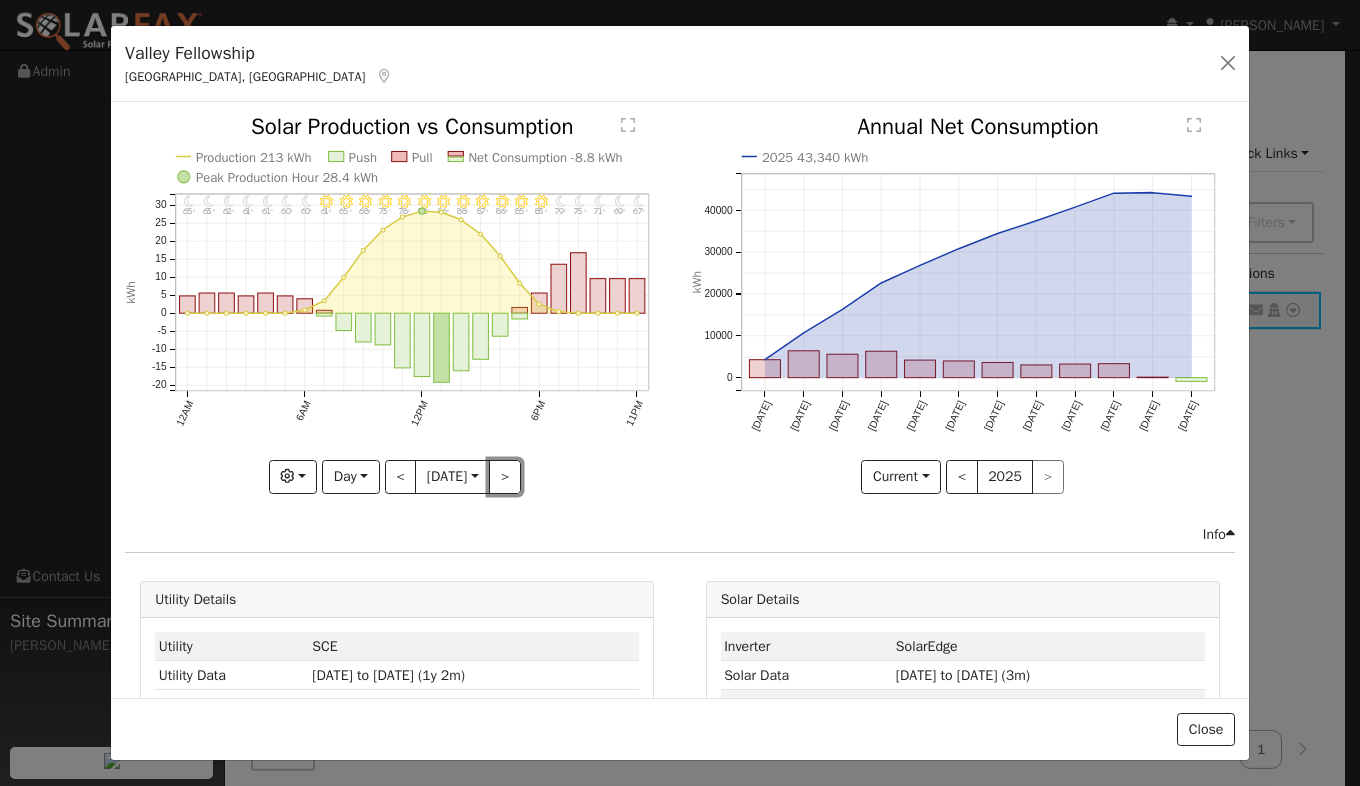 click on ">" at bounding box center (505, 477) 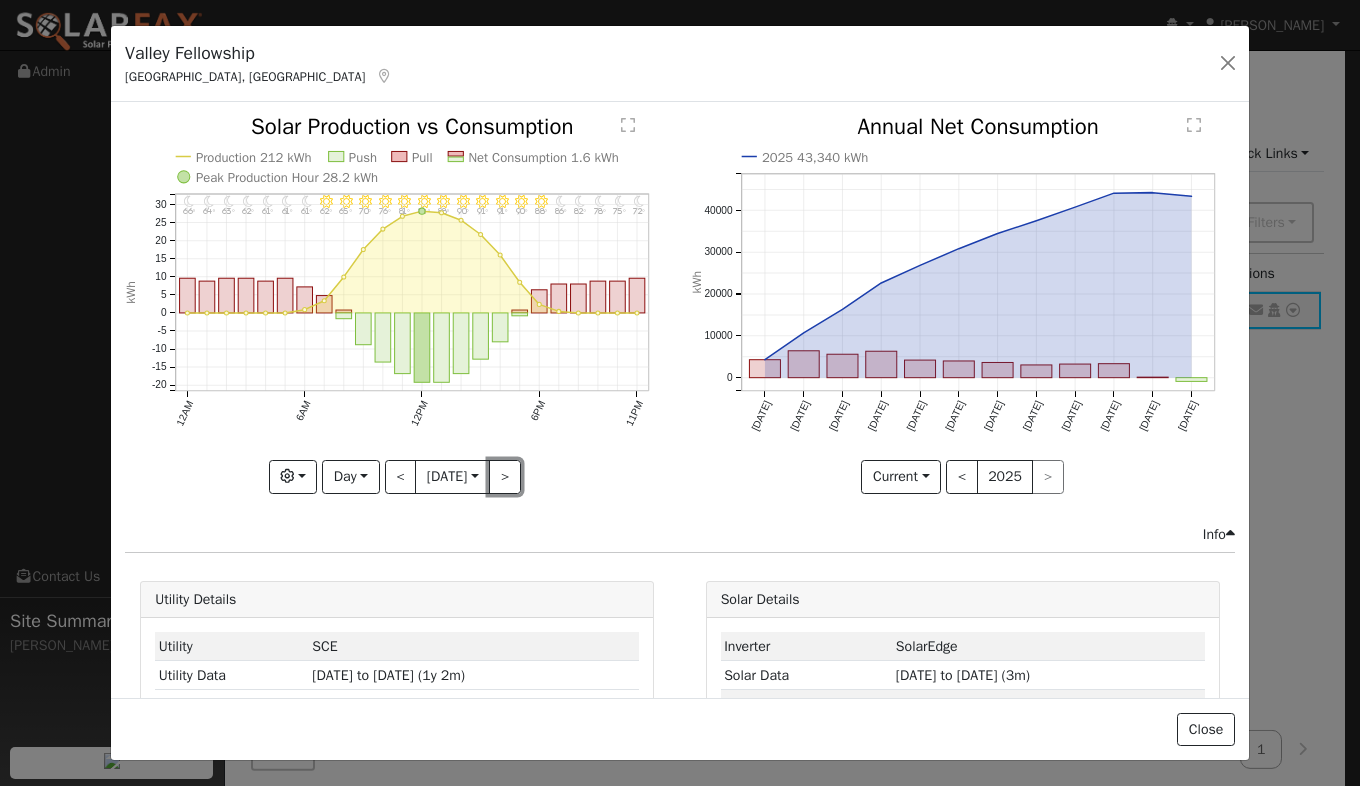 click on ">" at bounding box center [505, 477] 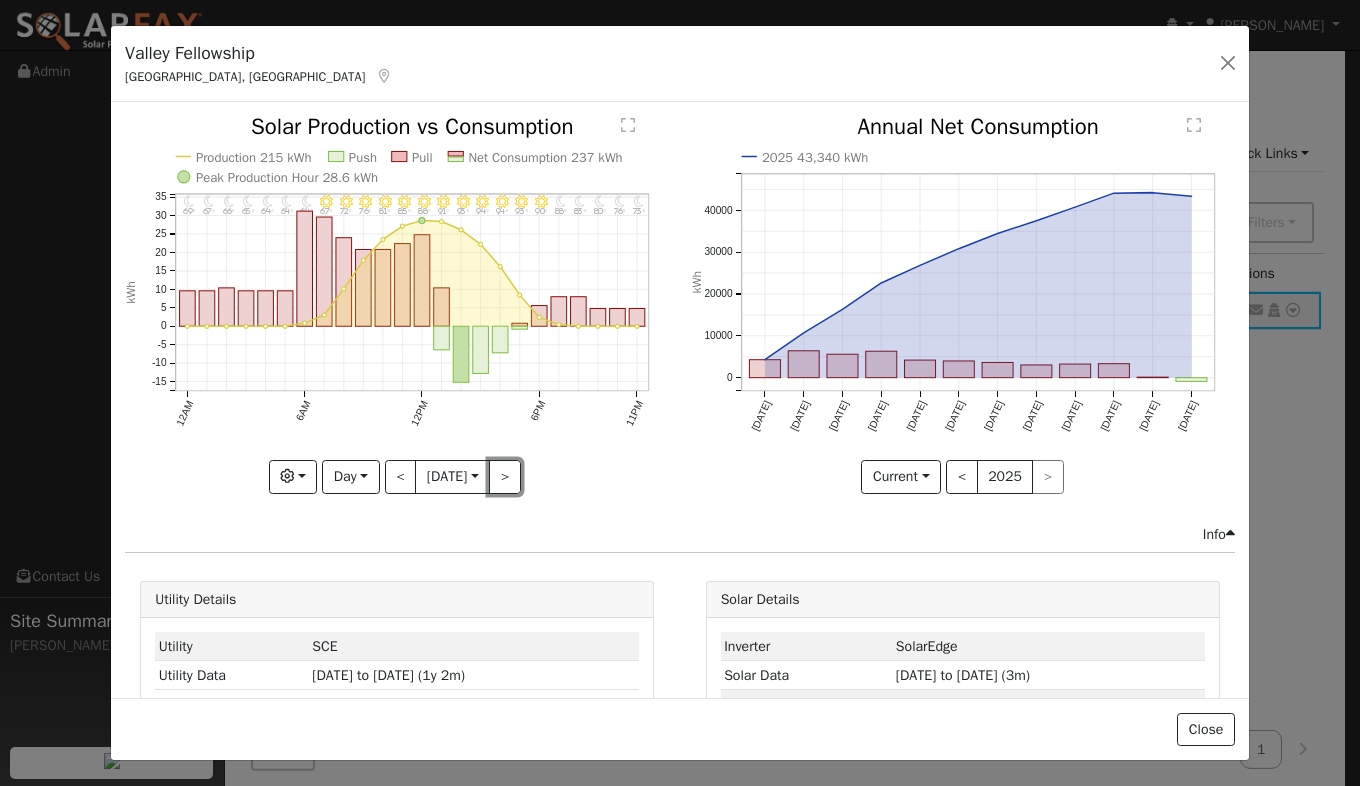 click on ">" at bounding box center [505, 477] 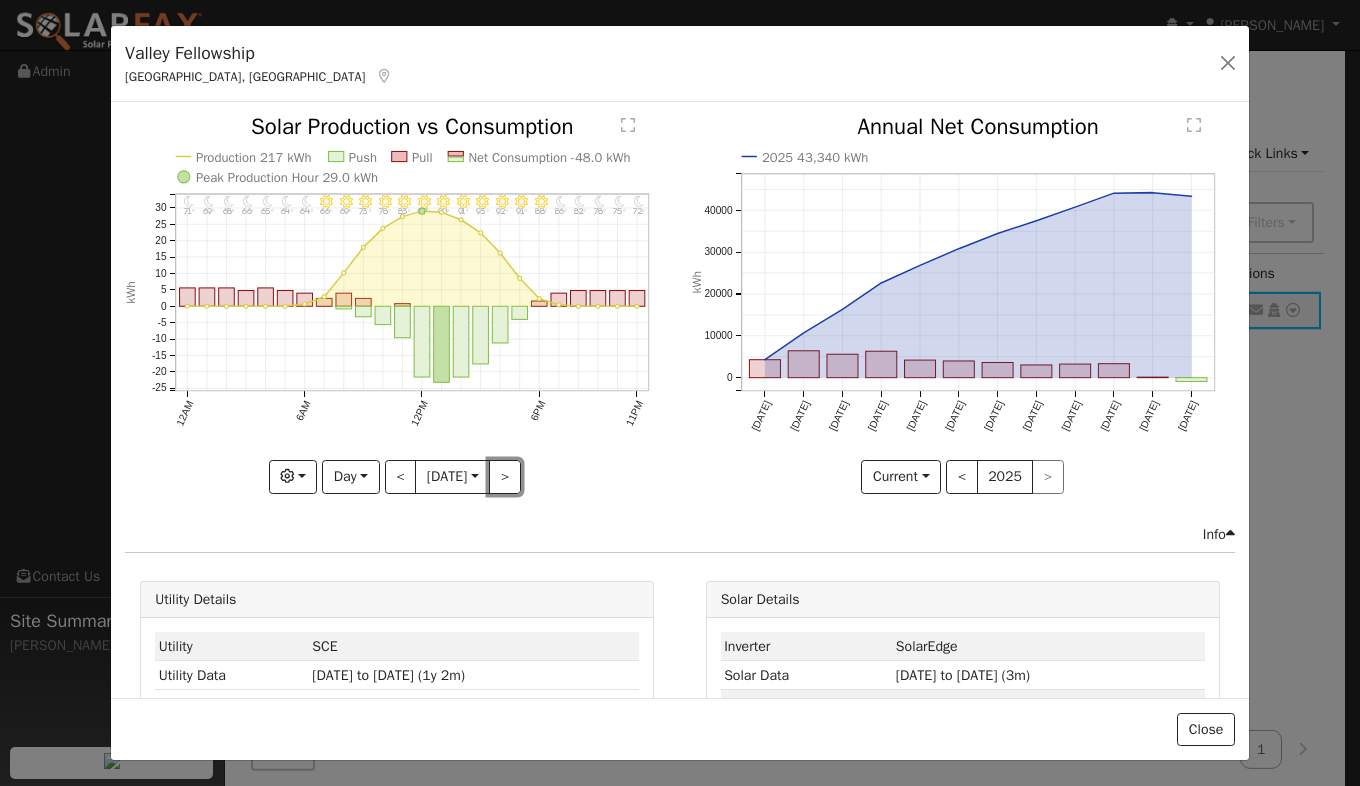 click on ">" at bounding box center [505, 477] 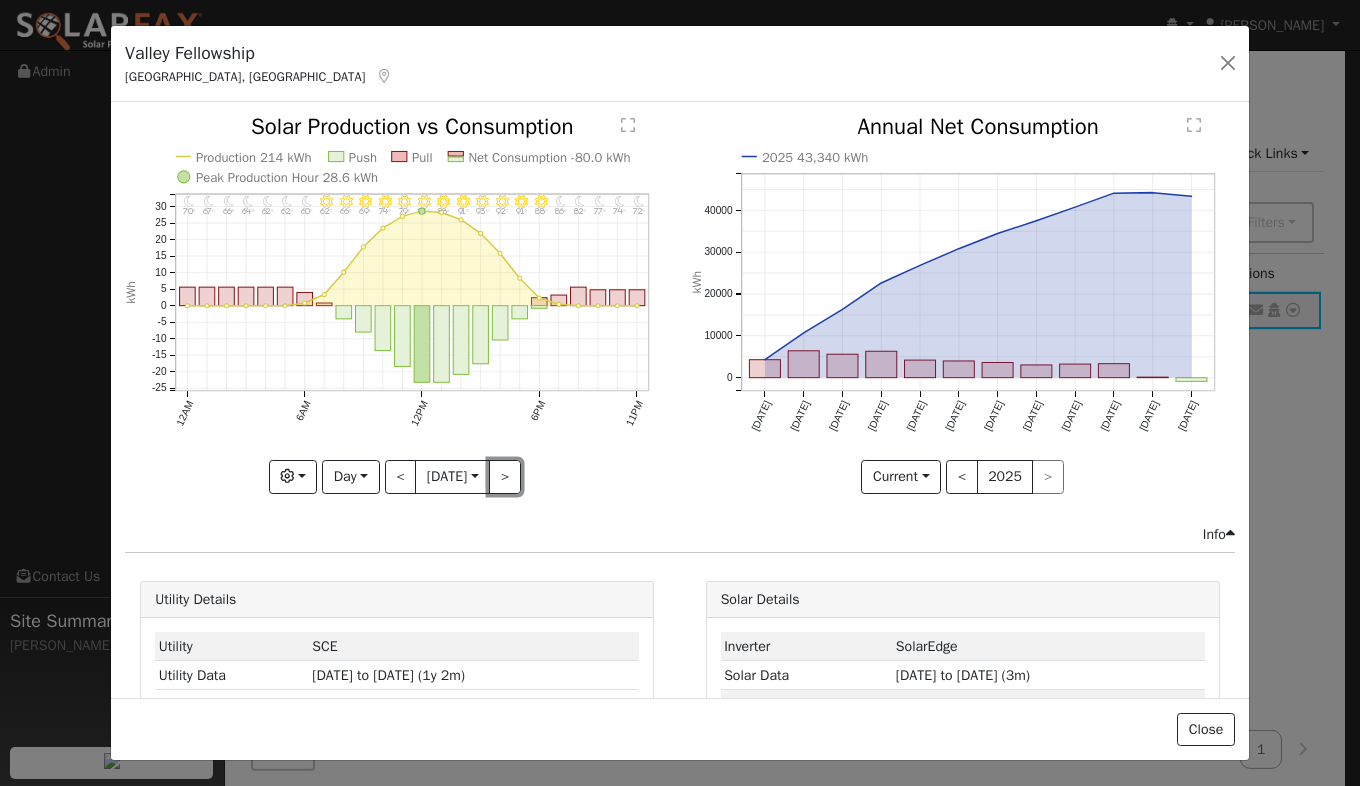 click on ">" at bounding box center [505, 477] 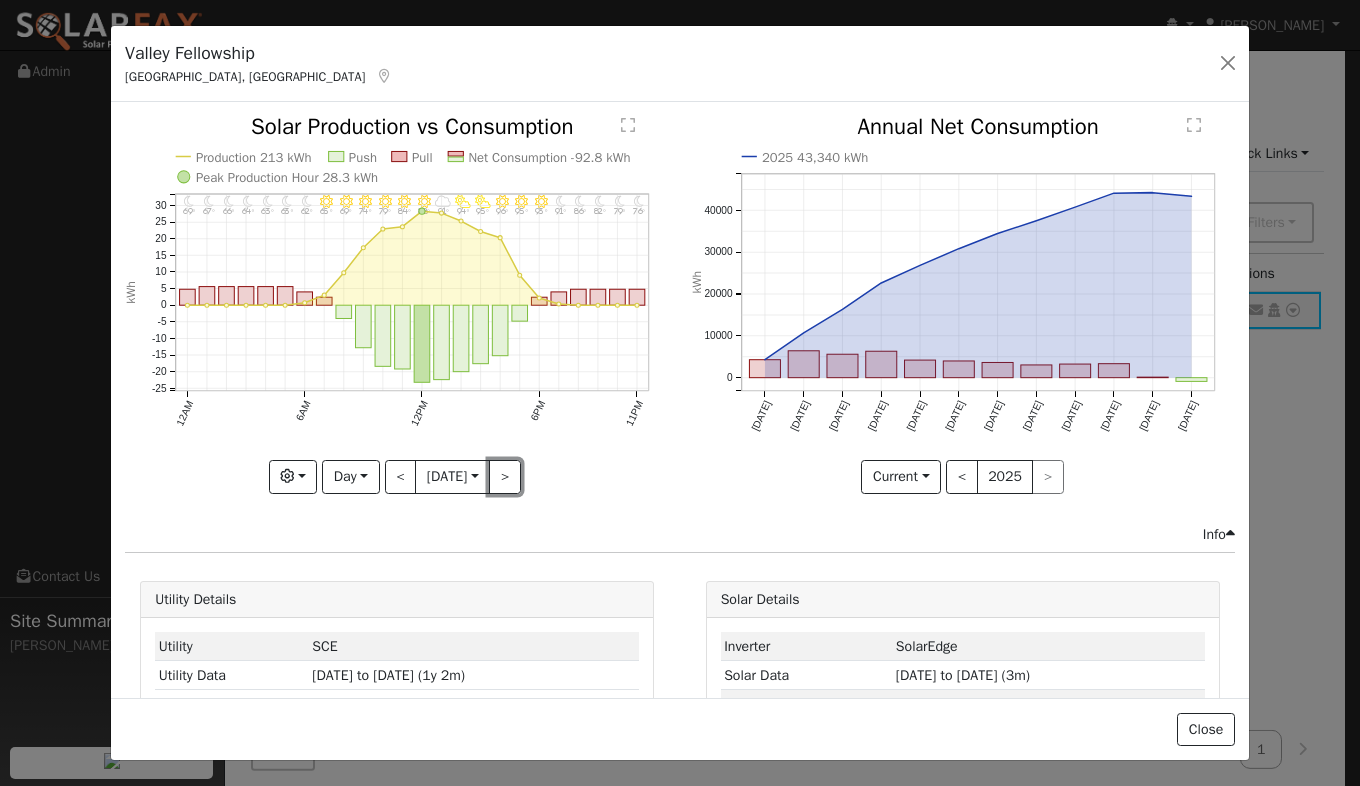 click on ">" at bounding box center [505, 477] 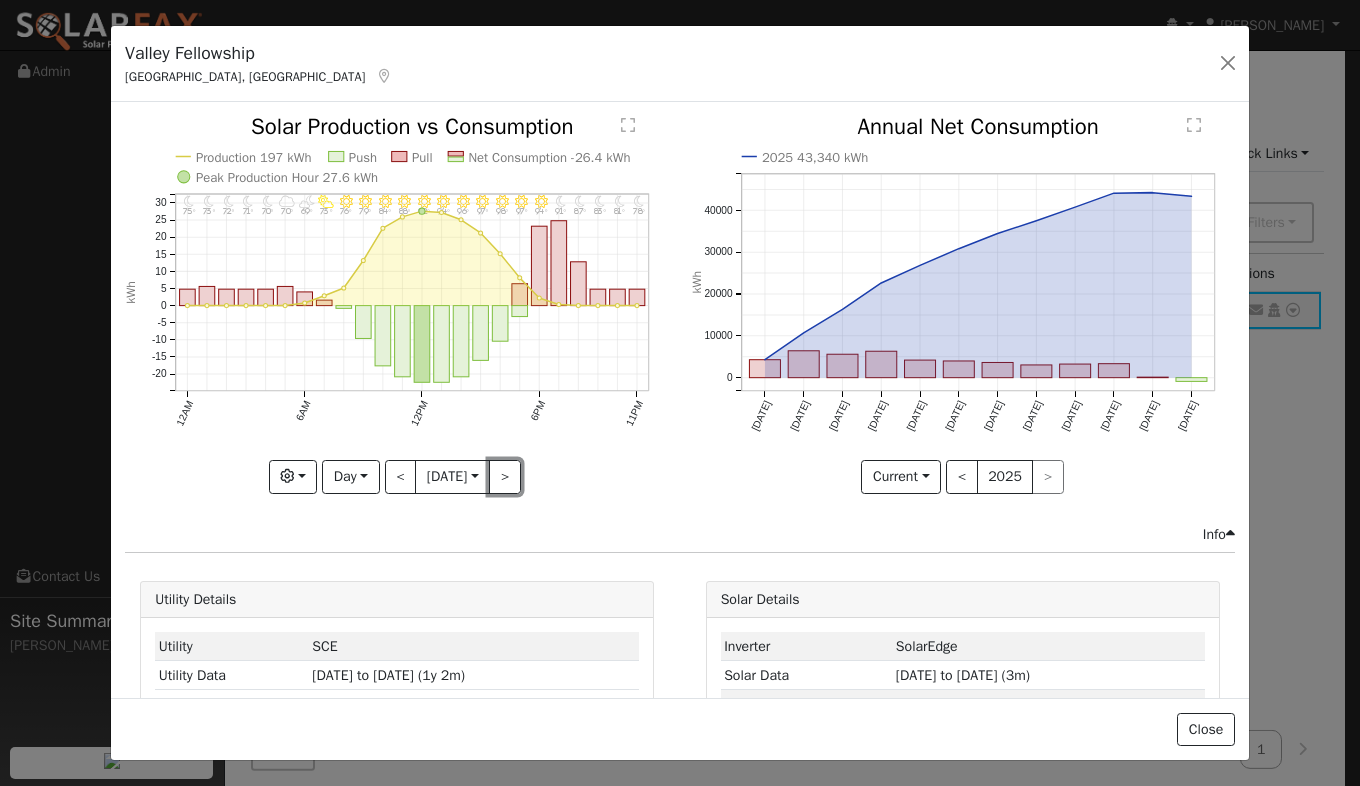 type 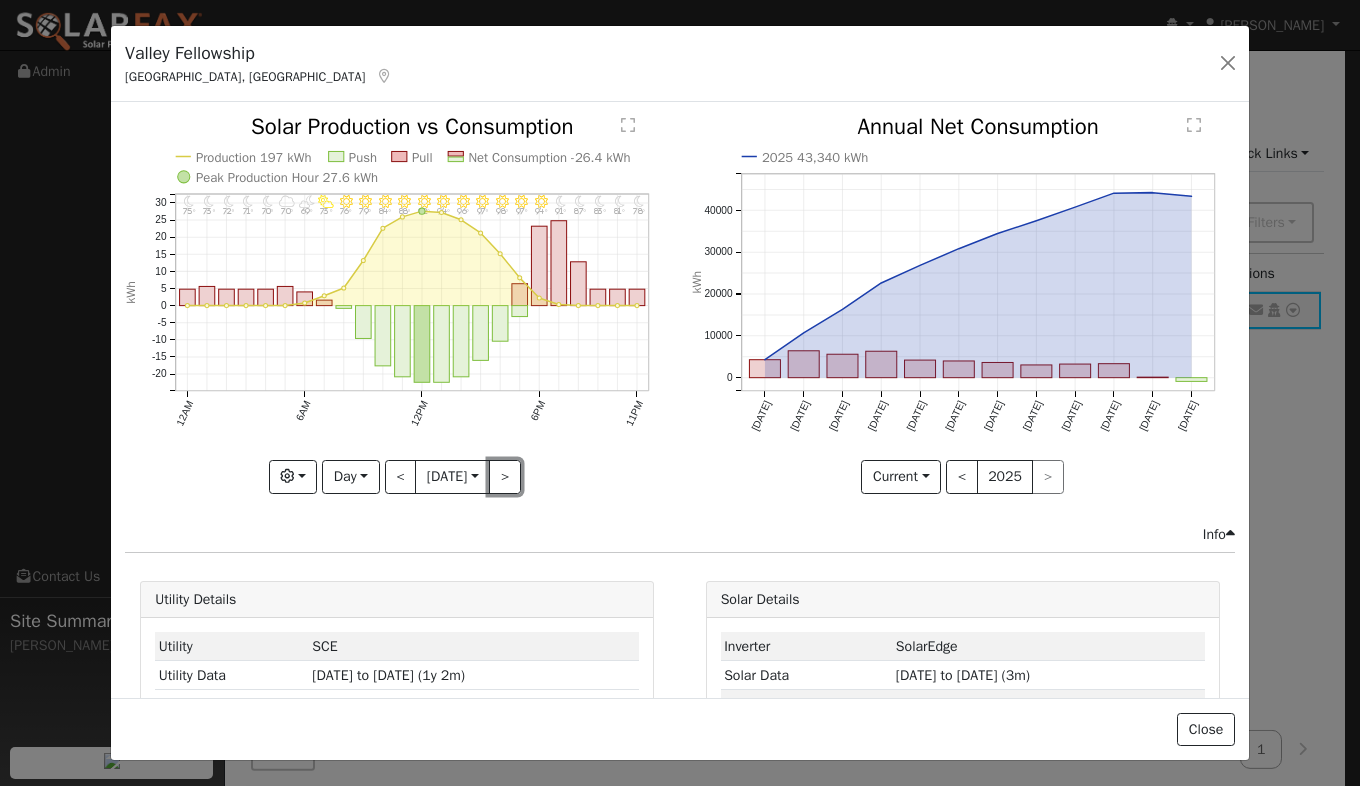 click on ">" at bounding box center [505, 477] 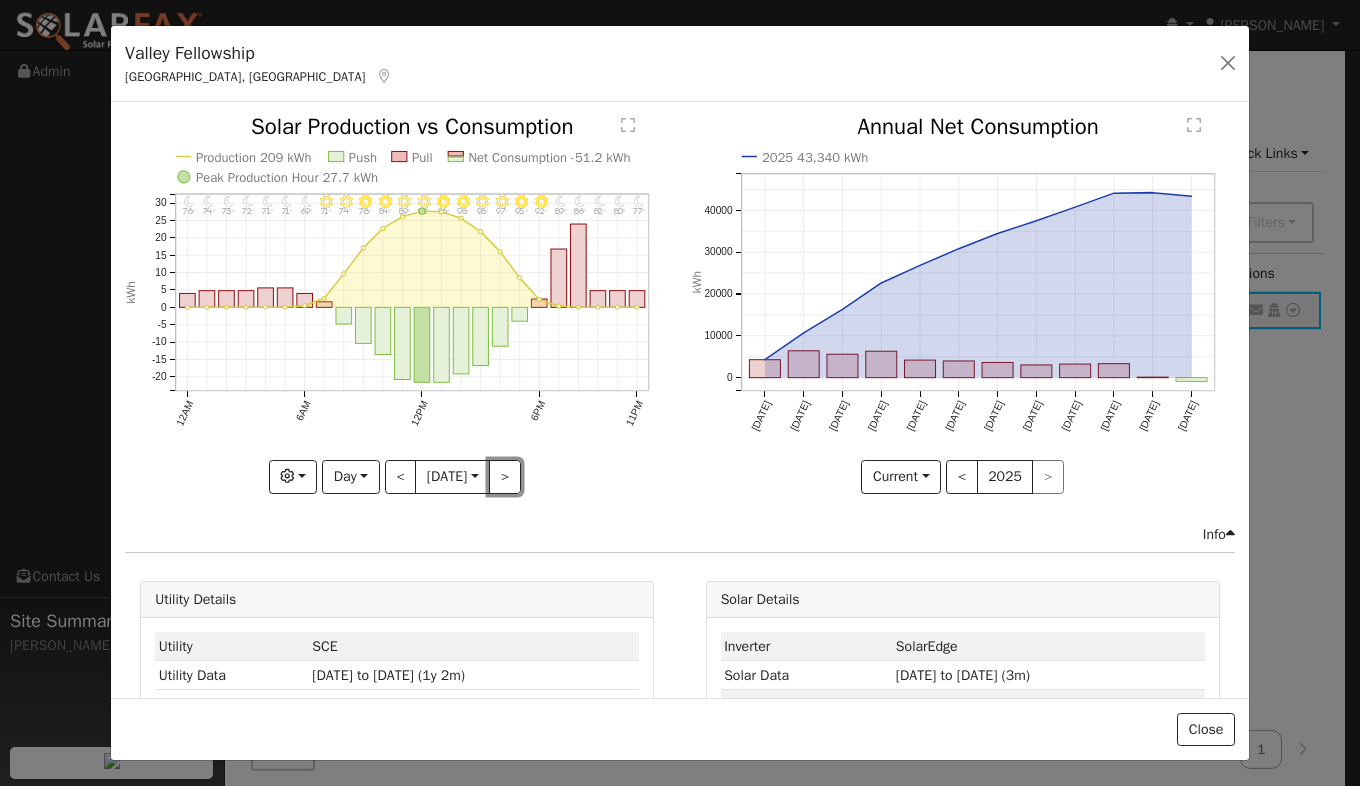 click on ">" at bounding box center (505, 477) 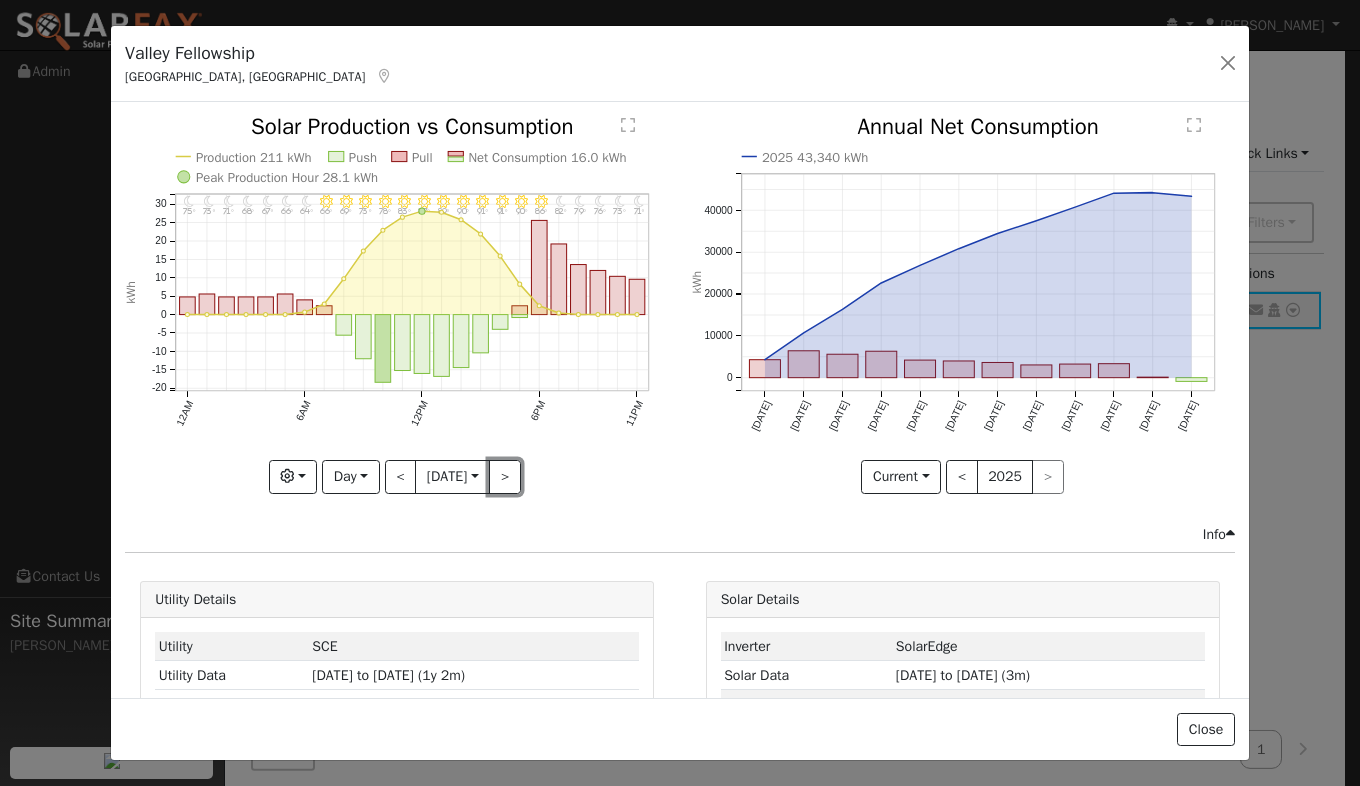 click on ">" at bounding box center (505, 477) 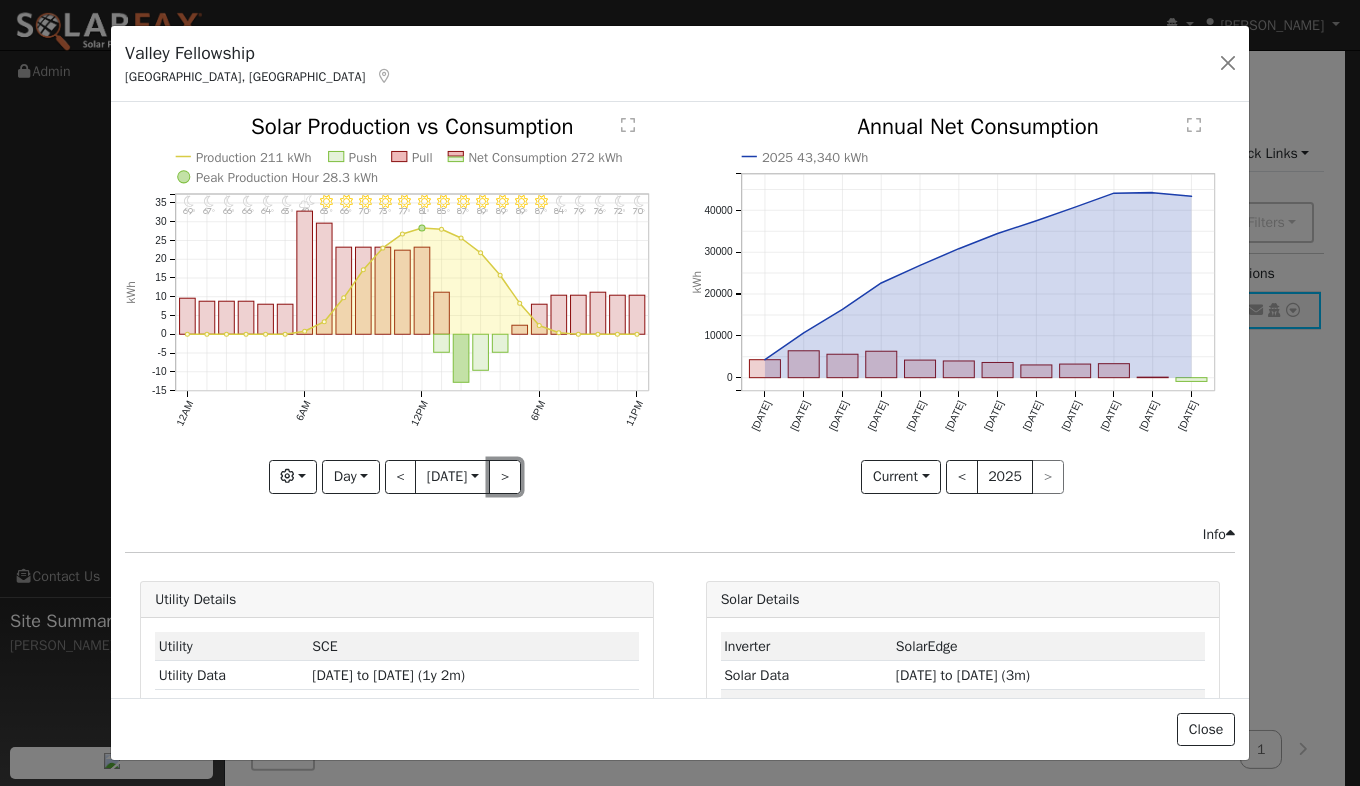 click on ">" at bounding box center (505, 477) 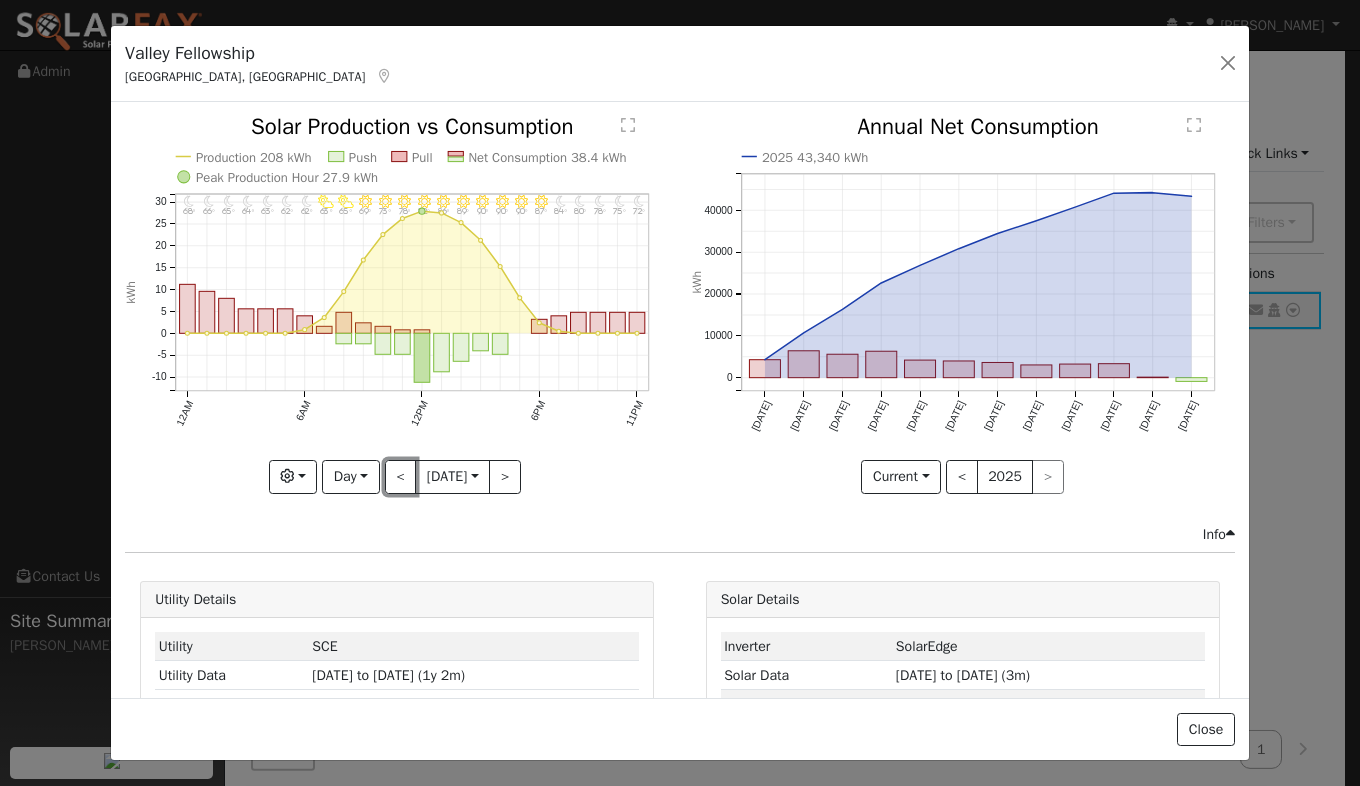 click on "<" at bounding box center [401, 477] 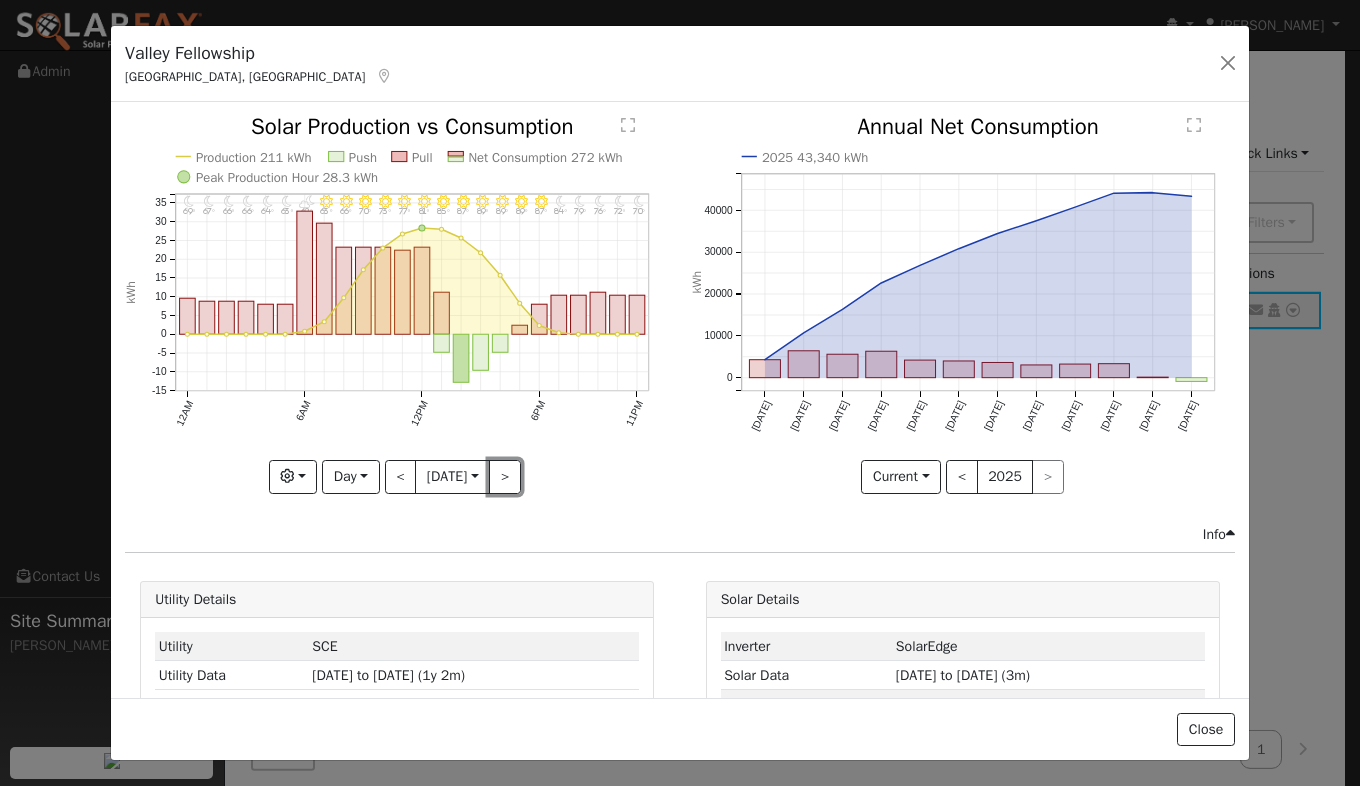 click on ">" at bounding box center (505, 477) 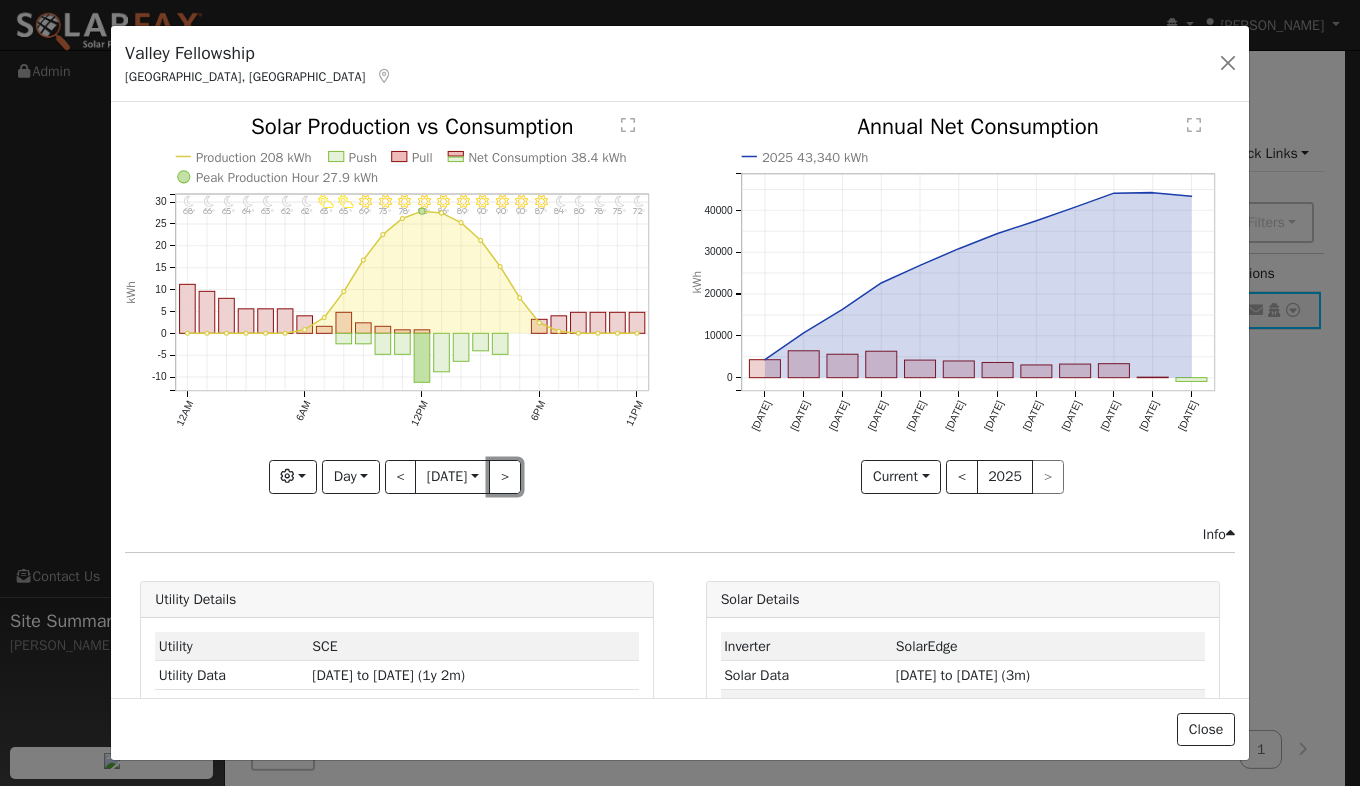 click on ">" at bounding box center [505, 477] 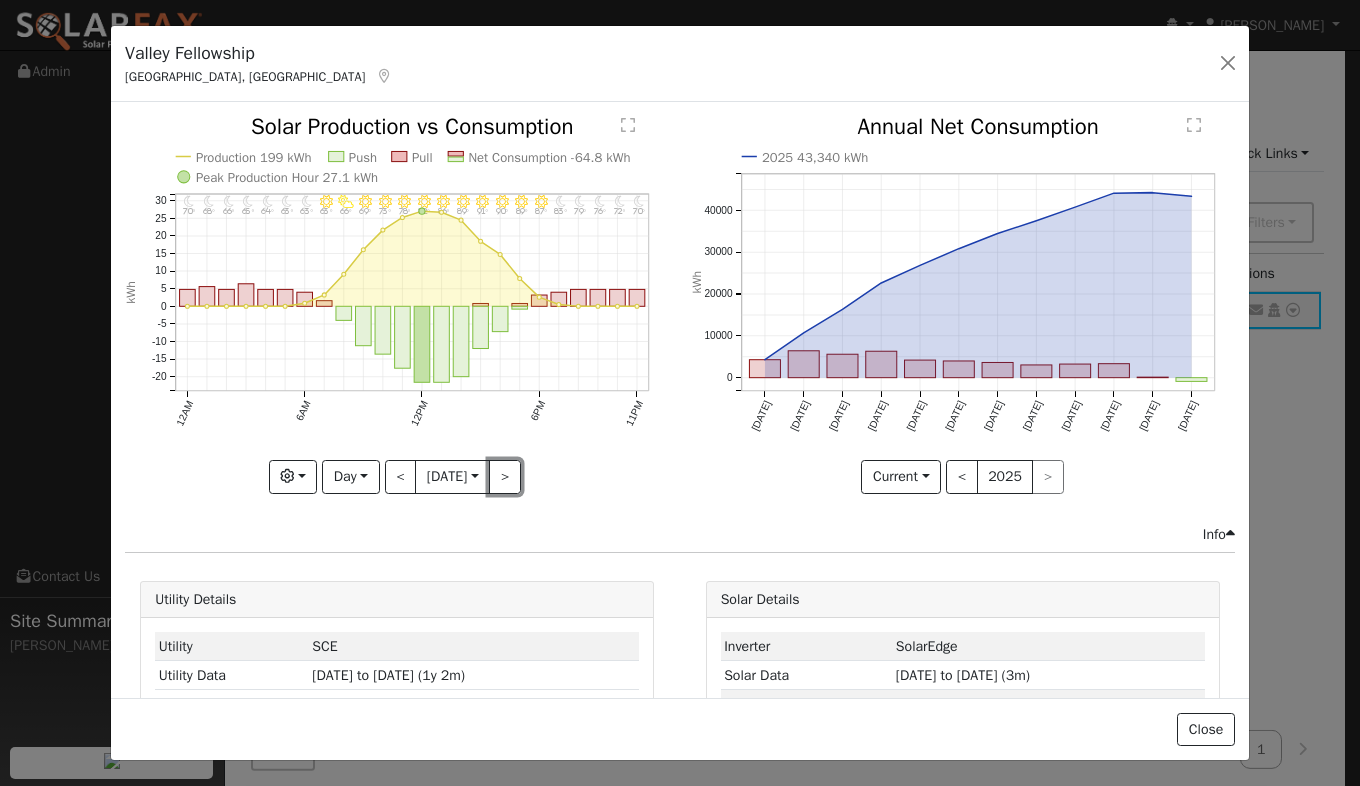 click on ">" at bounding box center [505, 477] 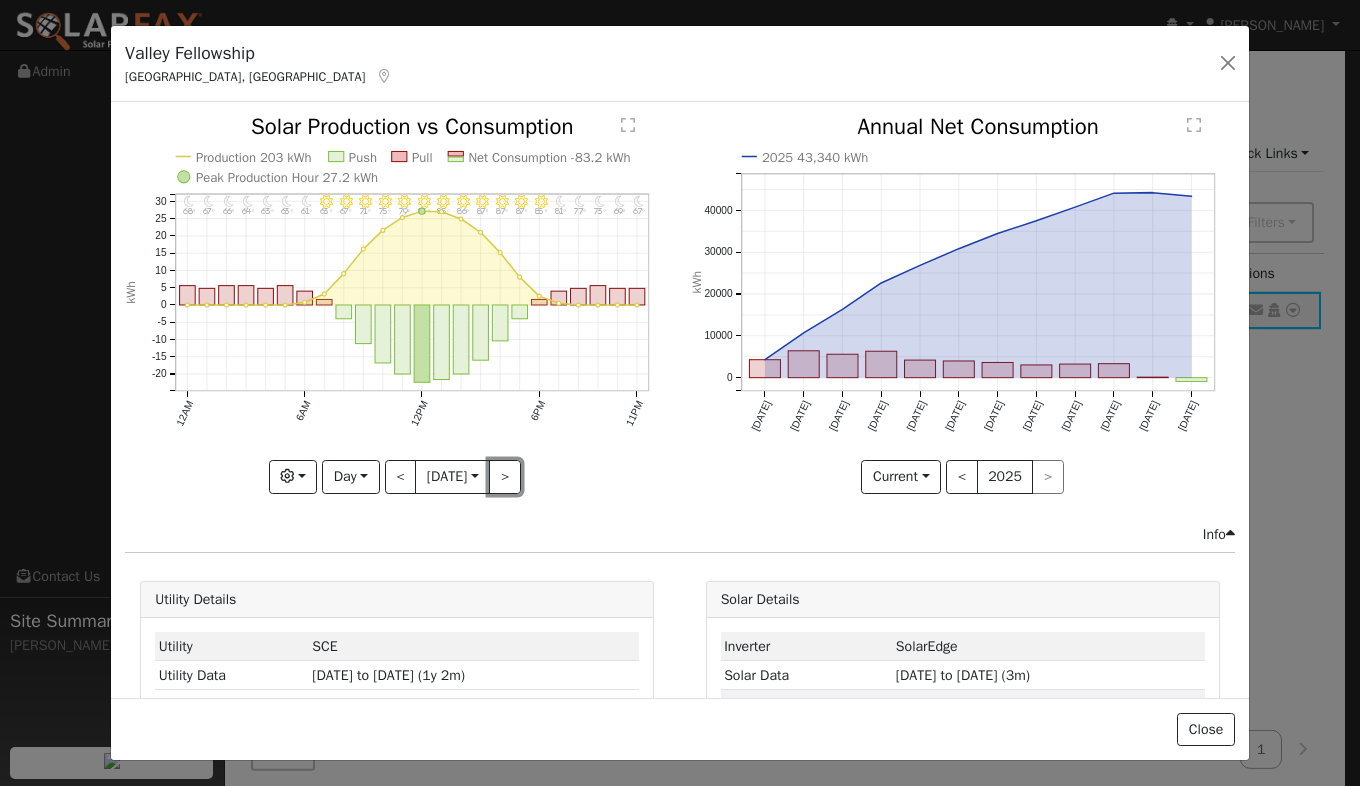 click on ">" at bounding box center (505, 477) 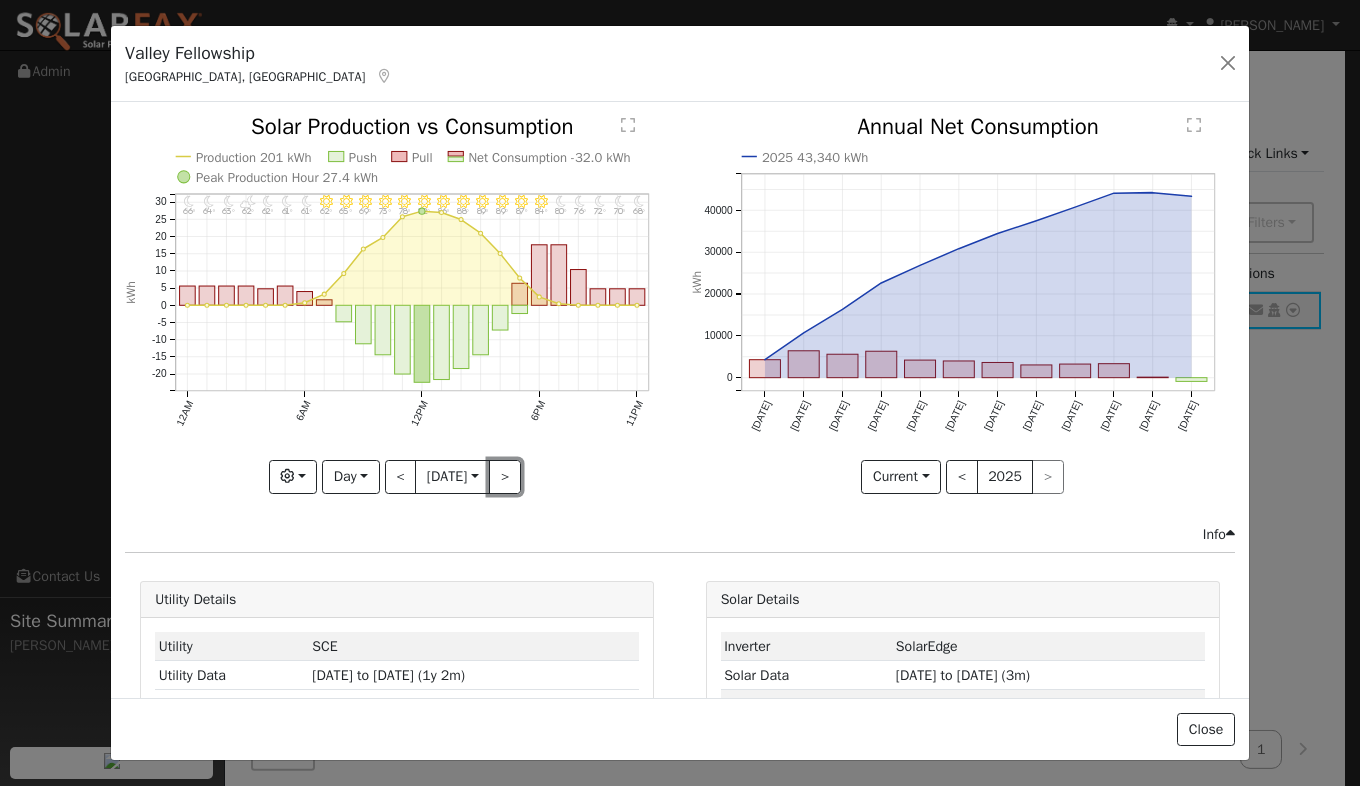 click on ">" at bounding box center (505, 477) 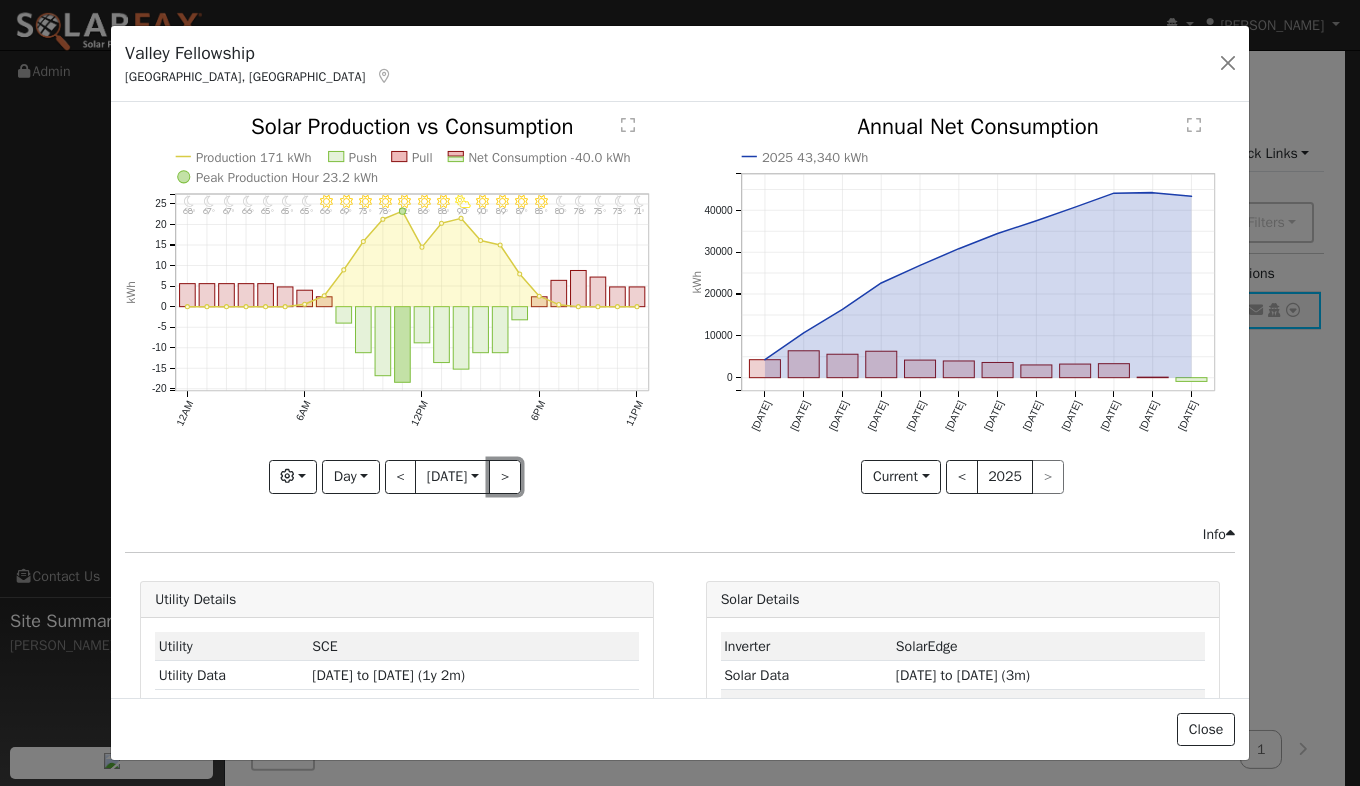 click on ">" at bounding box center (505, 477) 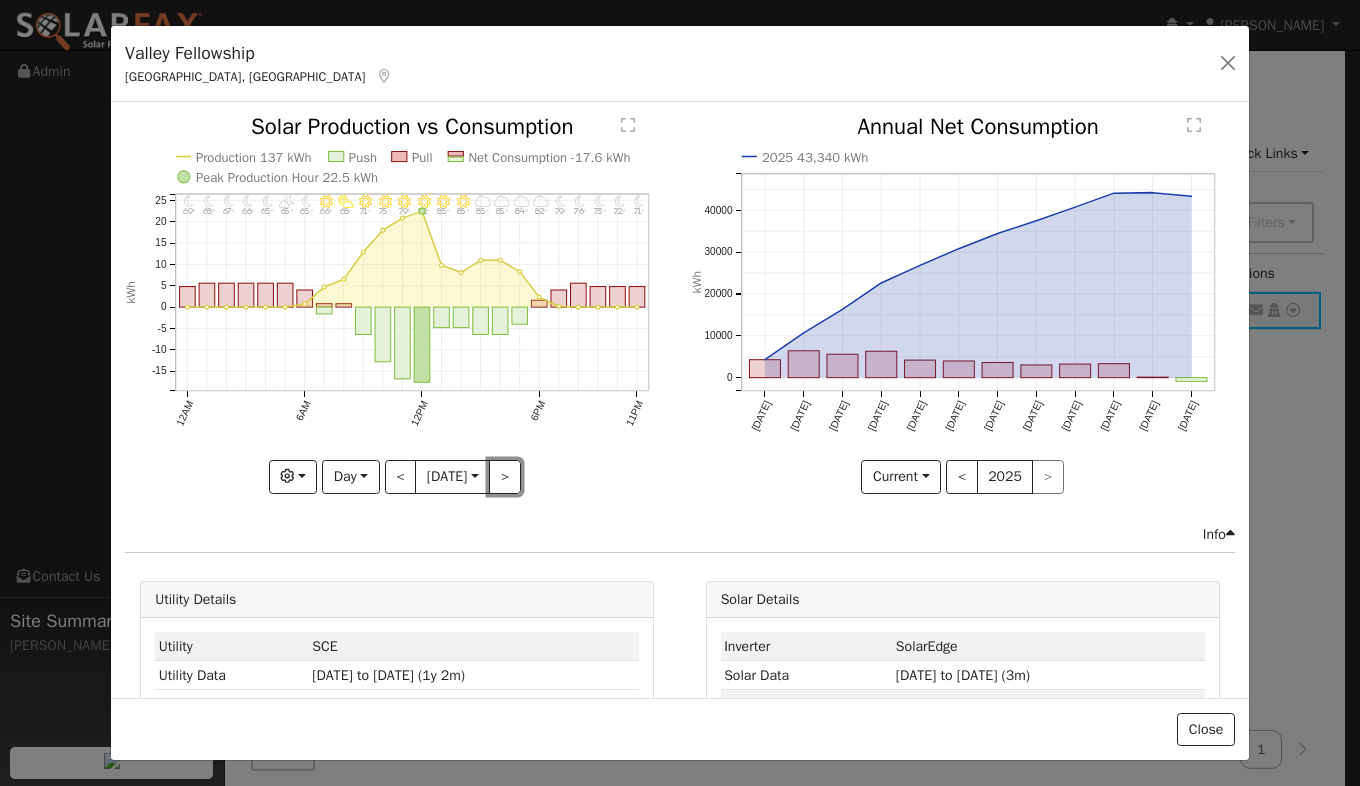 click on ">" at bounding box center (505, 477) 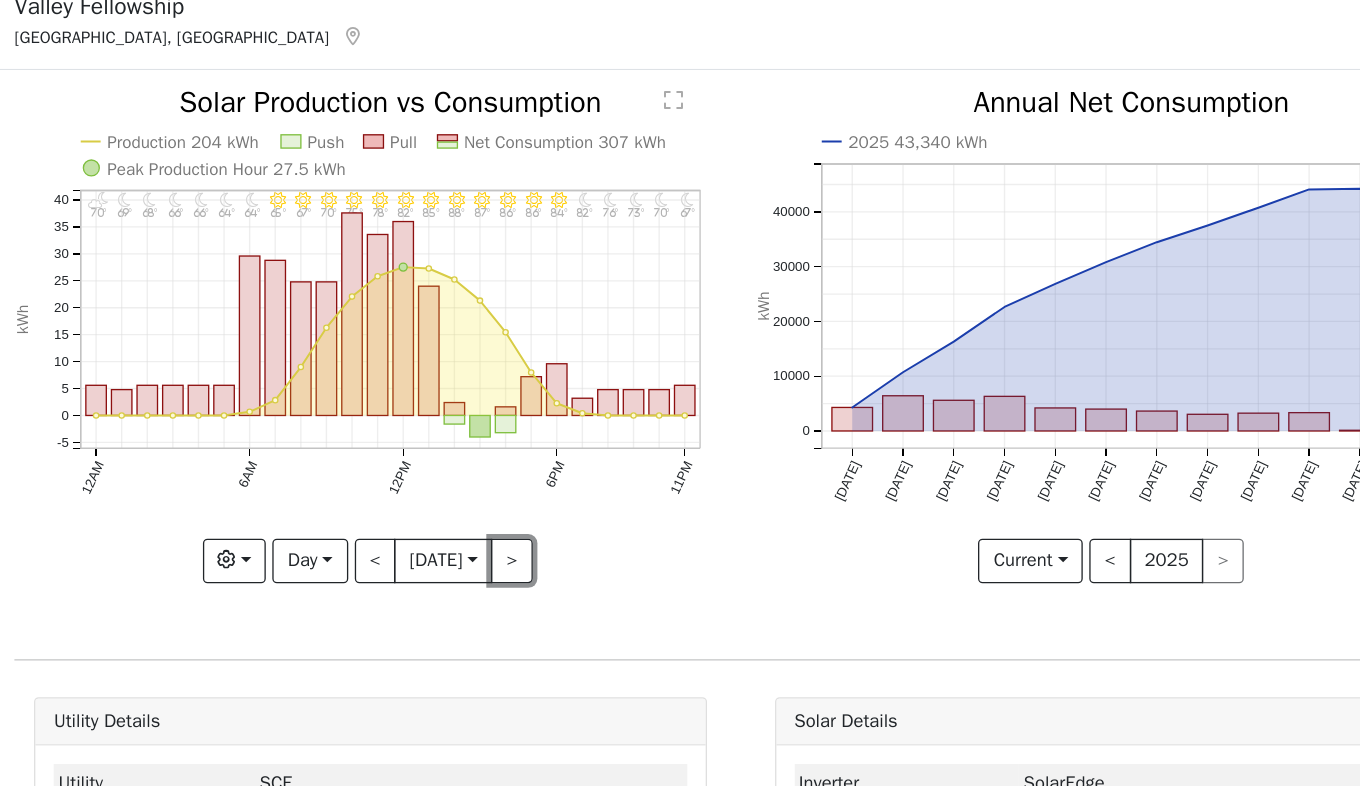 click on ">" at bounding box center (505, 477) 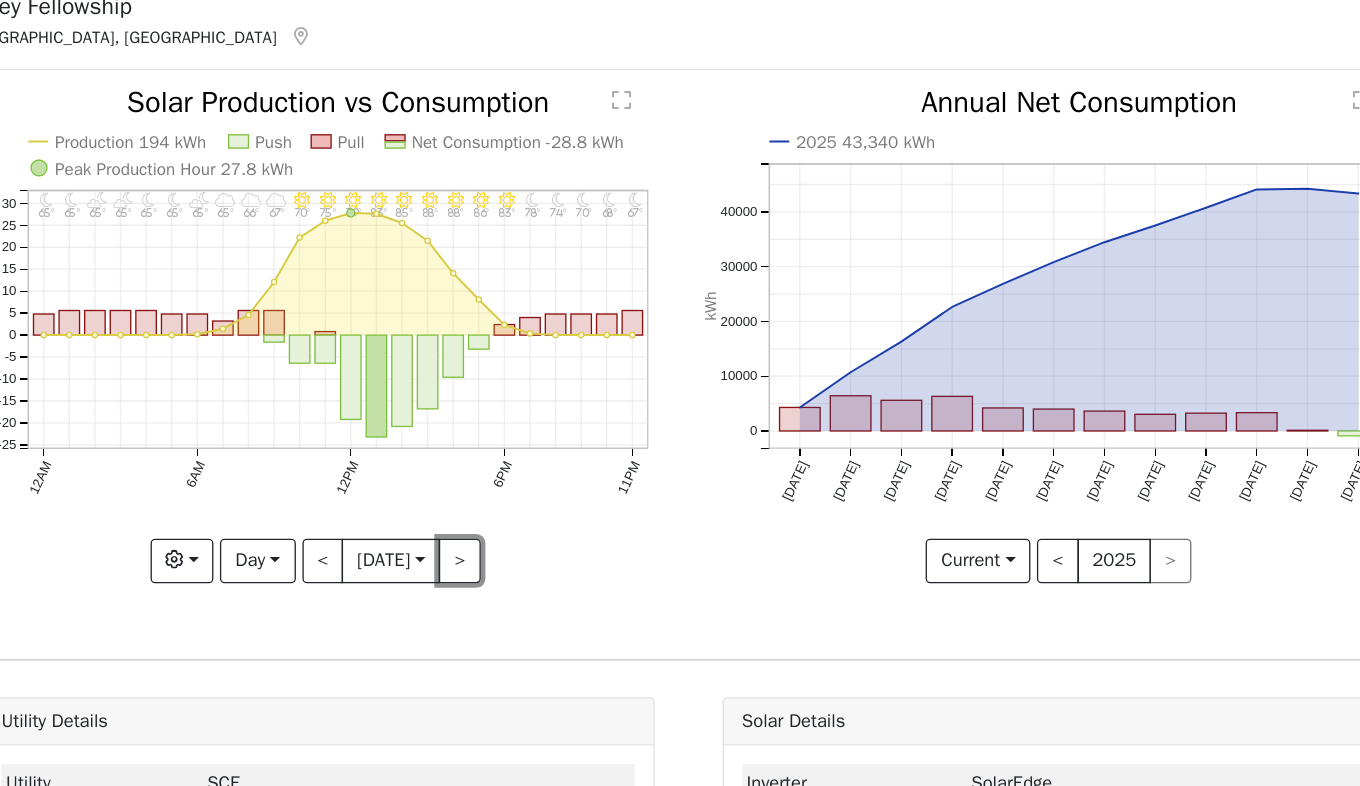 click on ">" at bounding box center [505, 477] 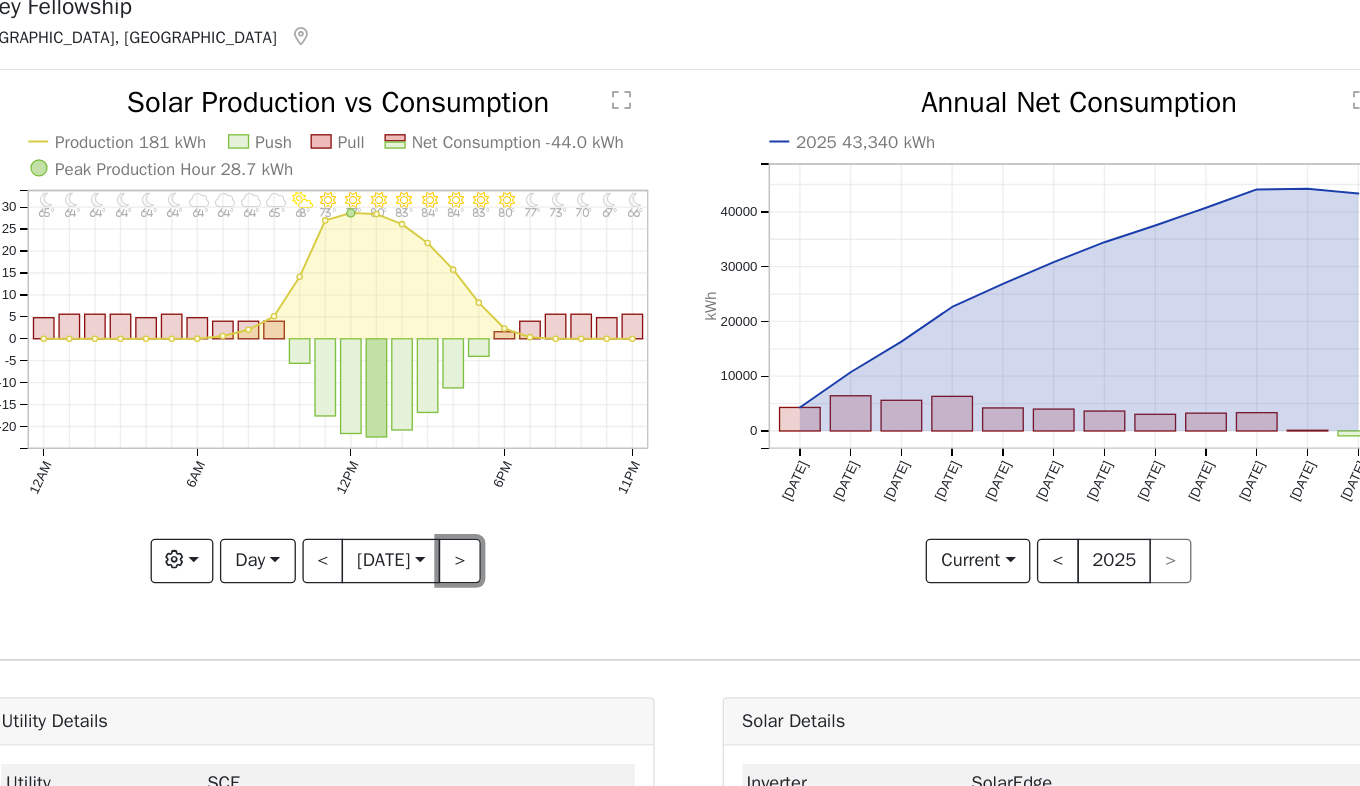 click on ">" at bounding box center [505, 477] 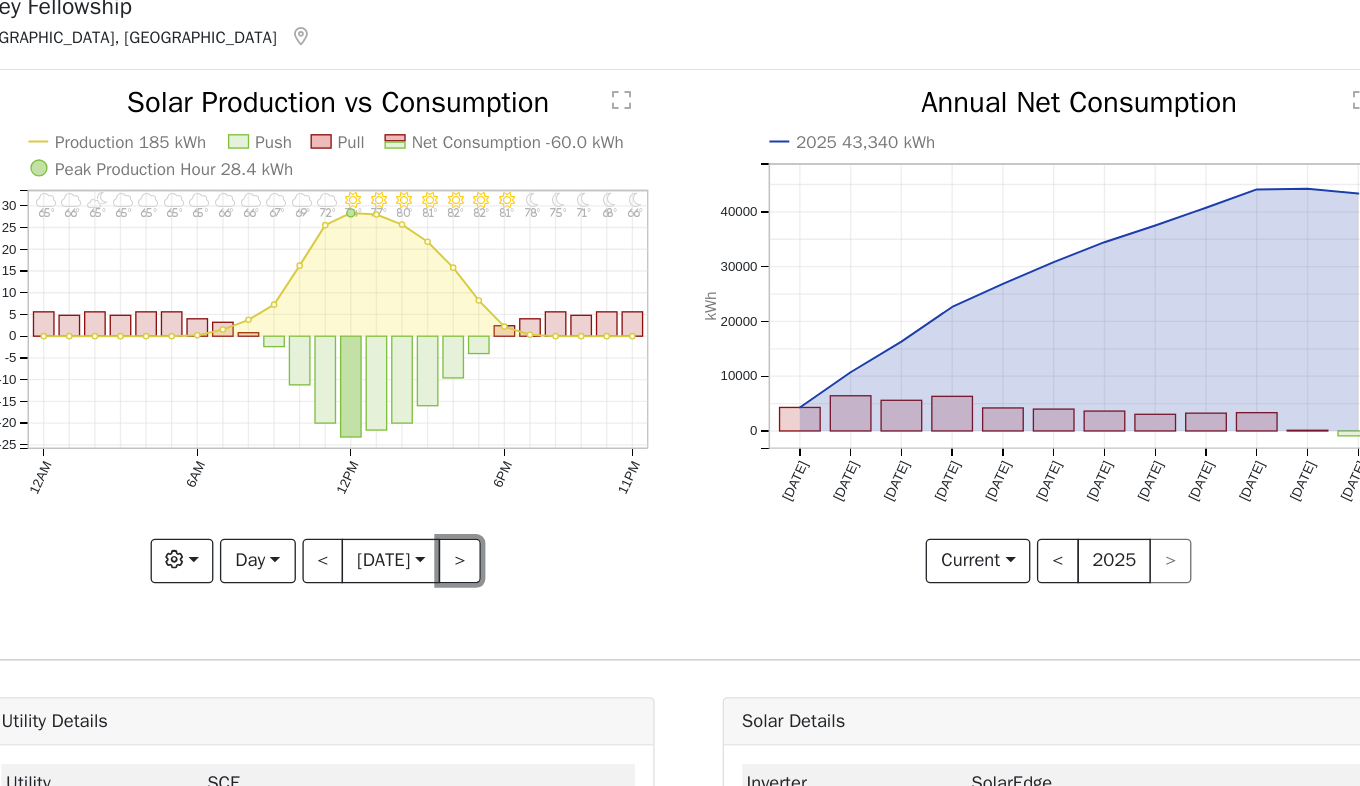 click on ">" at bounding box center [505, 477] 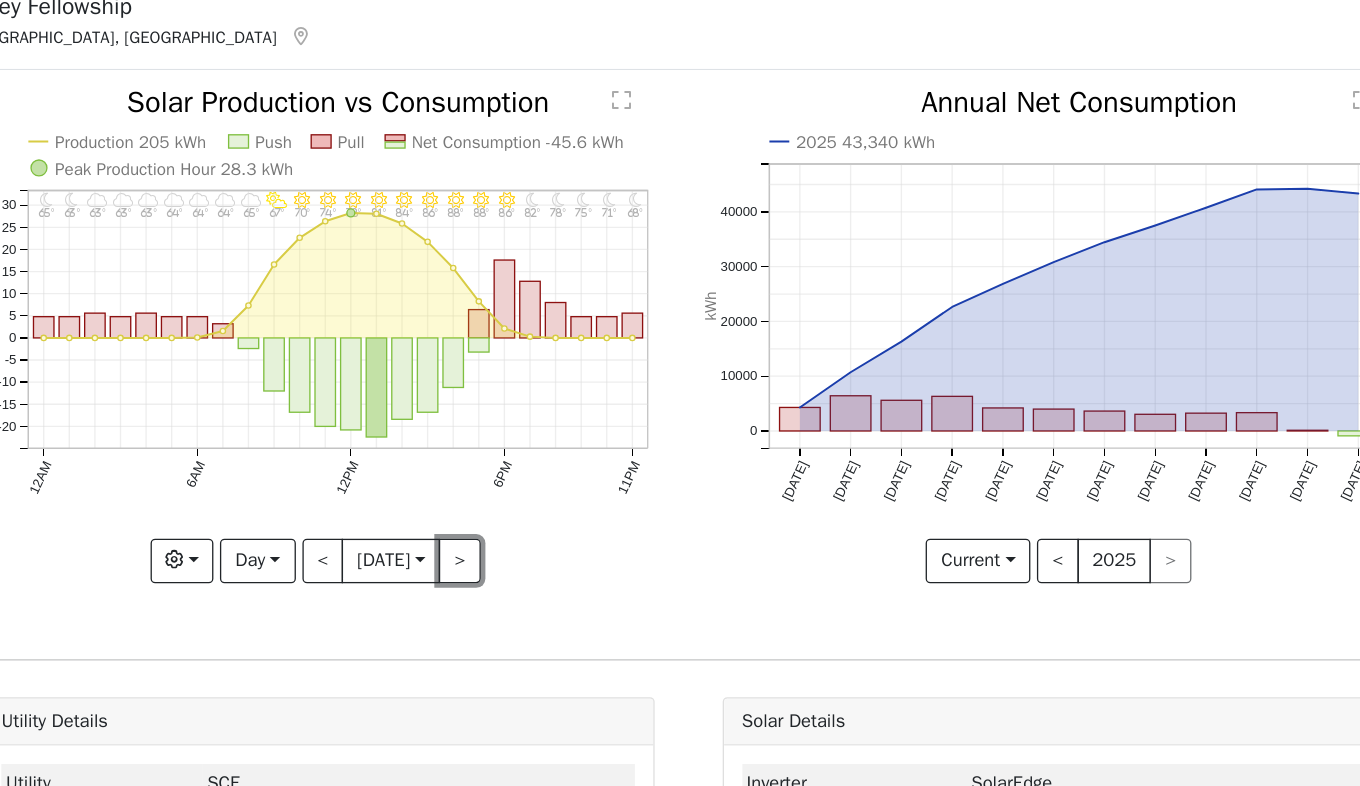 click on ">" at bounding box center (505, 477) 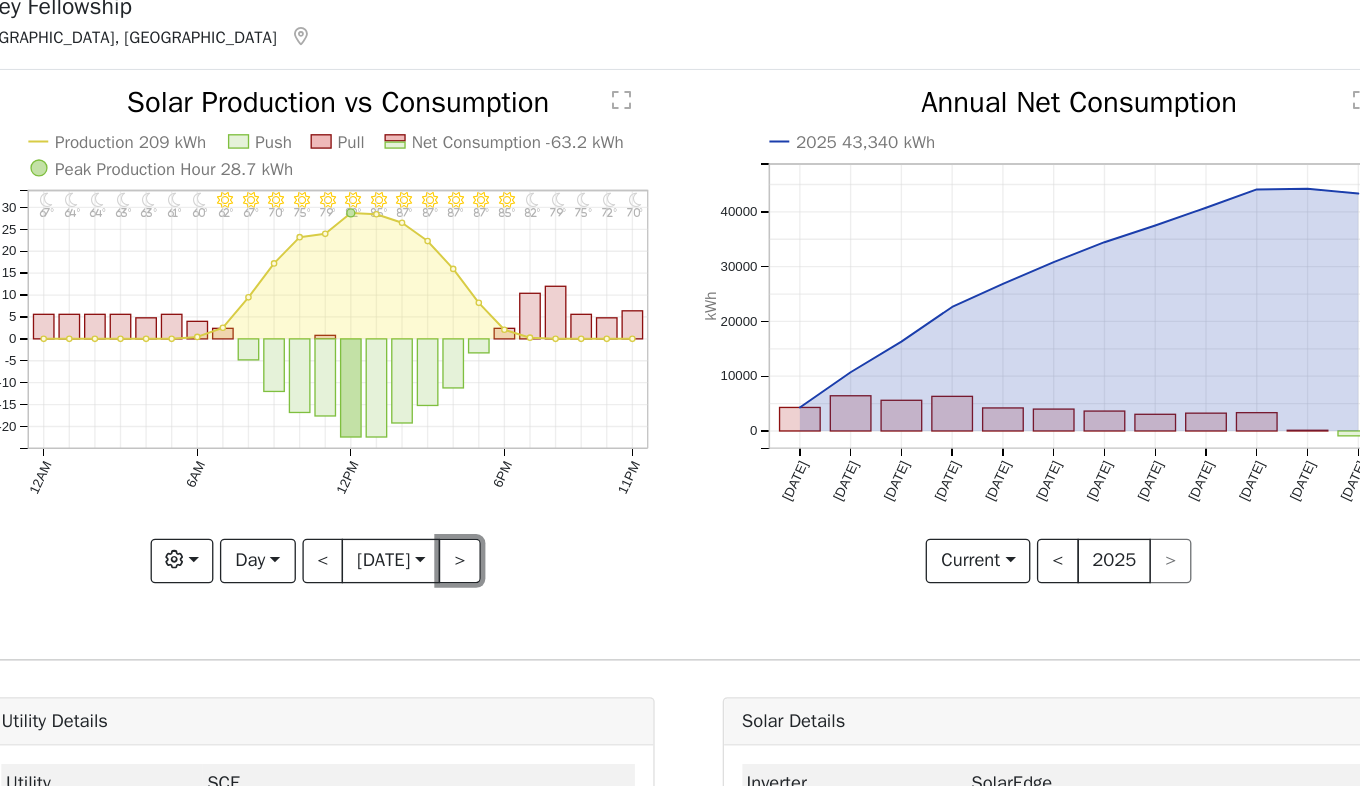 click on ">" at bounding box center (505, 477) 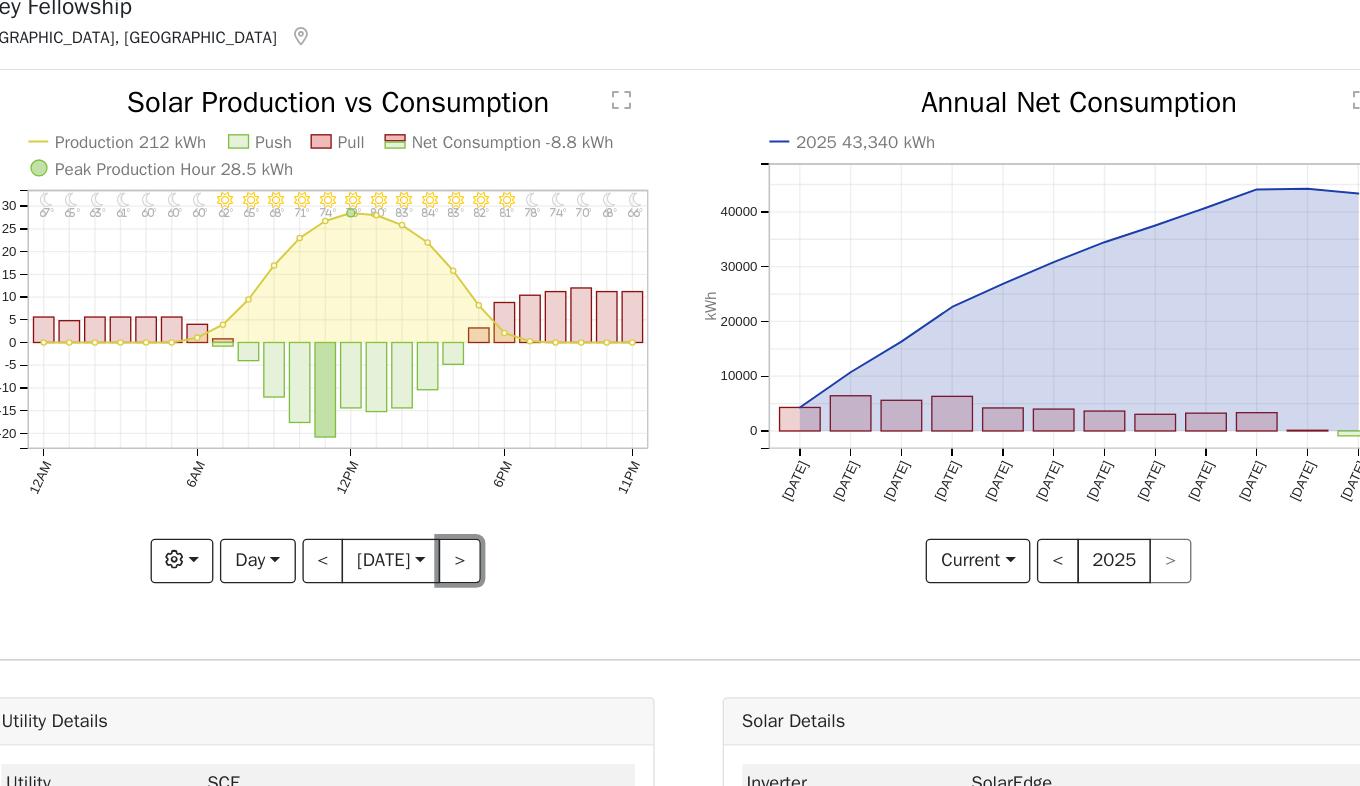 click on ">" at bounding box center [505, 477] 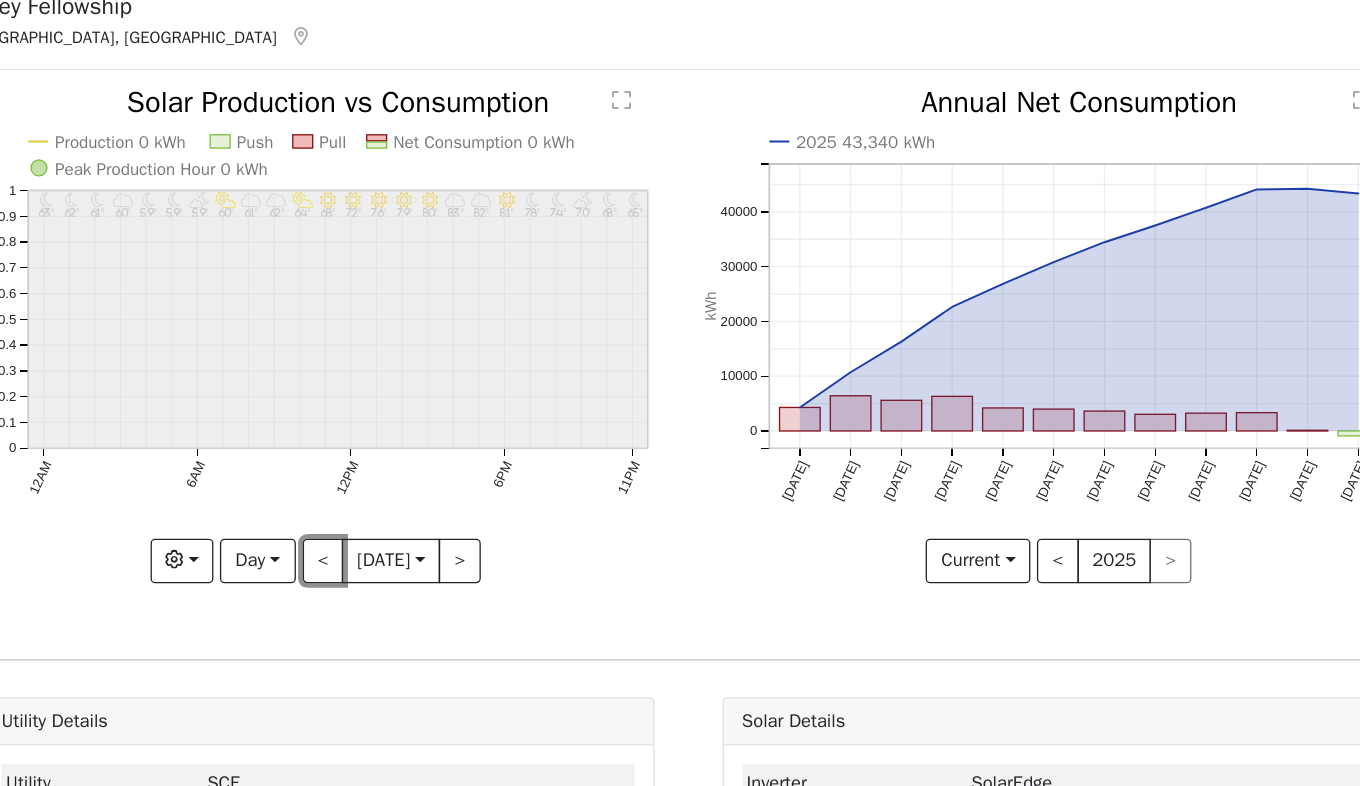 click on "<" at bounding box center [401, 477] 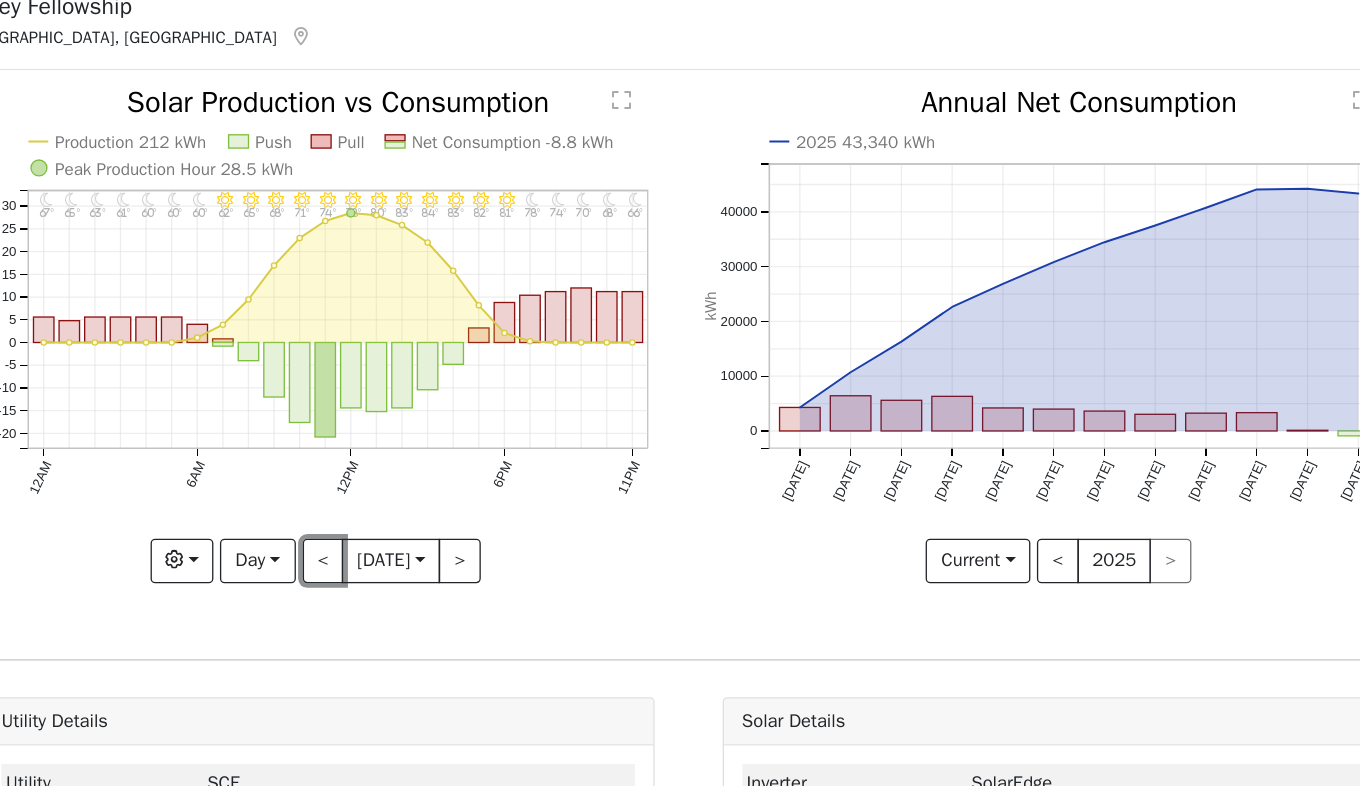 click on "<" at bounding box center [401, 477] 